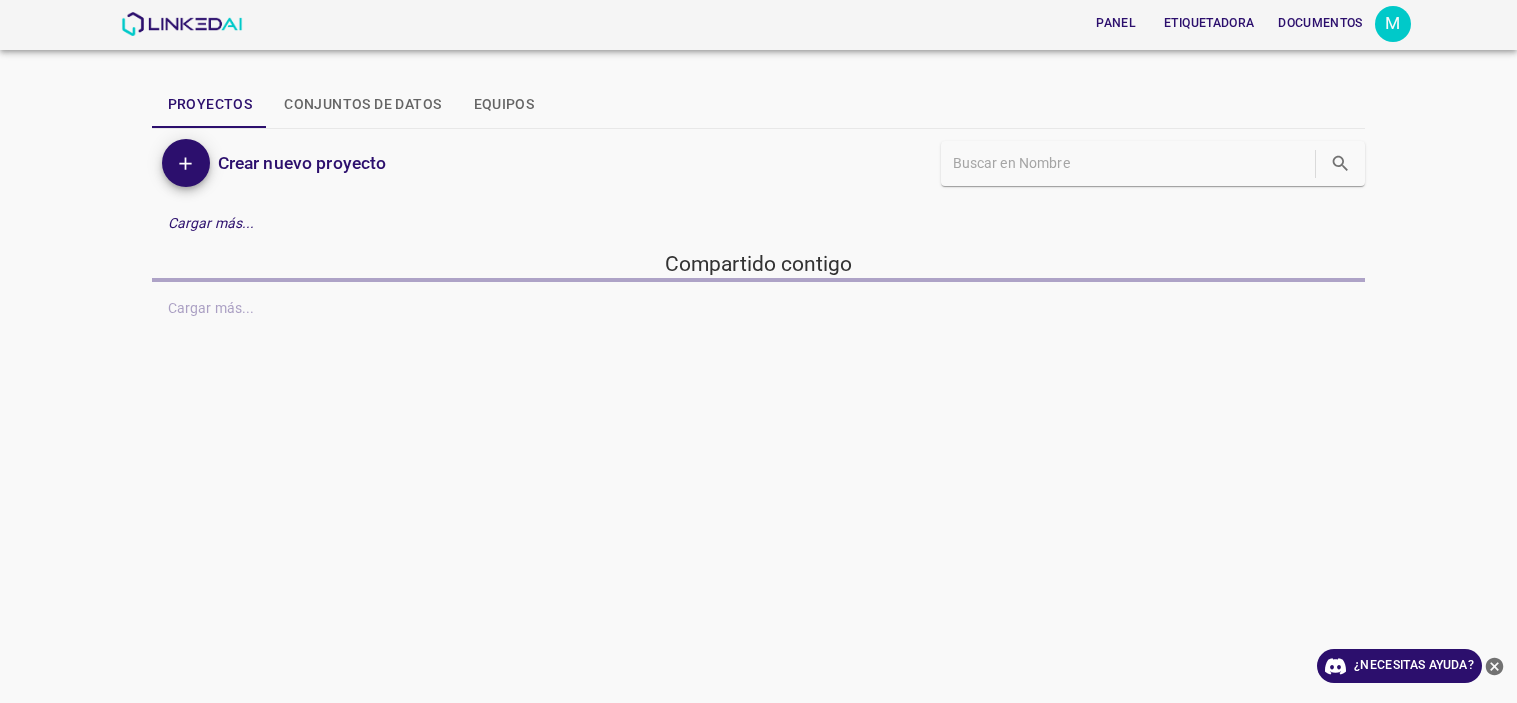 scroll, scrollTop: 0, scrollLeft: 0, axis: both 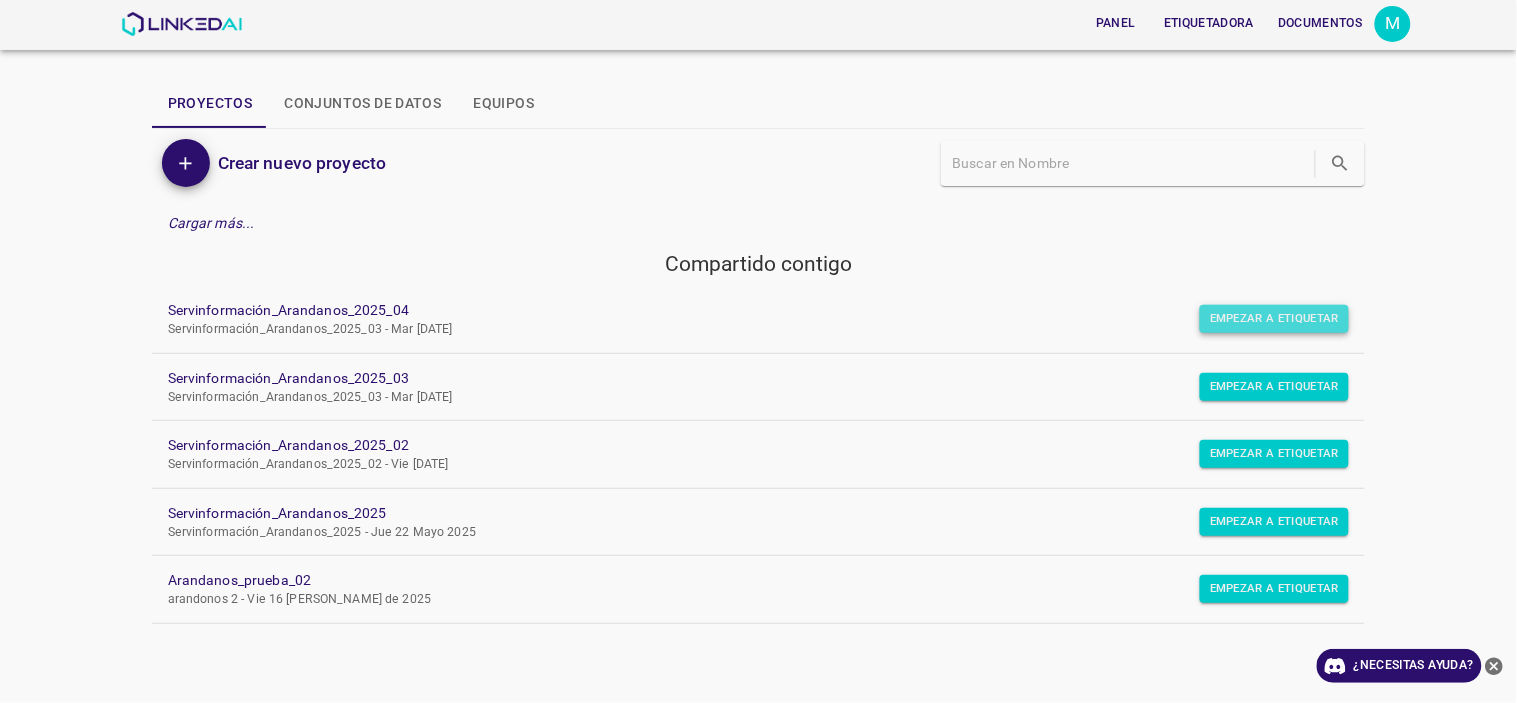 click on "Empezar a etiquetar" at bounding box center [1274, 318] 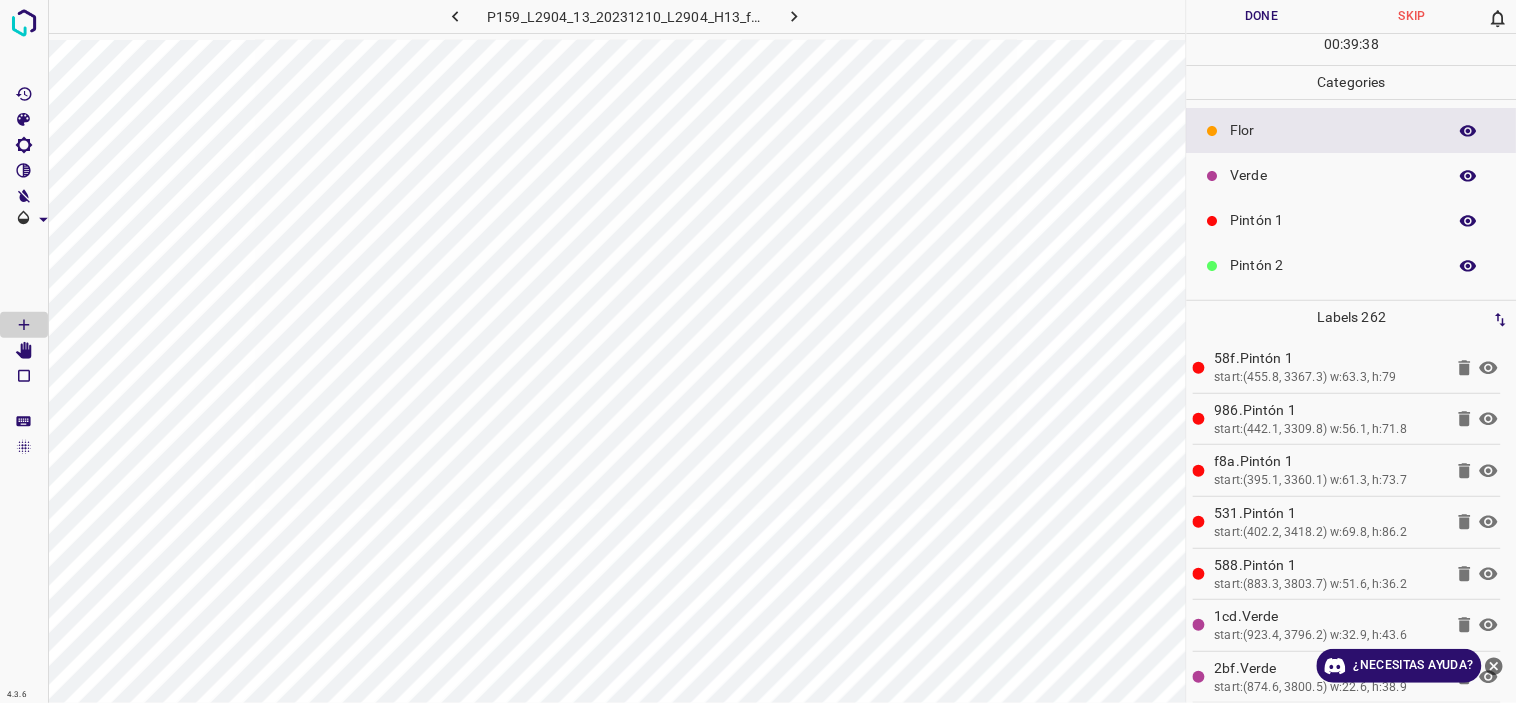 click on "Verde" at bounding box center (1334, 175) 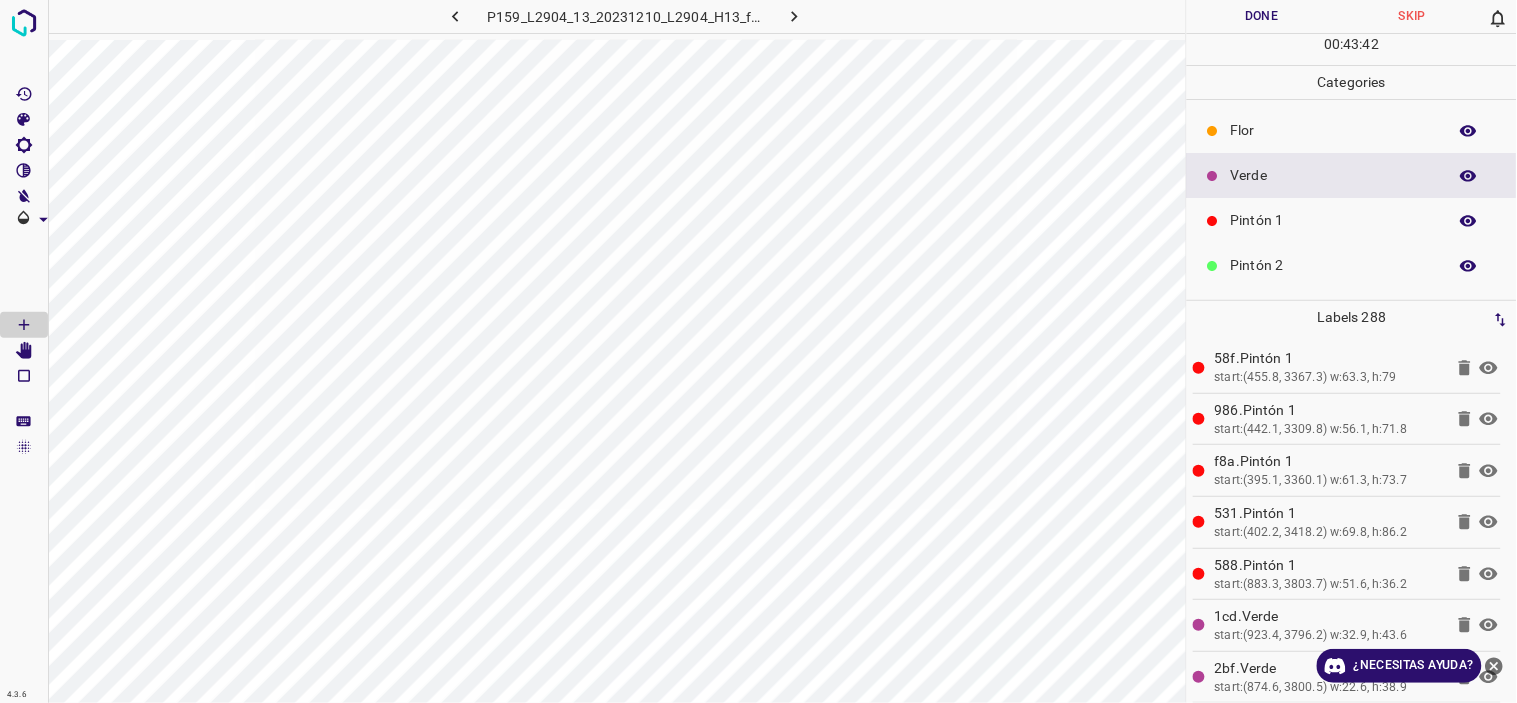 click on "Flor" at bounding box center [1334, 130] 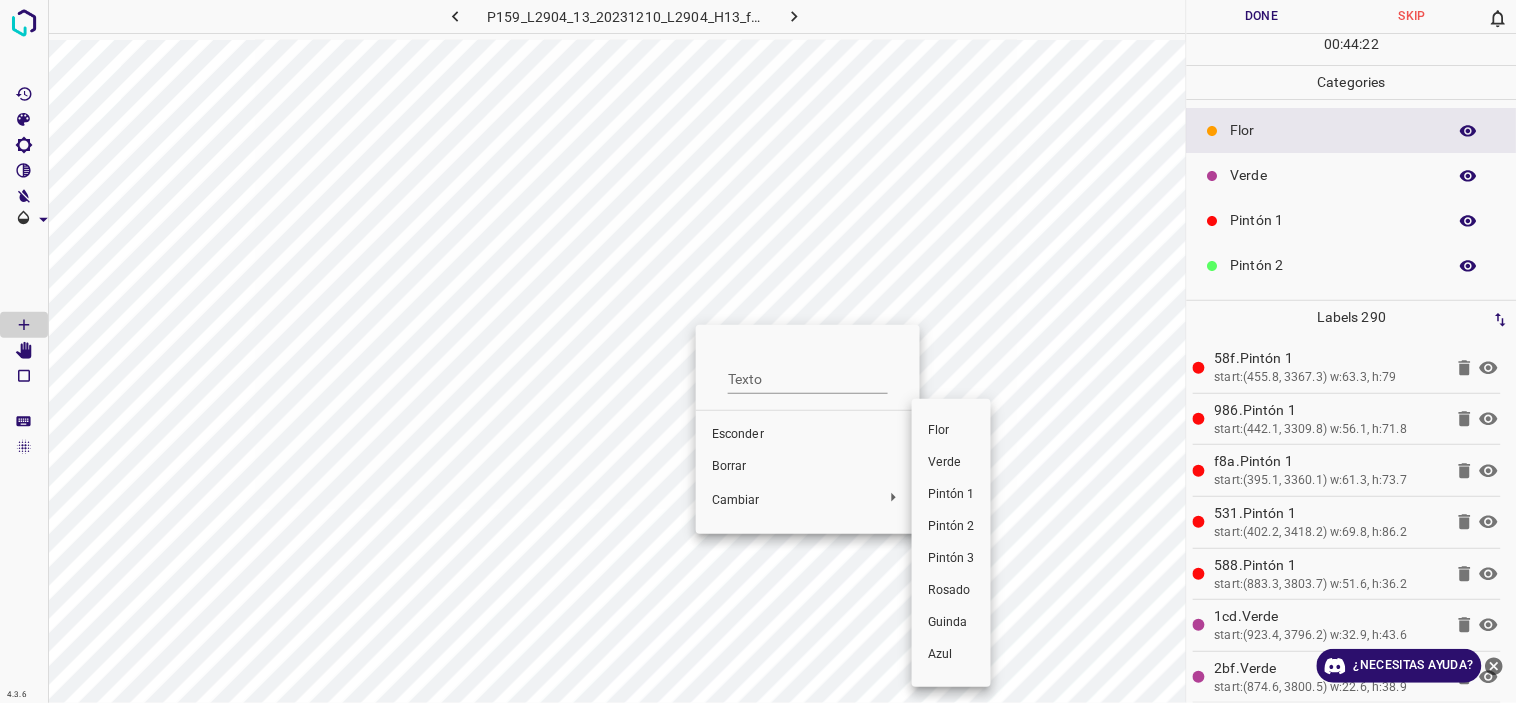click on "Verde" at bounding box center [951, 463] 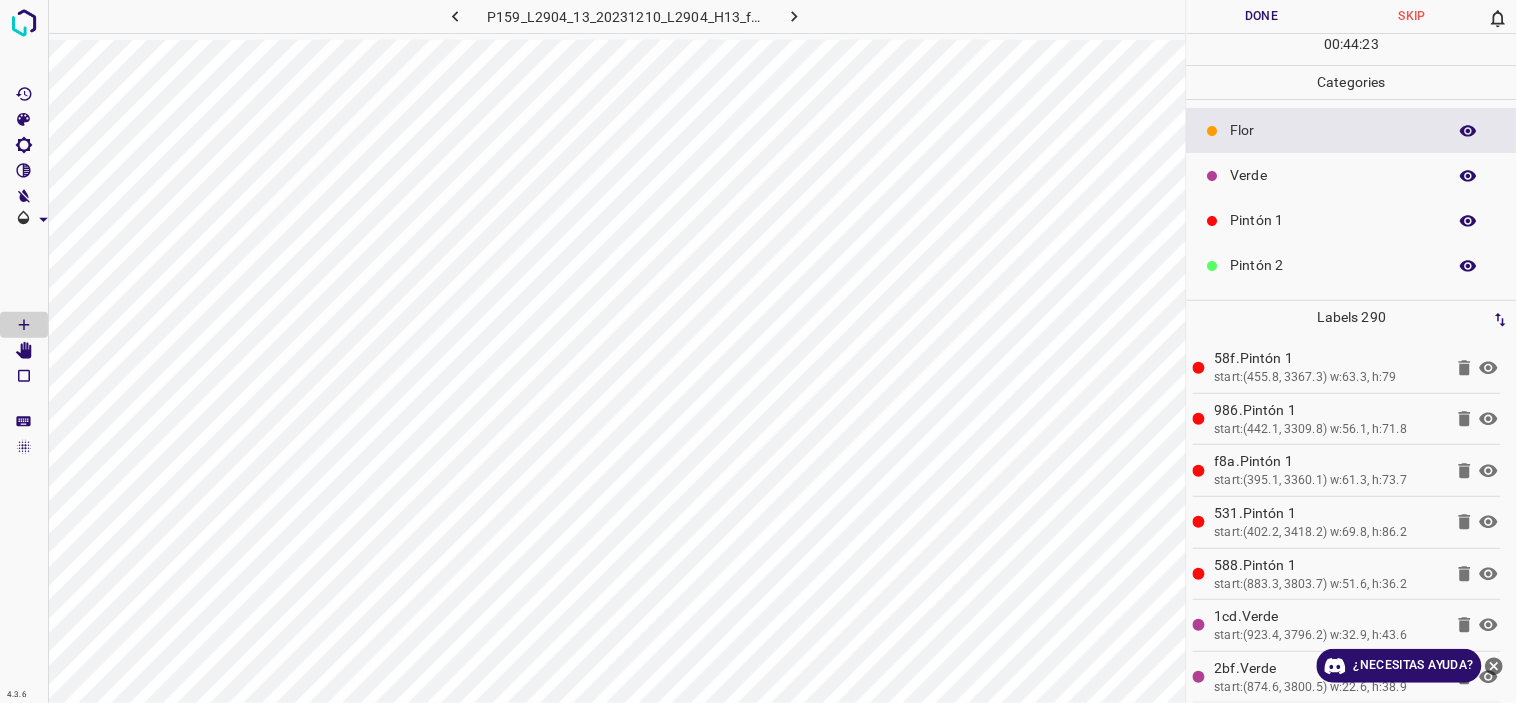 click on "Verde" at bounding box center [1334, 175] 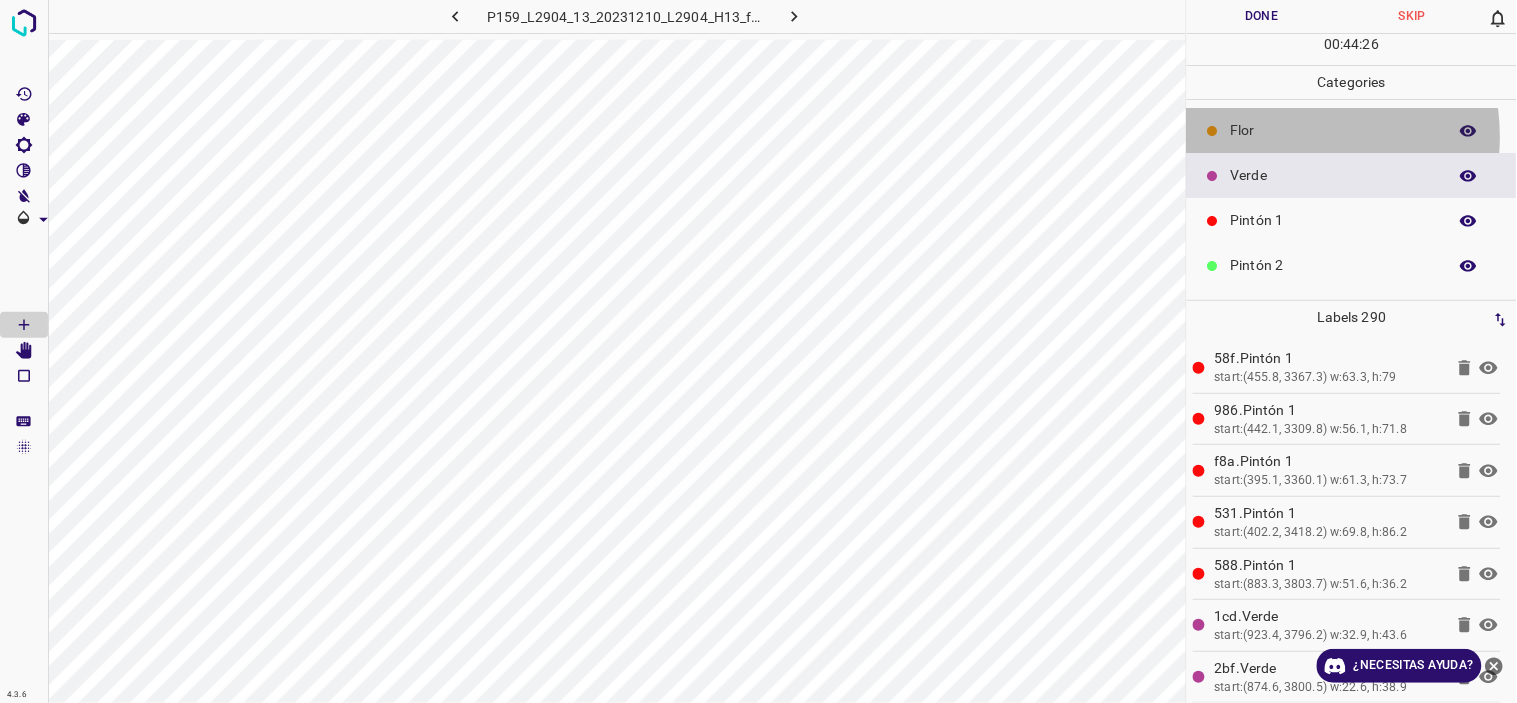 click on "Flor" at bounding box center (1334, 130) 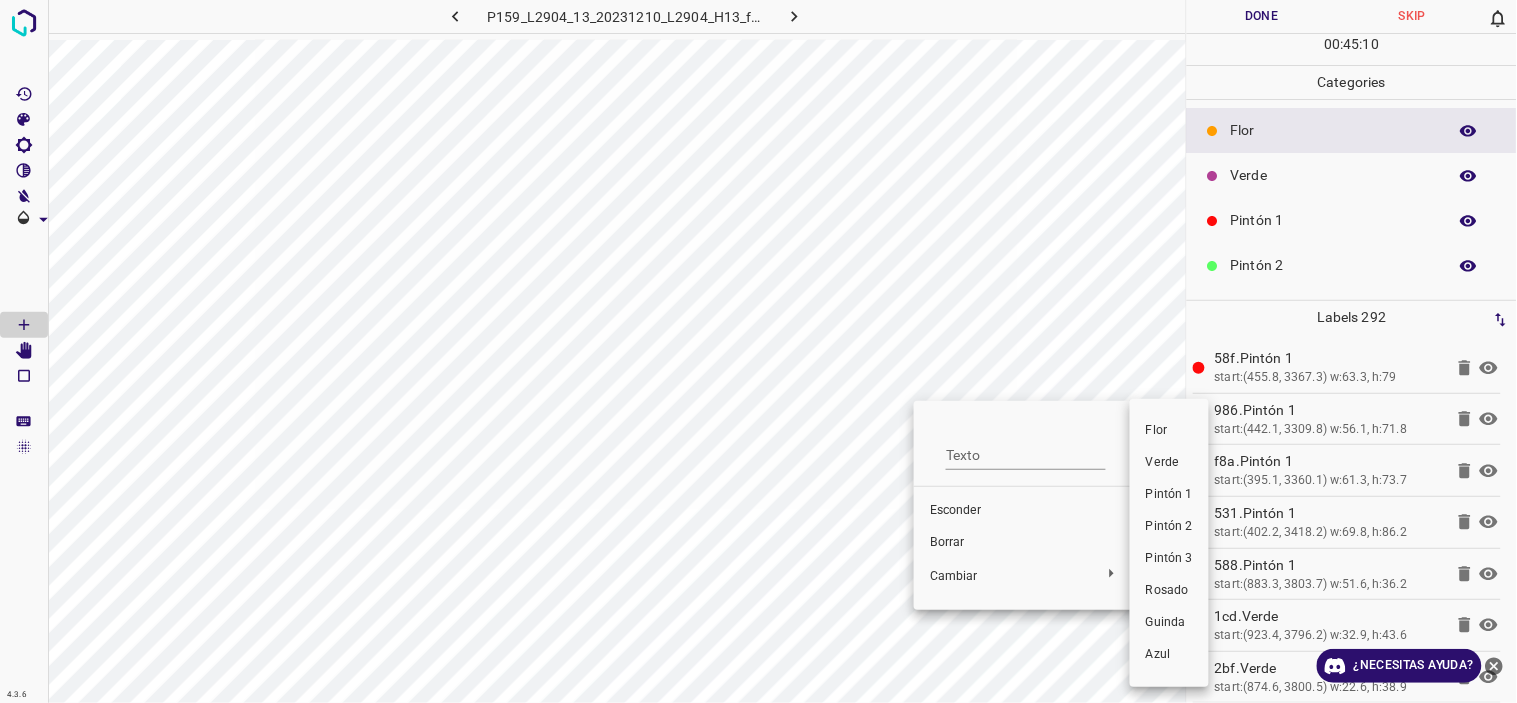 click on "Verde" at bounding box center [1163, 462] 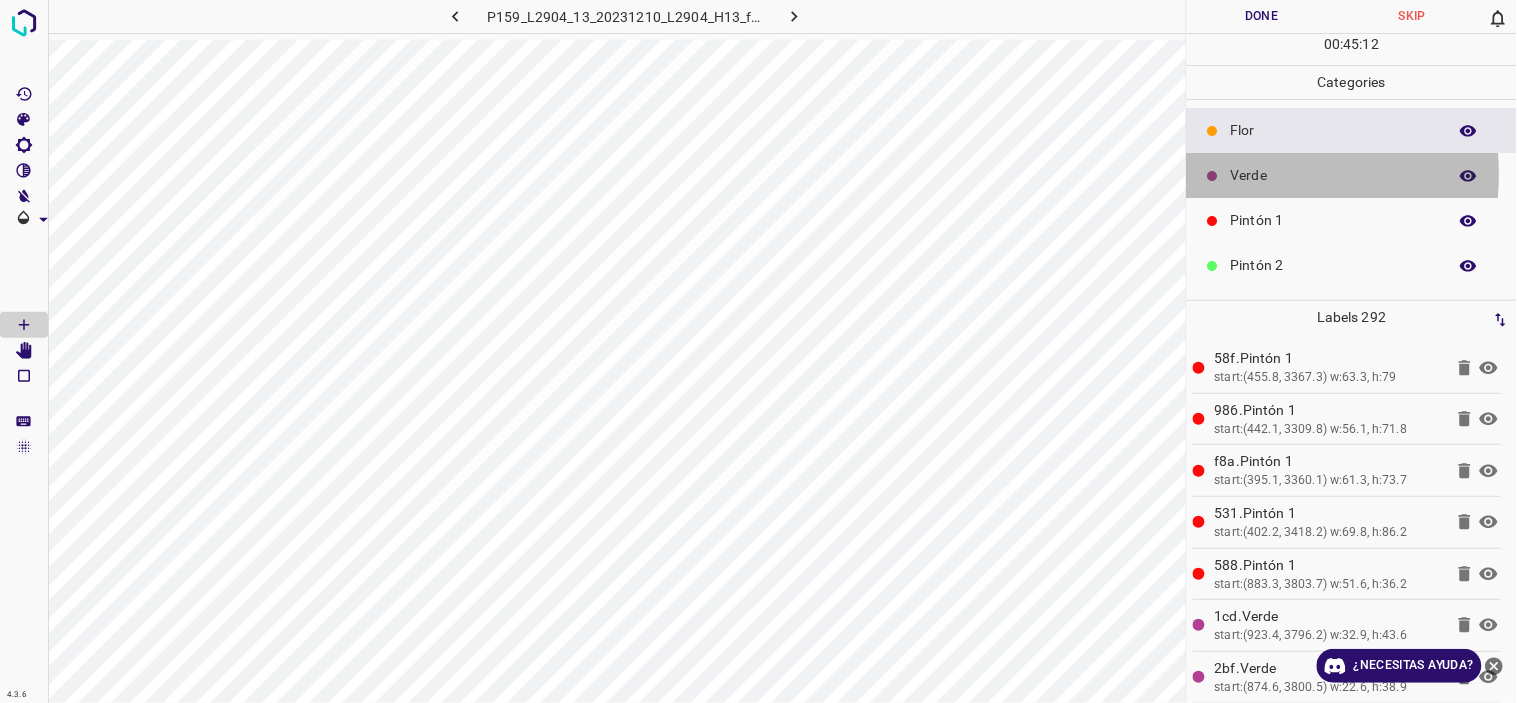 click on "Verde" at bounding box center (1334, 175) 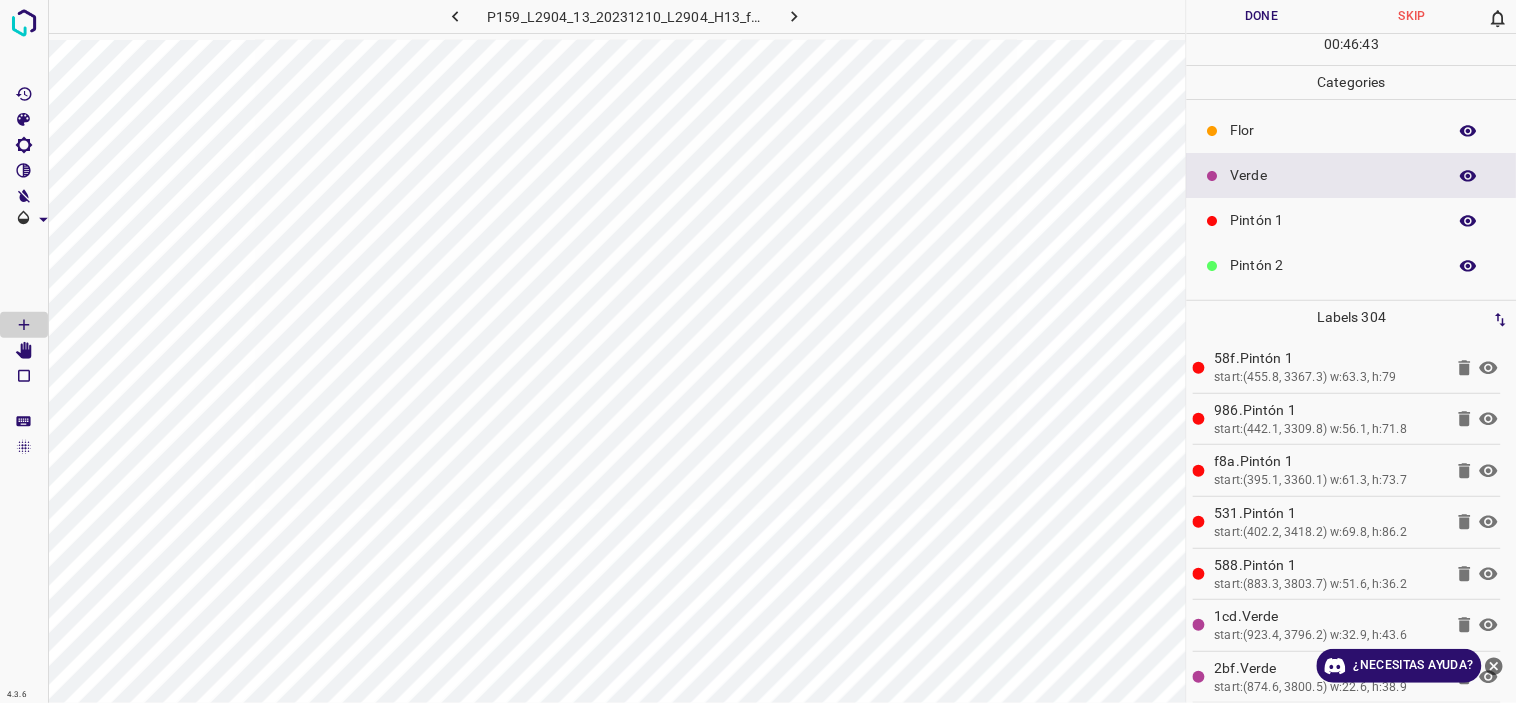 click at bounding box center (1213, 131) 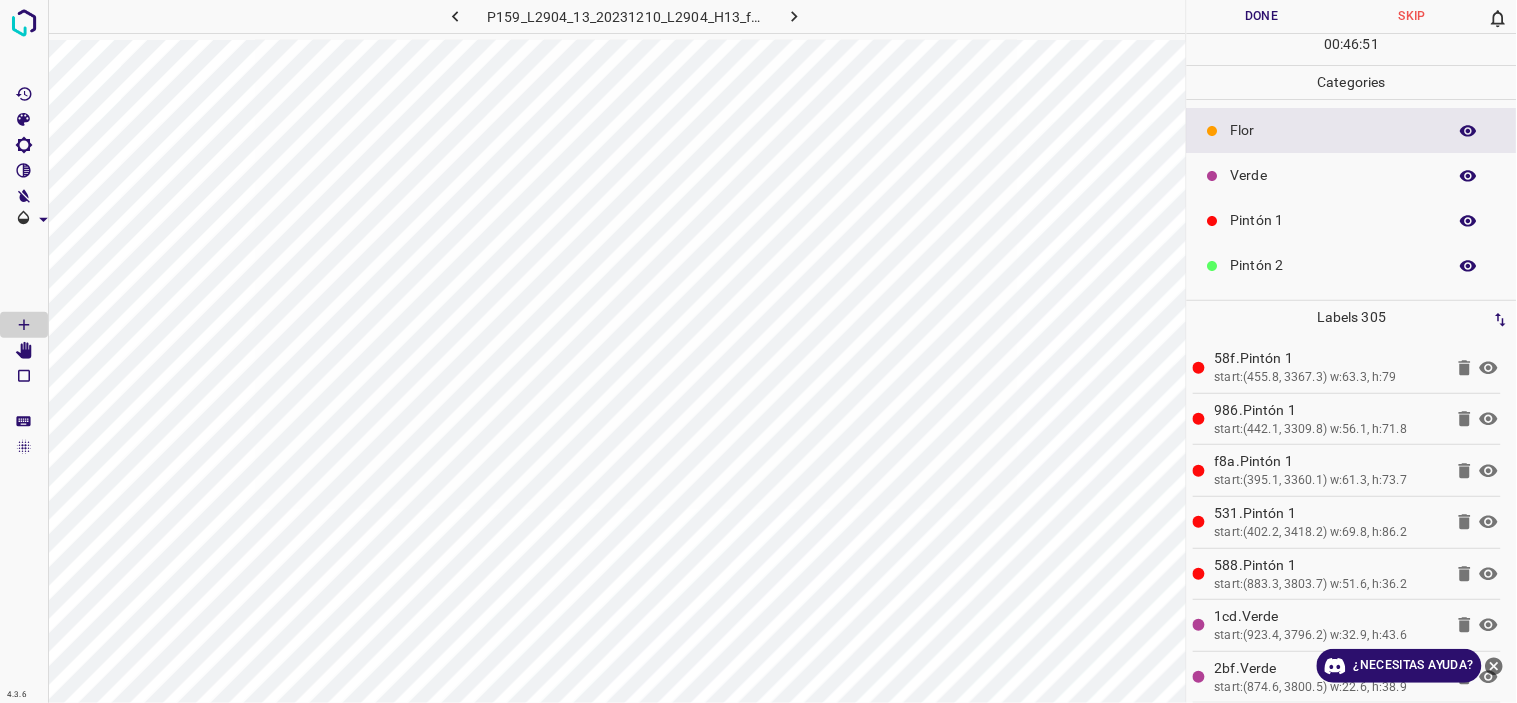 click on "Verde" at bounding box center [1352, 175] 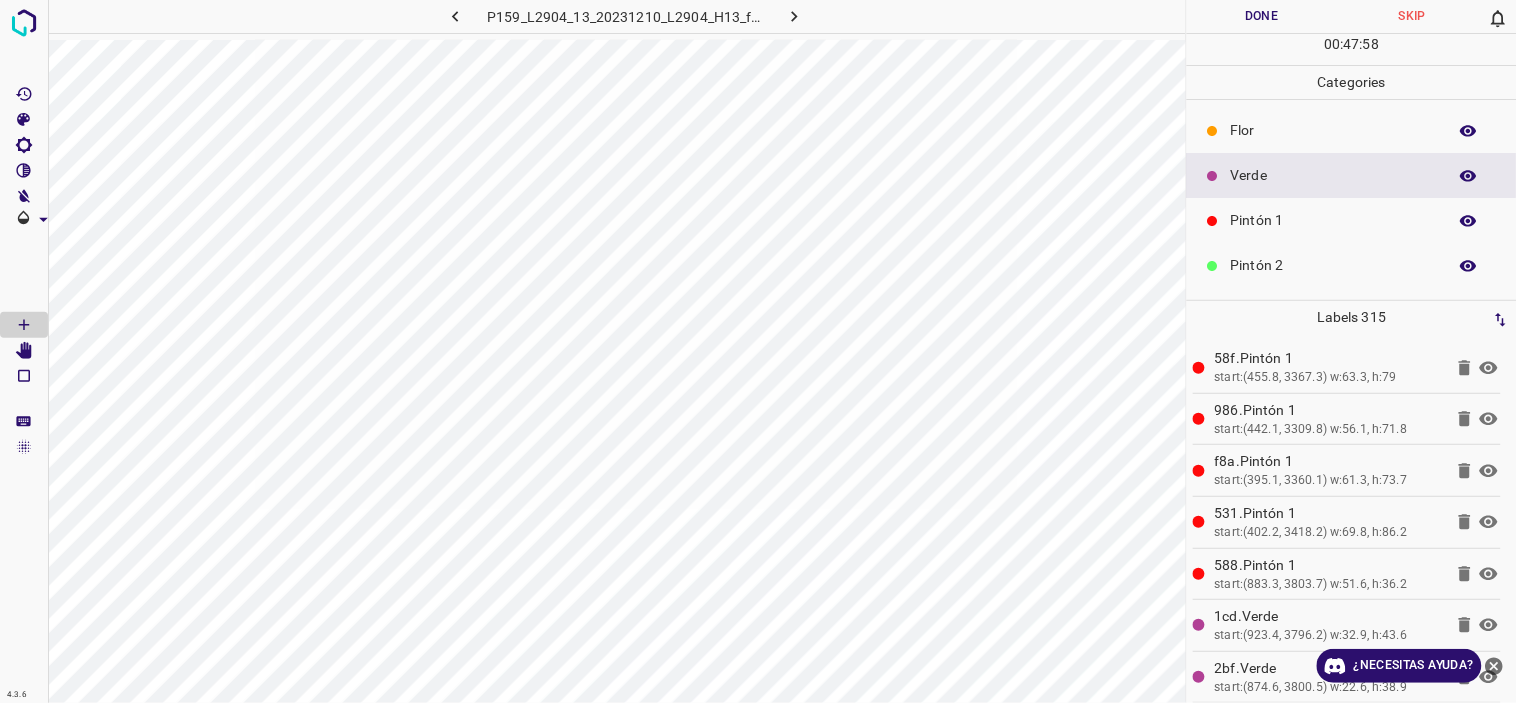 click on "Flor" at bounding box center (1334, 130) 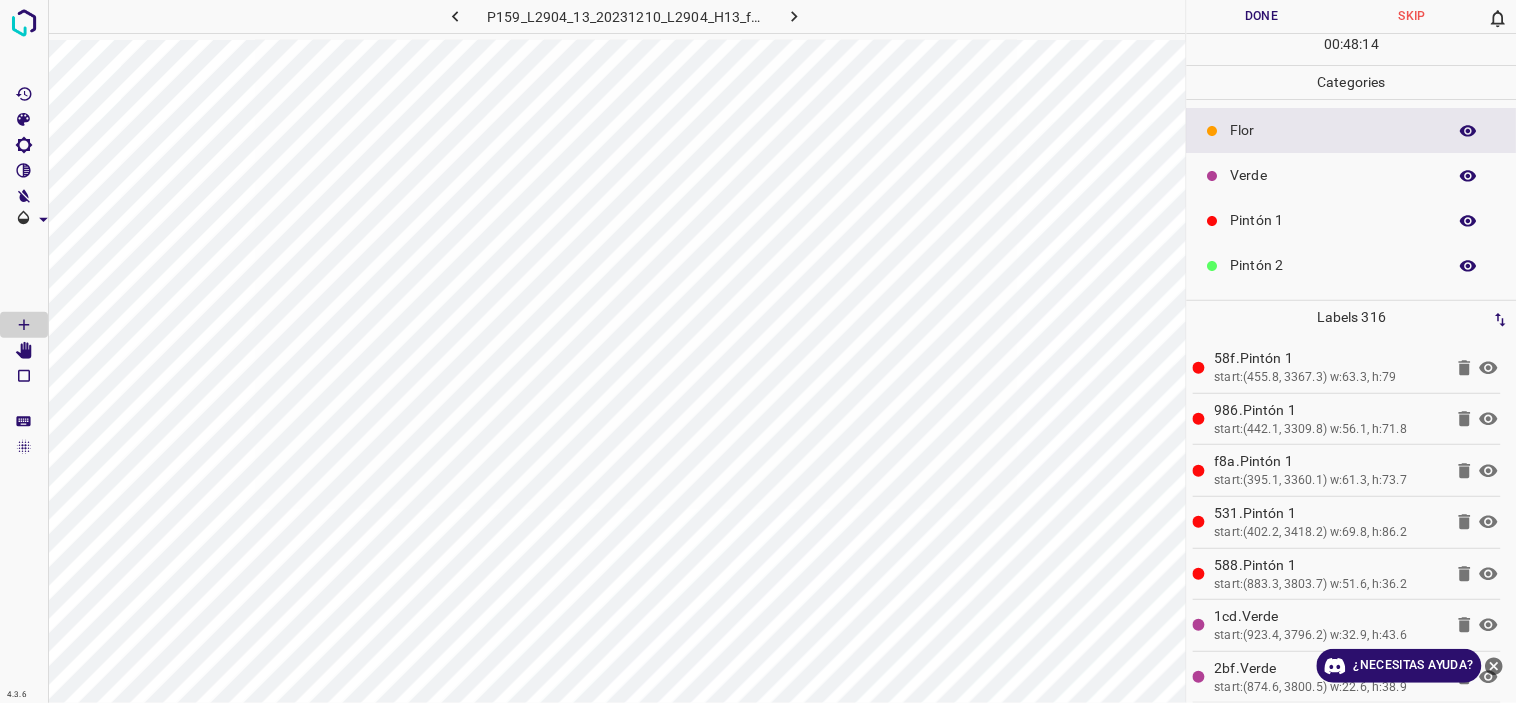 click on "Pintón 1" at bounding box center (1334, 220) 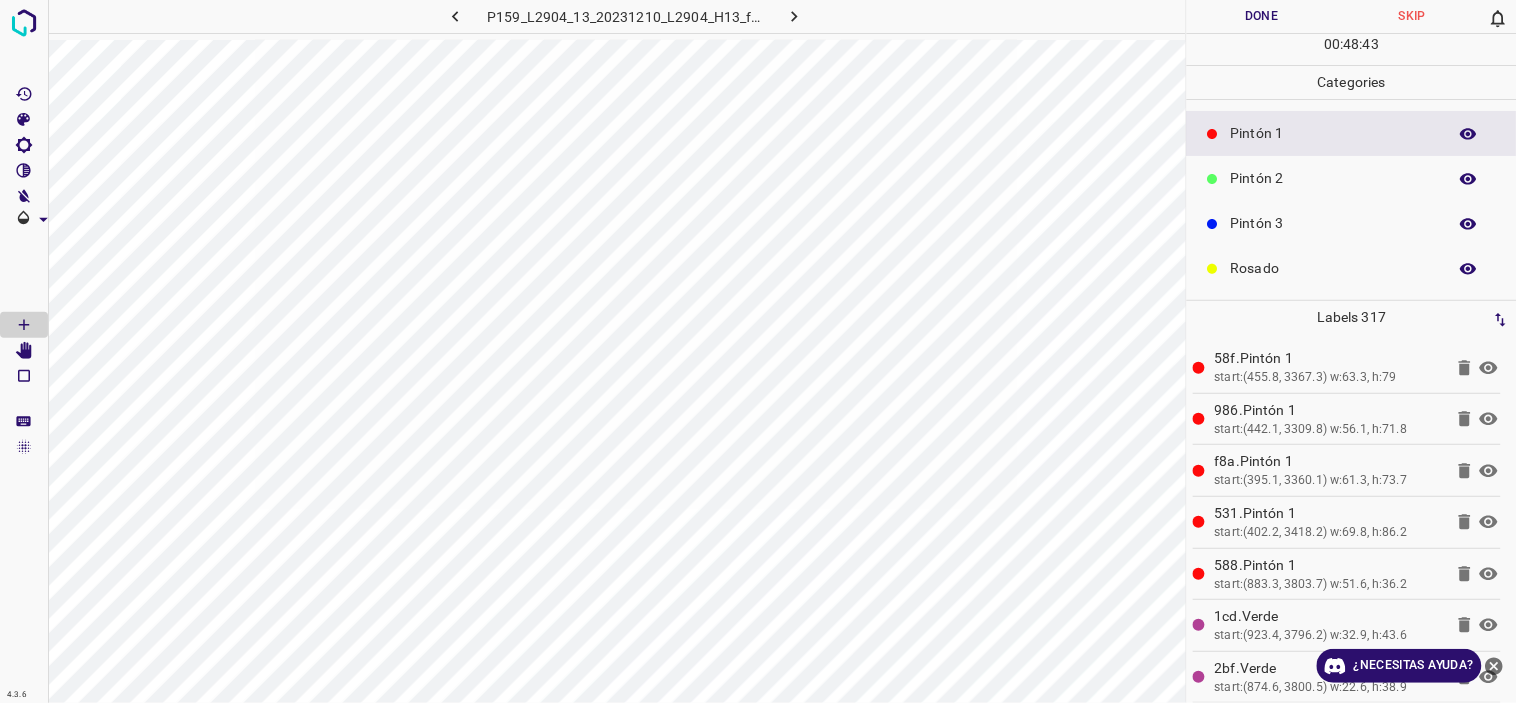 scroll, scrollTop: 175, scrollLeft: 0, axis: vertical 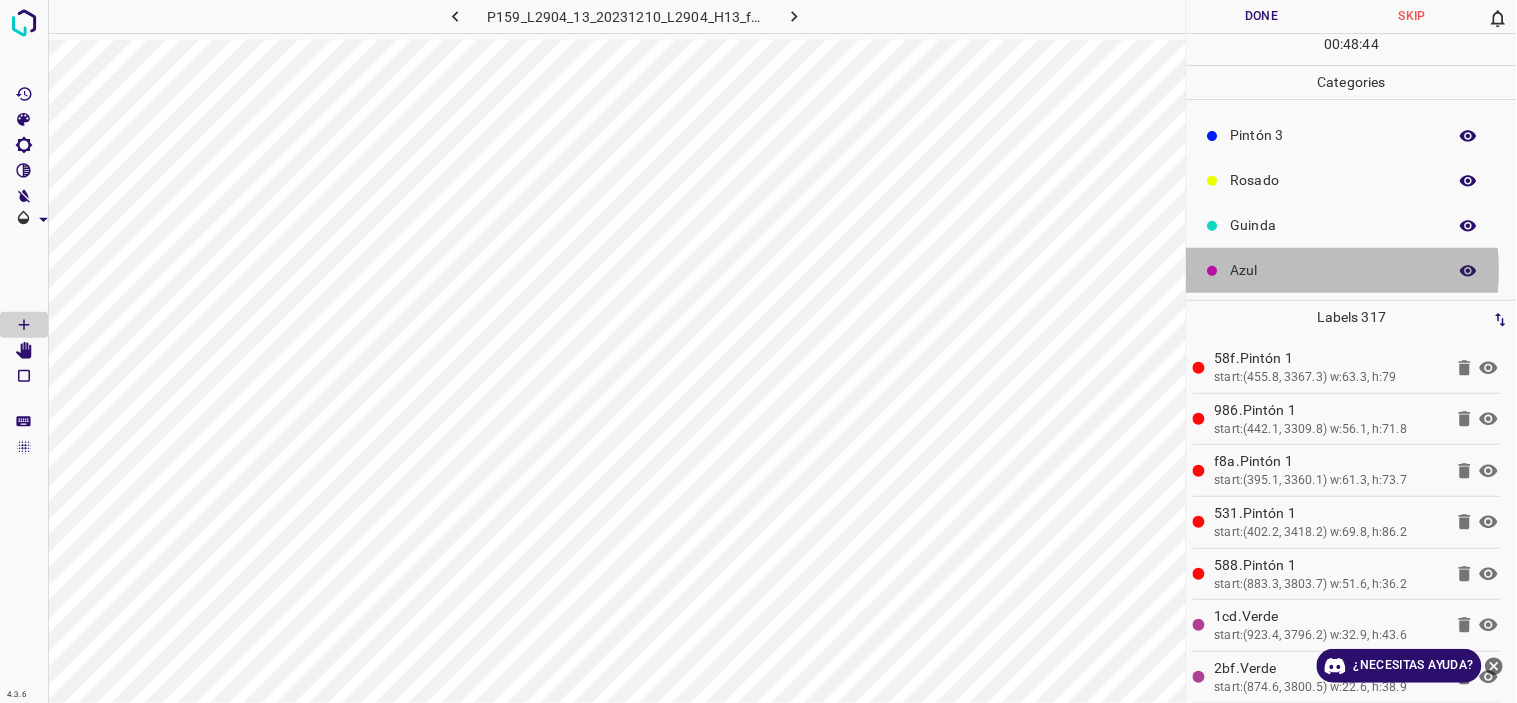 click on "Azul" at bounding box center [1334, 270] 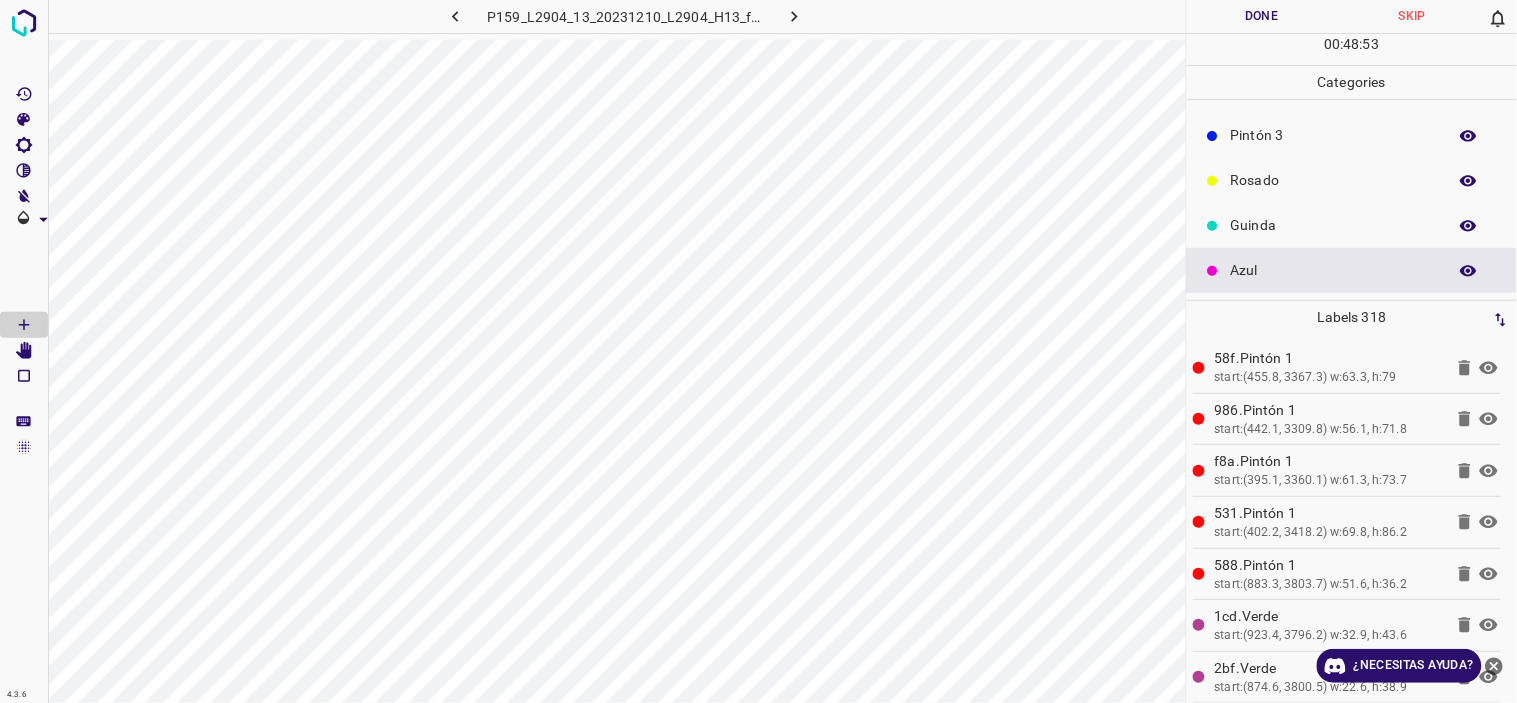 scroll, scrollTop: 0, scrollLeft: 0, axis: both 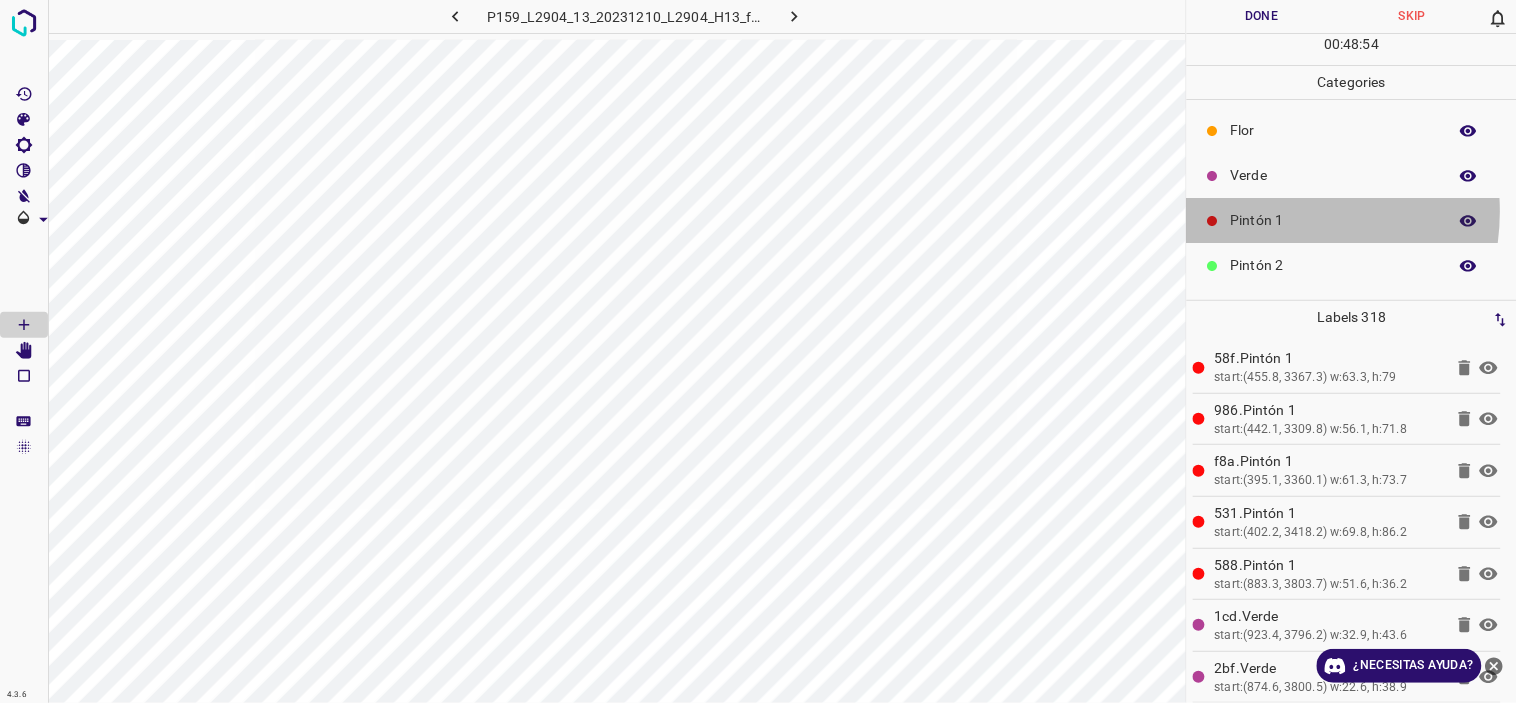 click on "Pintón 1" at bounding box center [1334, 220] 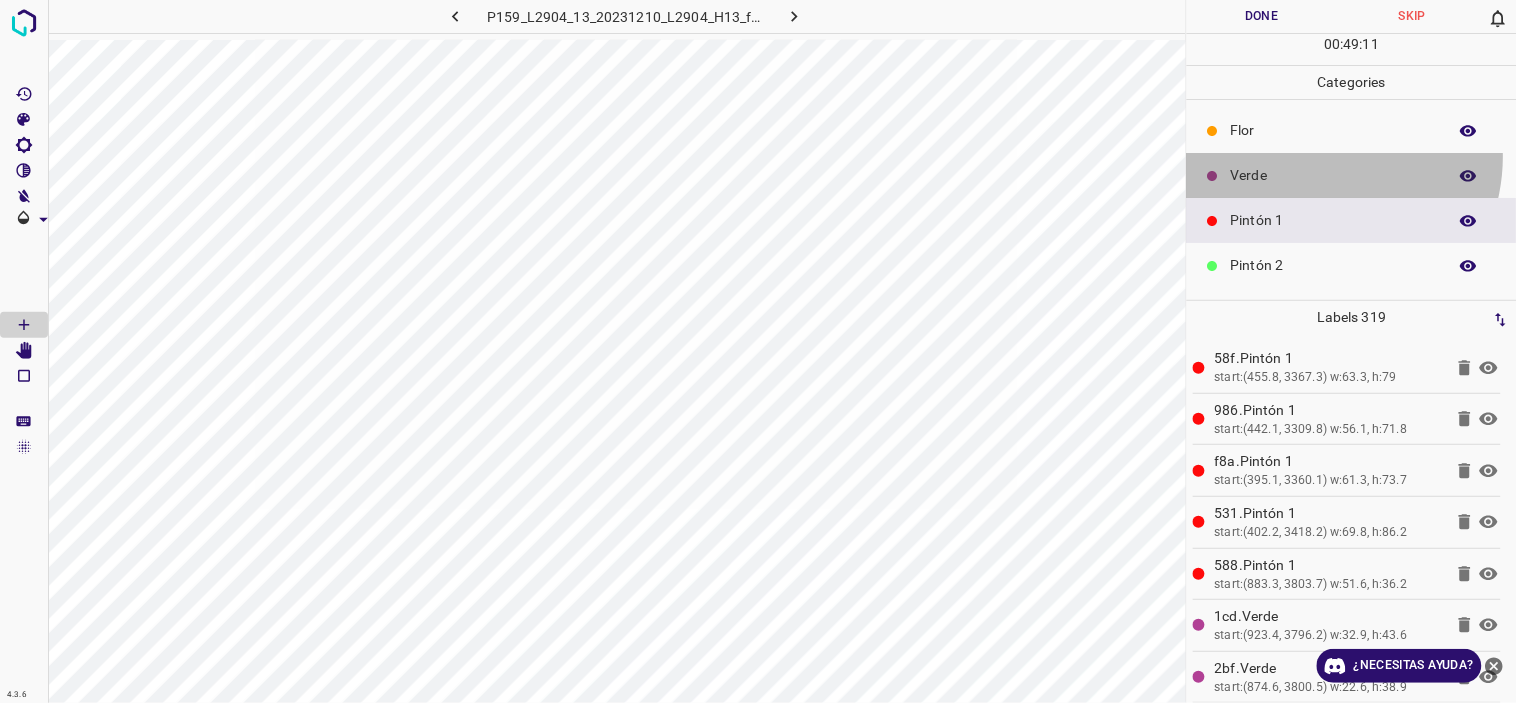 click on "Verde" at bounding box center (1352, 175) 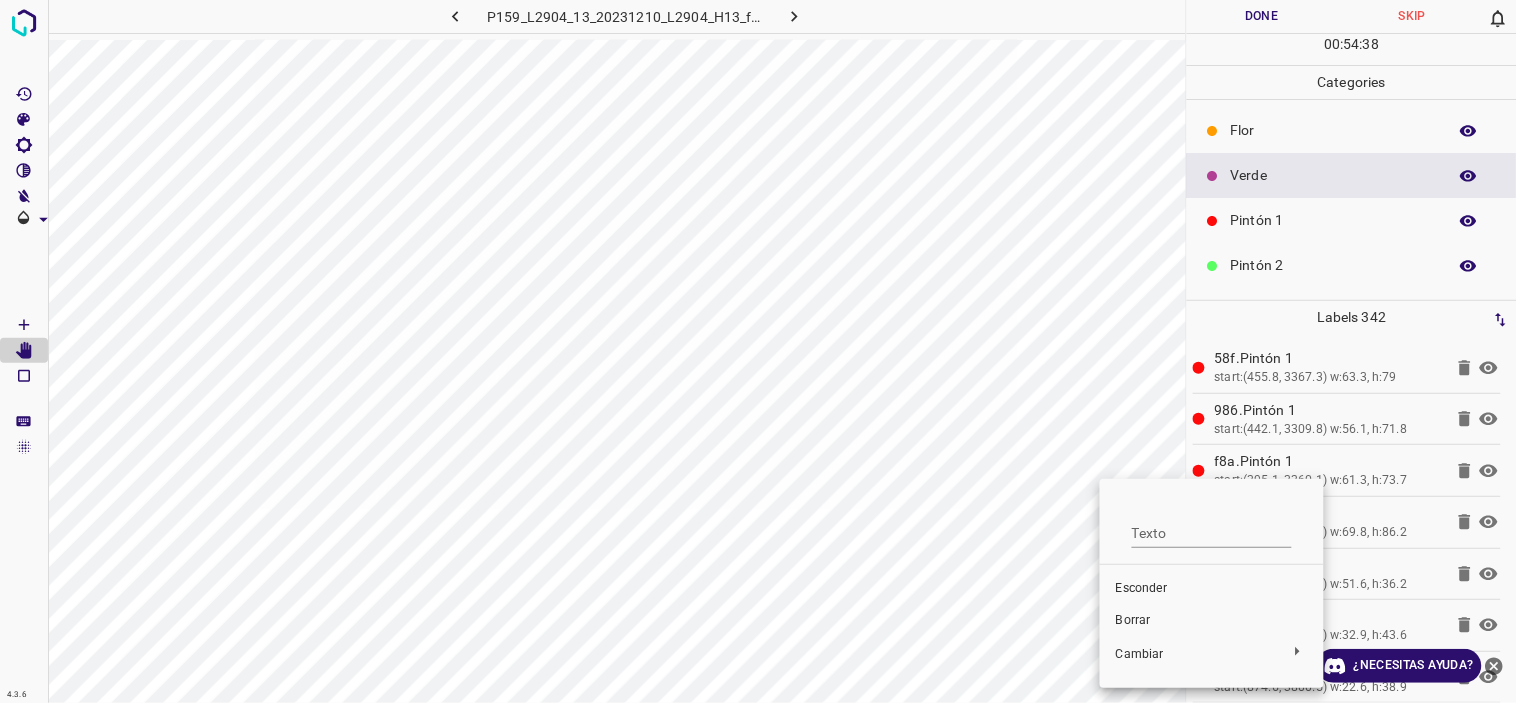 click at bounding box center [758, 351] 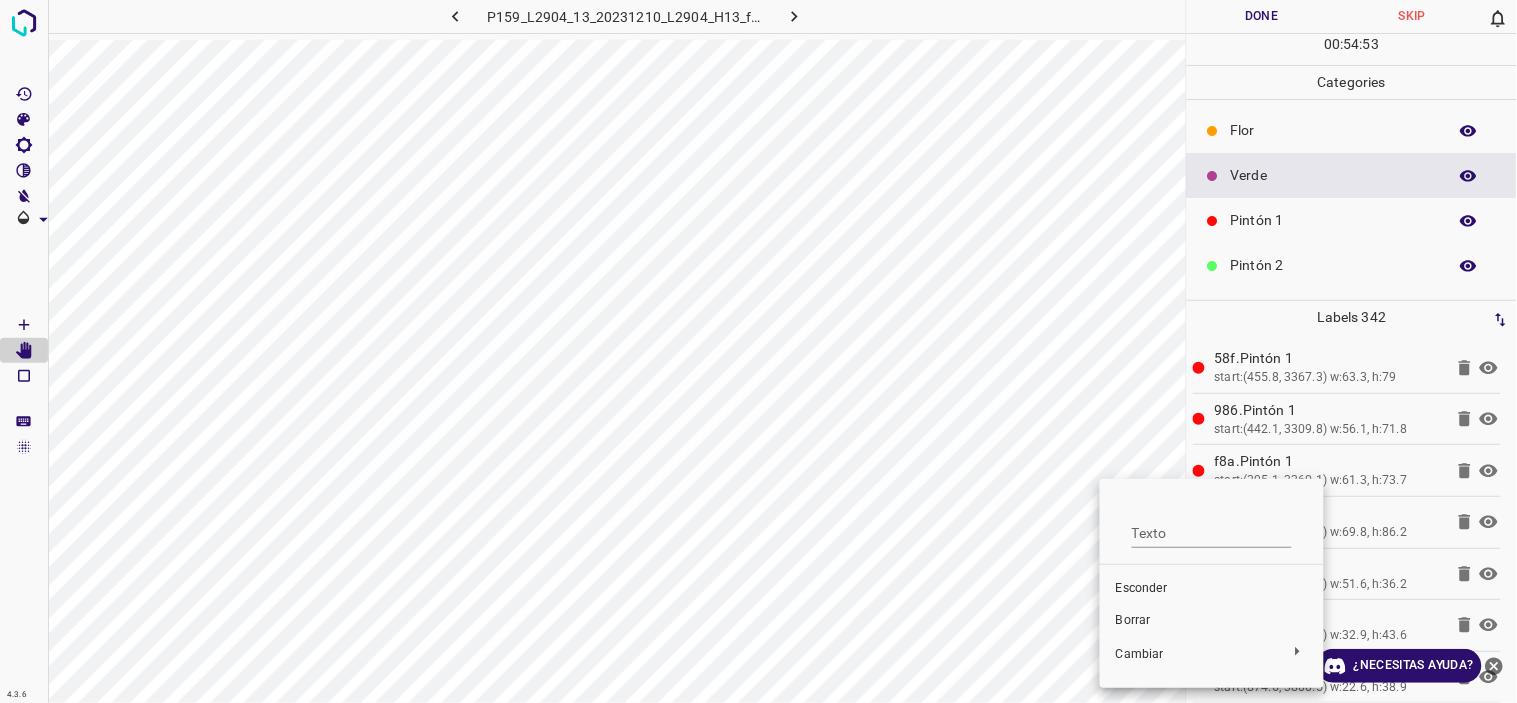 drag, startPoint x: 708, startPoint y: 554, endPoint x: 737, endPoint y: 546, distance: 30.083218 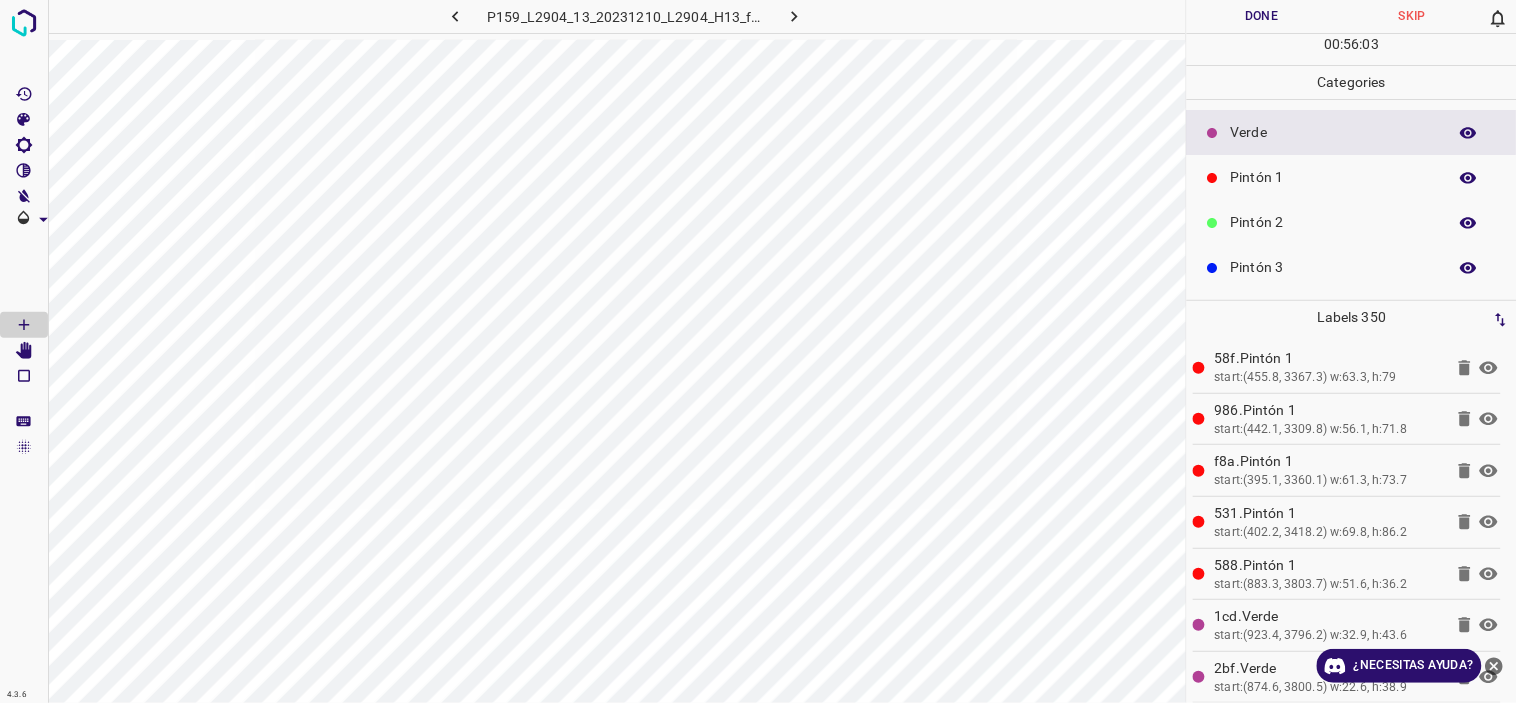 scroll, scrollTop: 175, scrollLeft: 0, axis: vertical 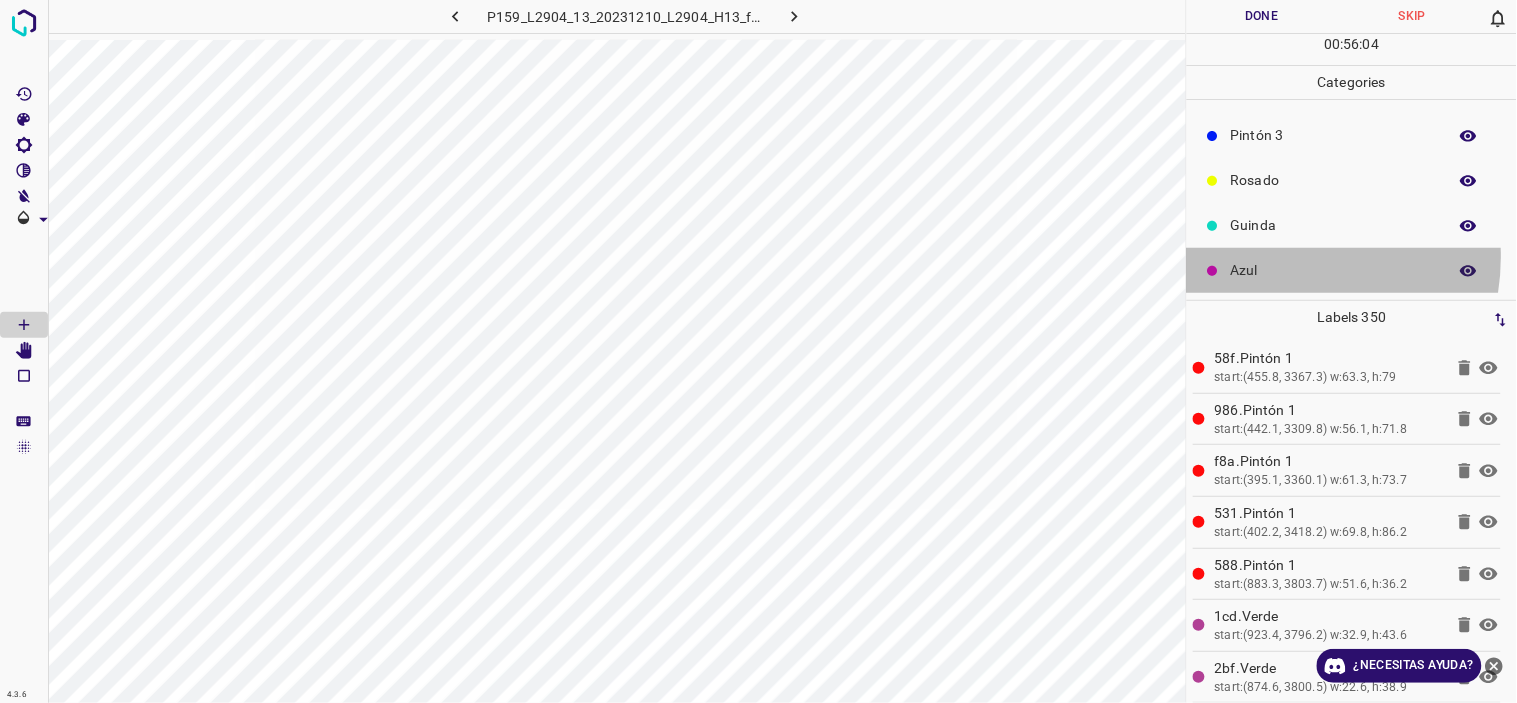 click on "Azul" at bounding box center (1352, 270) 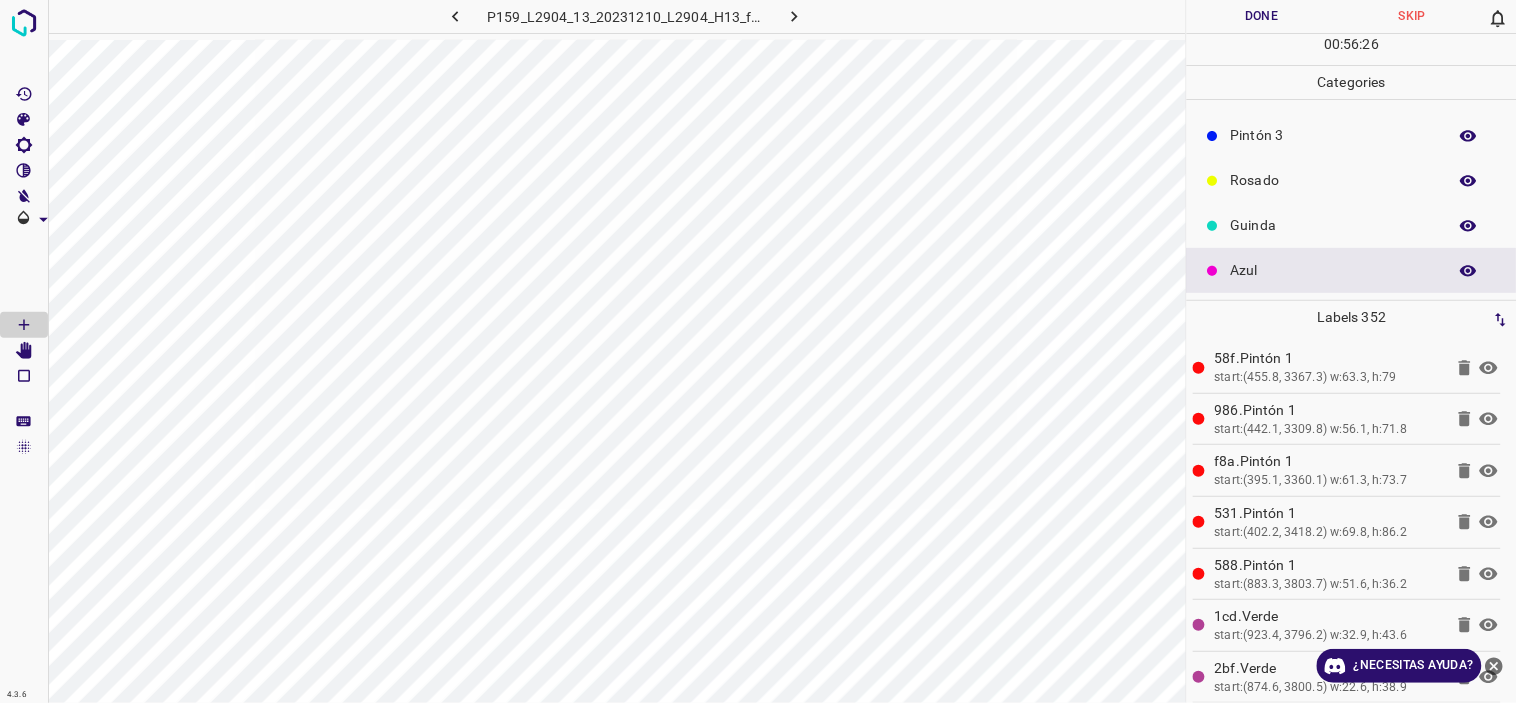scroll, scrollTop: 0, scrollLeft: 0, axis: both 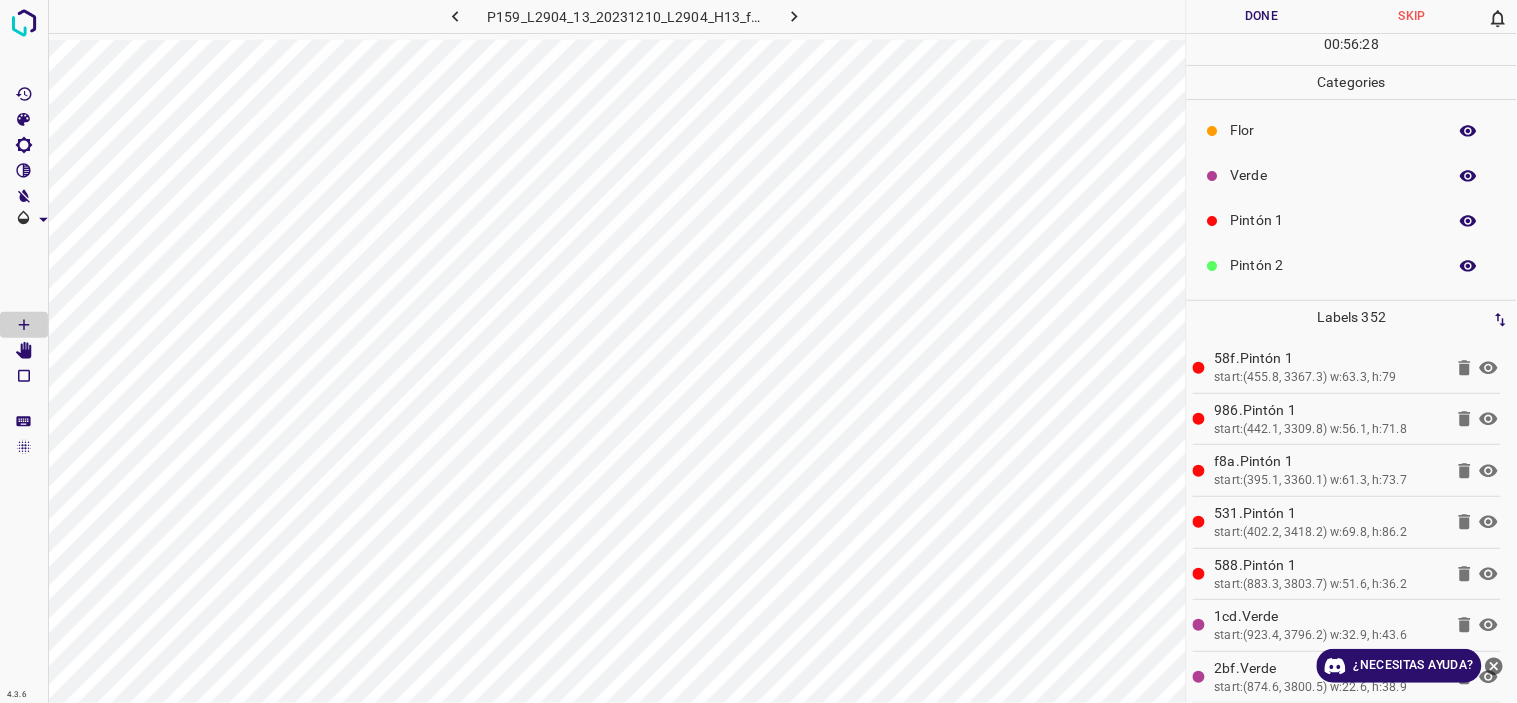 click on "Verde" at bounding box center [1334, 175] 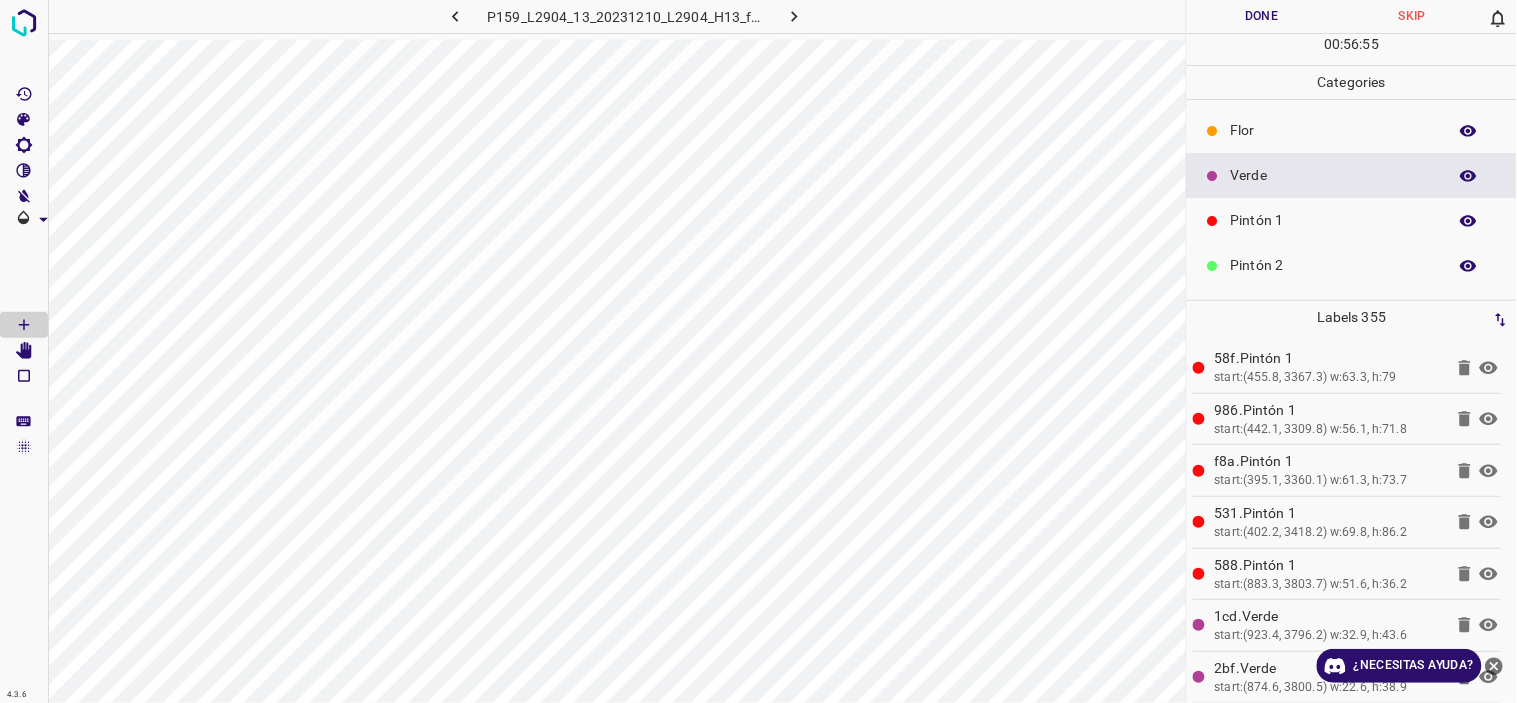 scroll, scrollTop: 175, scrollLeft: 0, axis: vertical 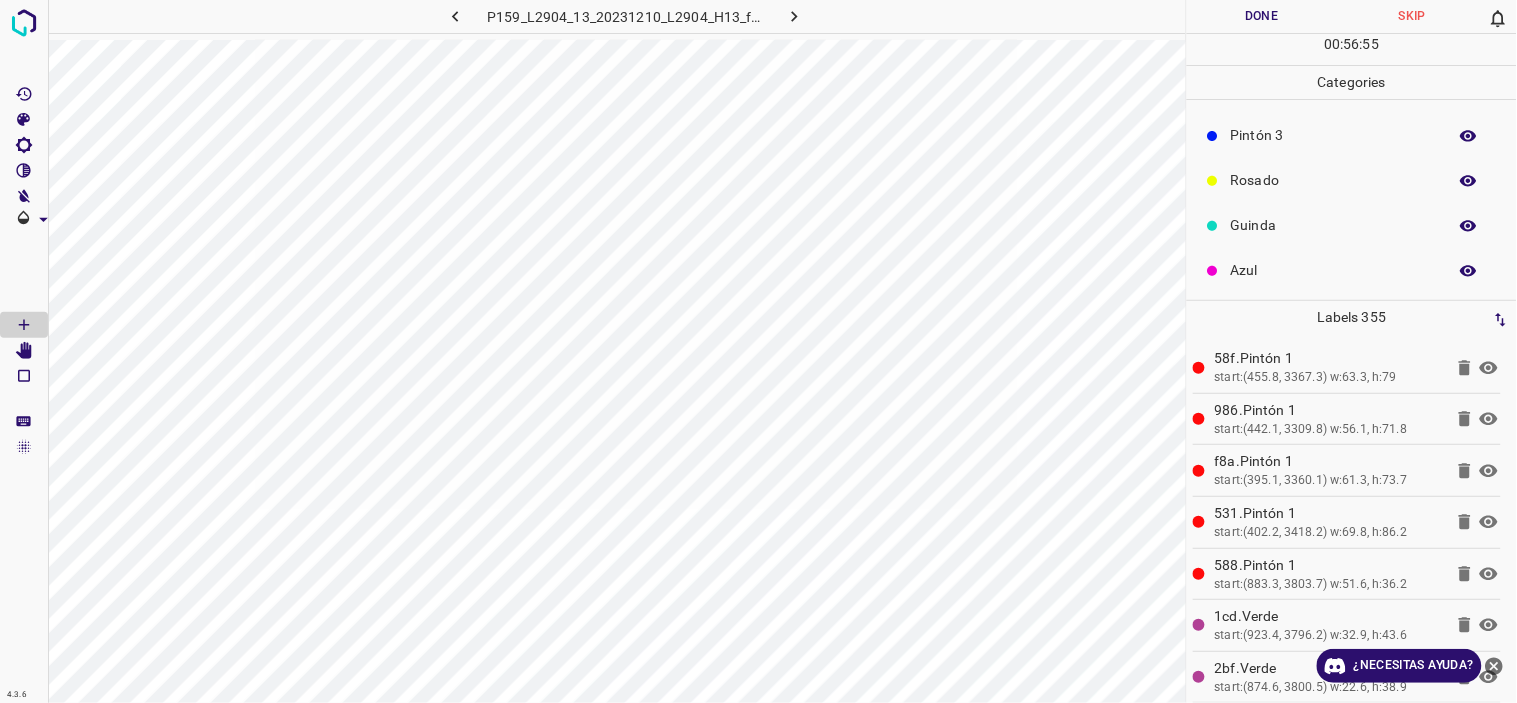 click on "Azul" at bounding box center [1352, 270] 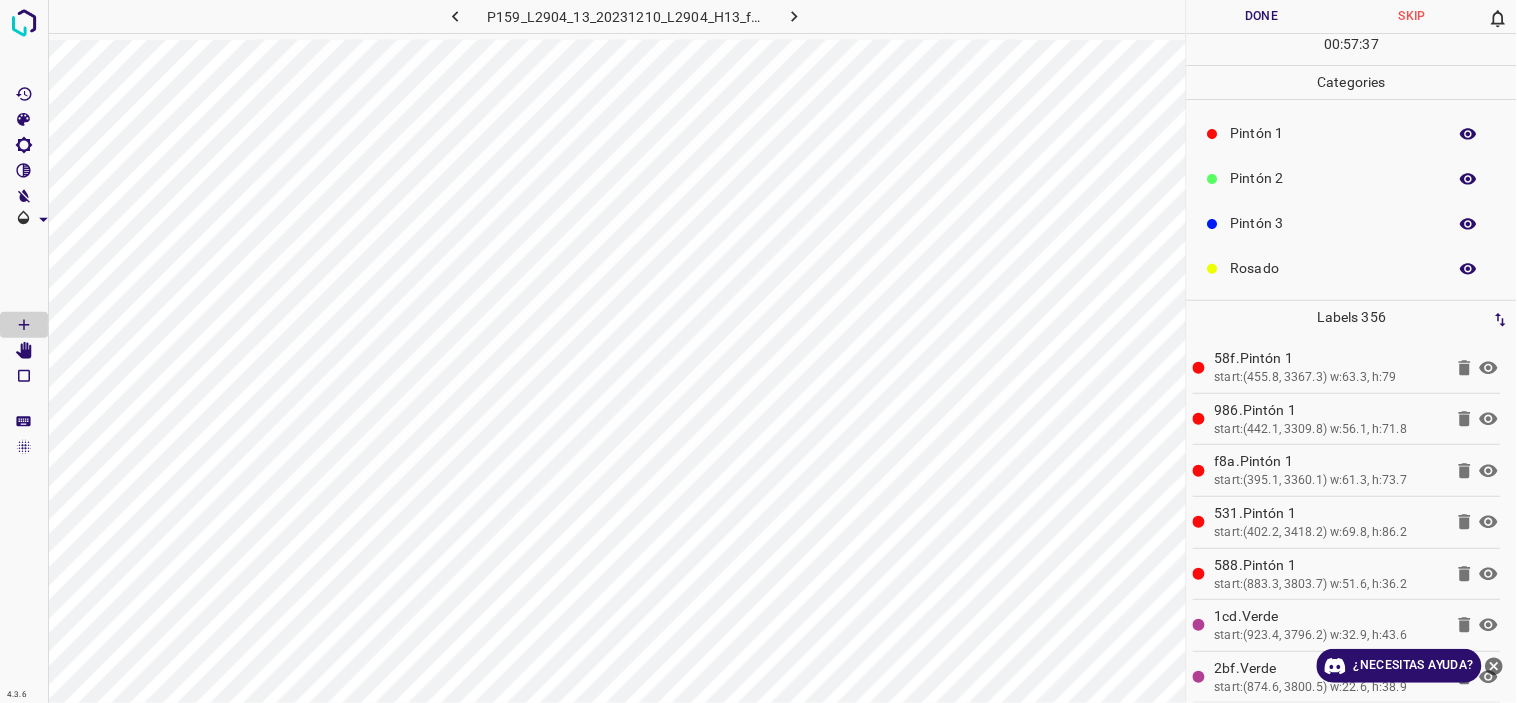 scroll, scrollTop: 0, scrollLeft: 0, axis: both 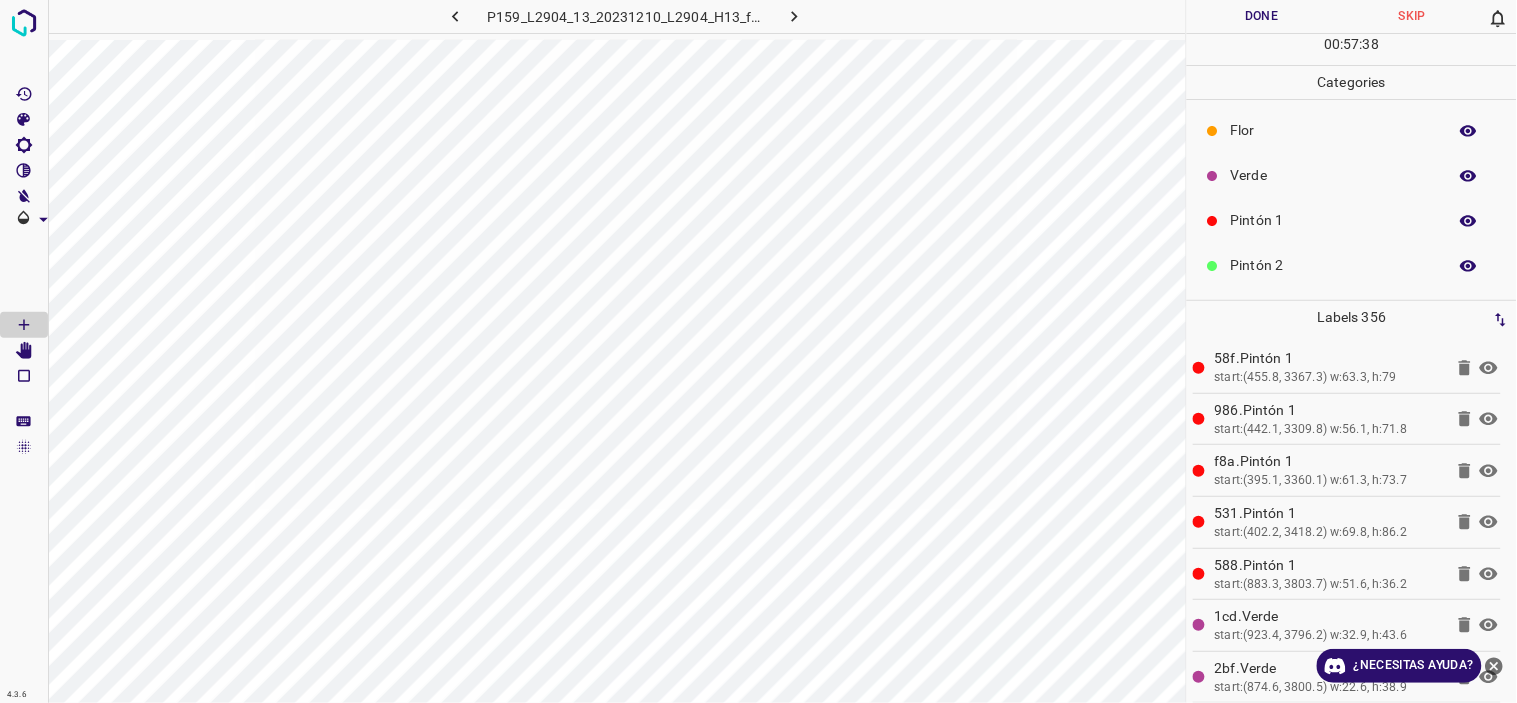 click on "Verde" at bounding box center [1352, 175] 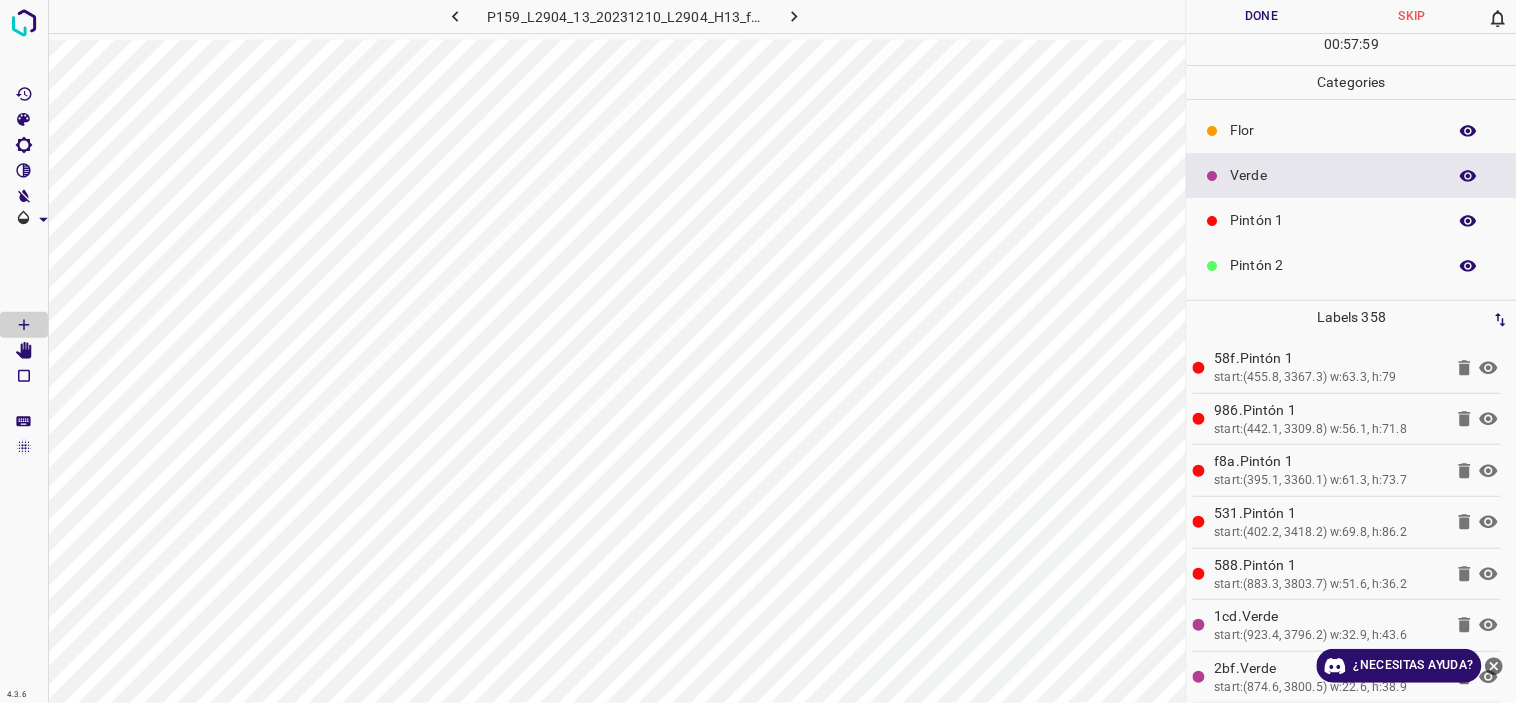 click on "Pintón 1" at bounding box center [1334, 220] 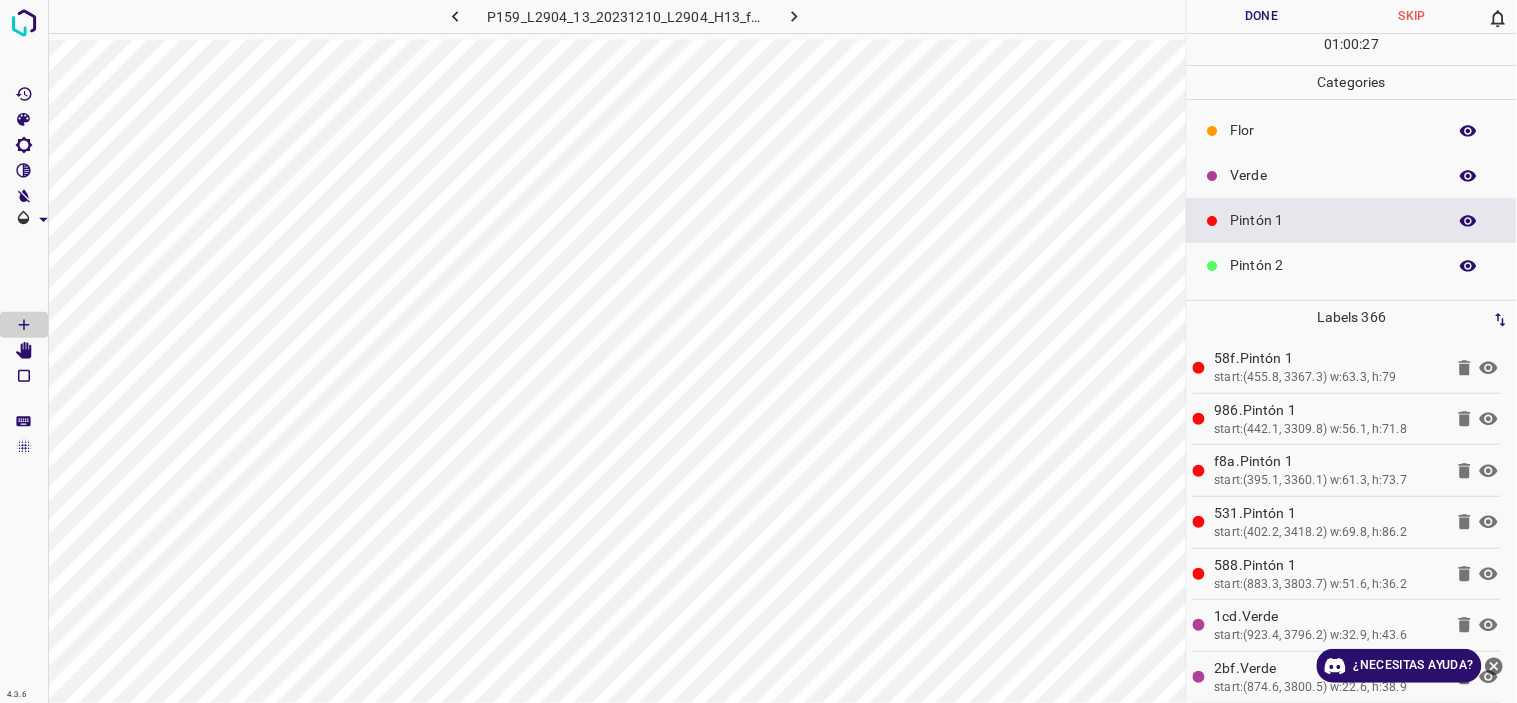 click on "Verde" at bounding box center [1334, 175] 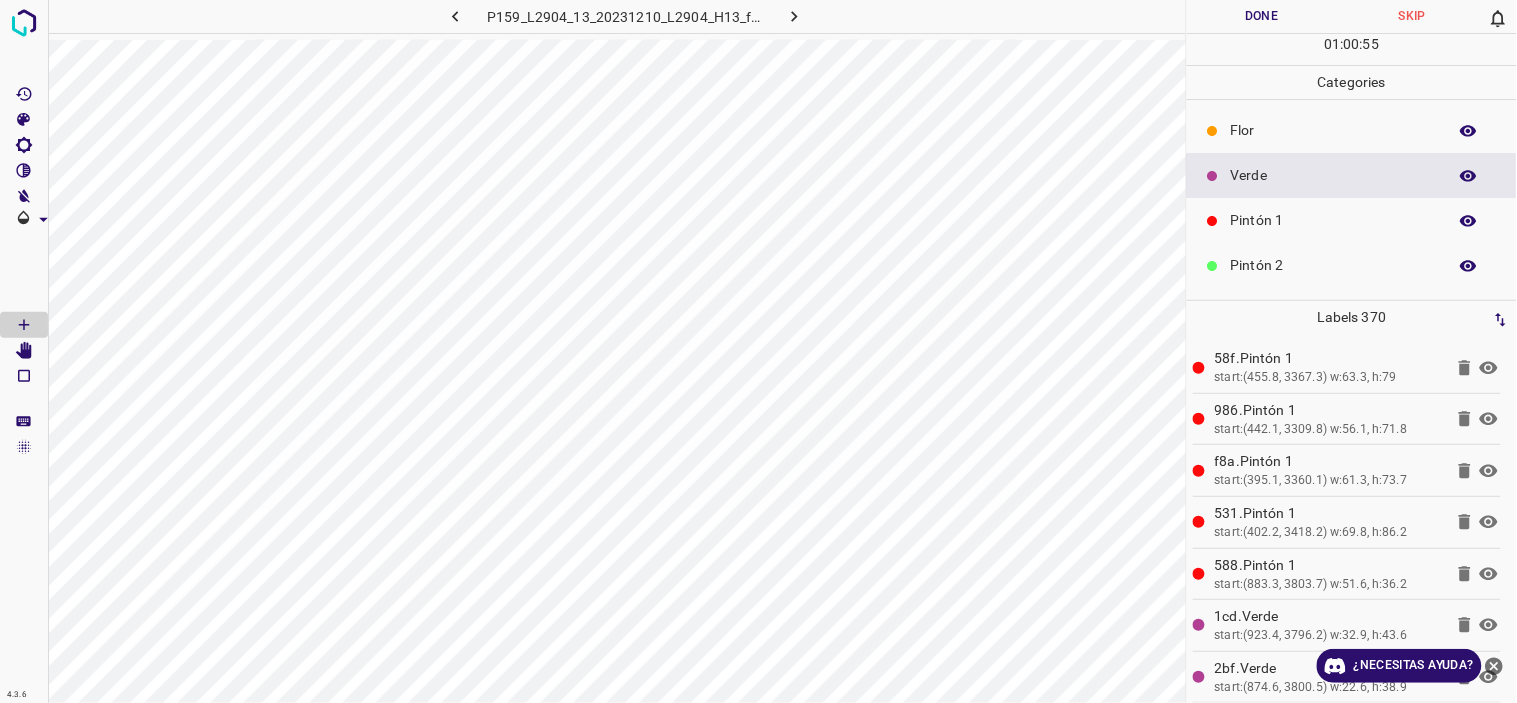 scroll, scrollTop: 175, scrollLeft: 0, axis: vertical 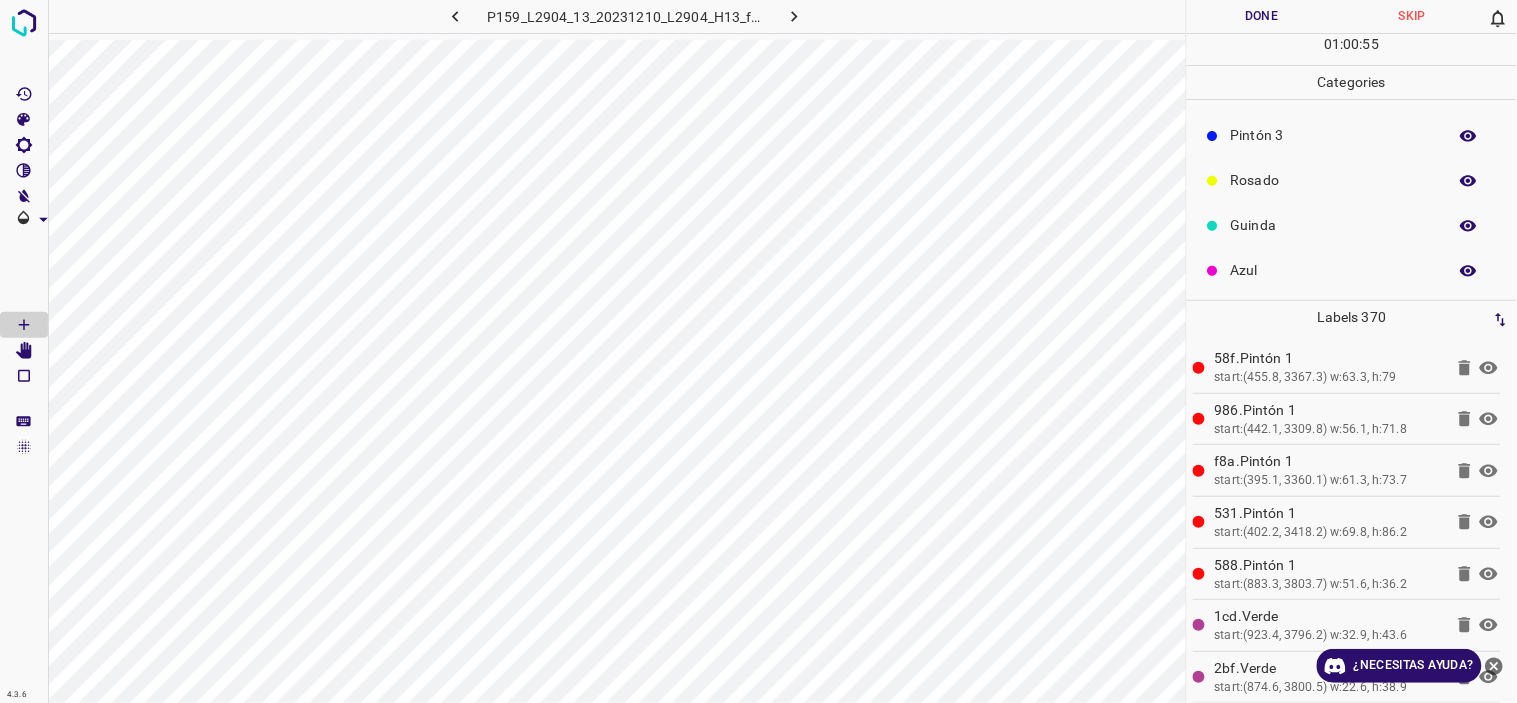 click on "Azul" at bounding box center [1334, 270] 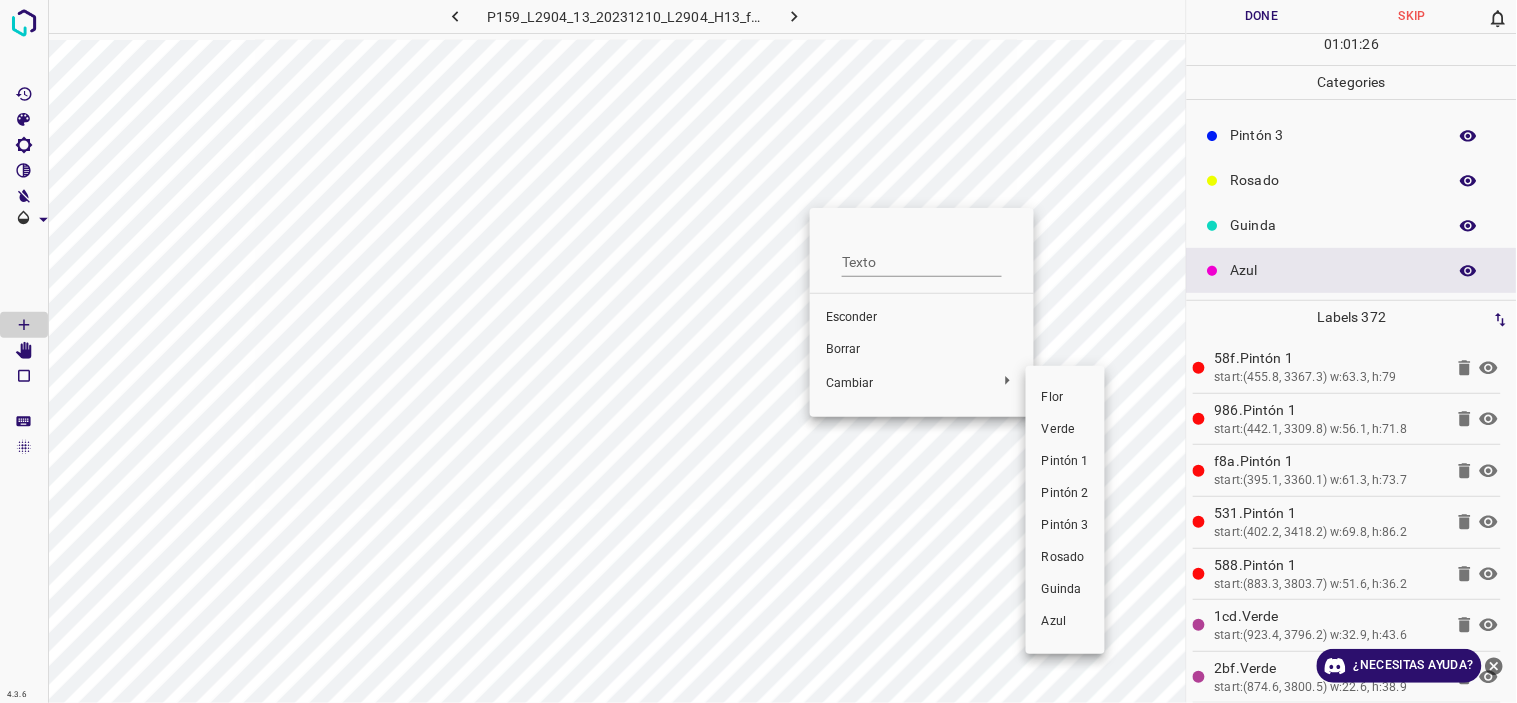 click on "Verde" at bounding box center (1059, 429) 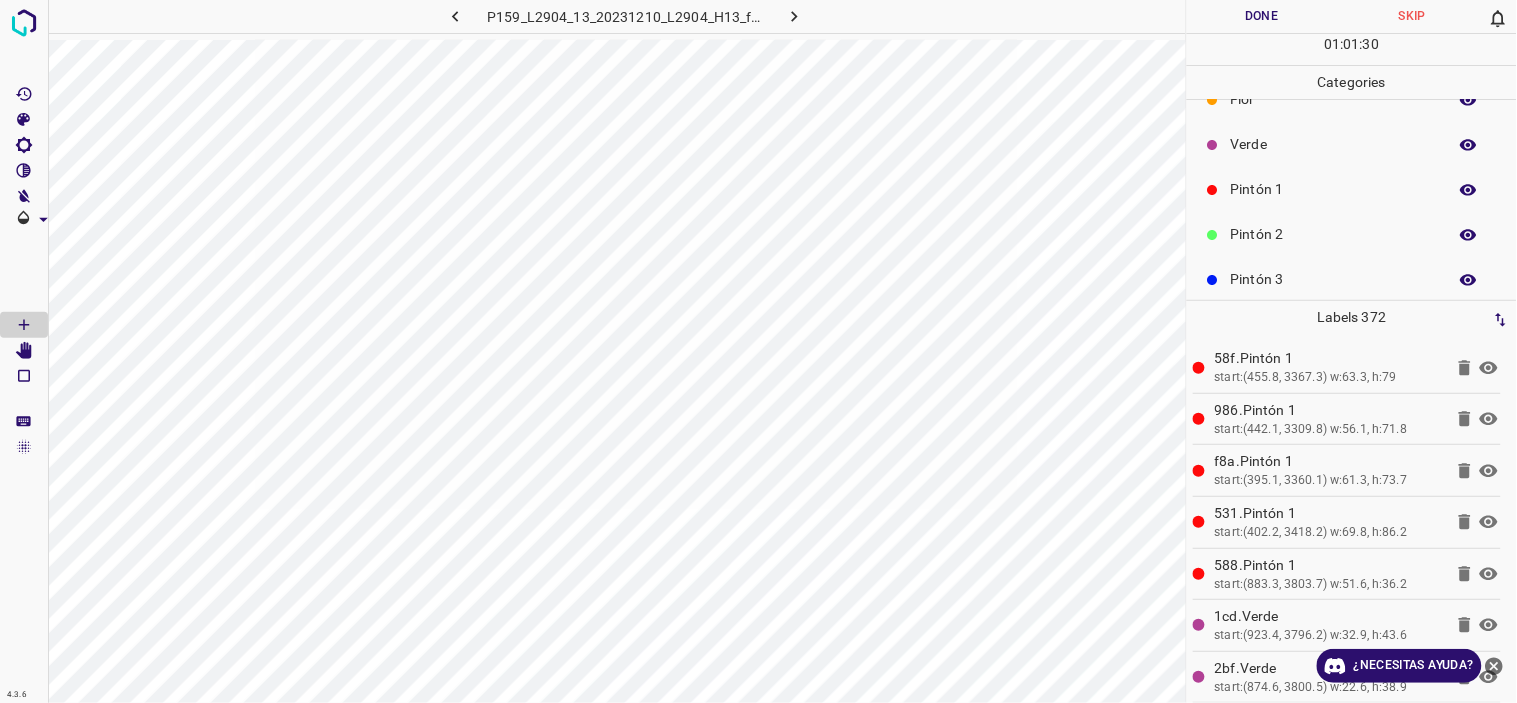 scroll, scrollTop: 0, scrollLeft: 0, axis: both 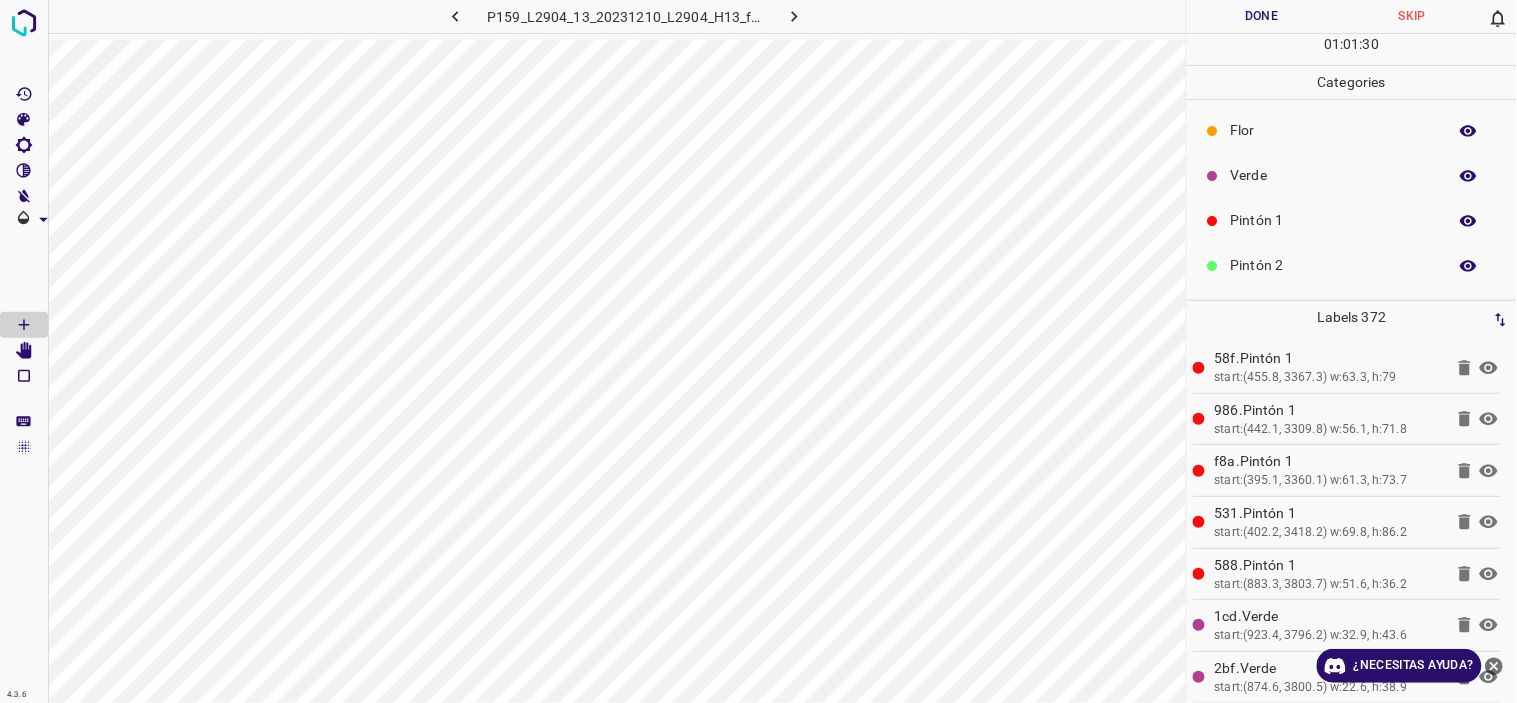 click on "Verde" at bounding box center [1334, 175] 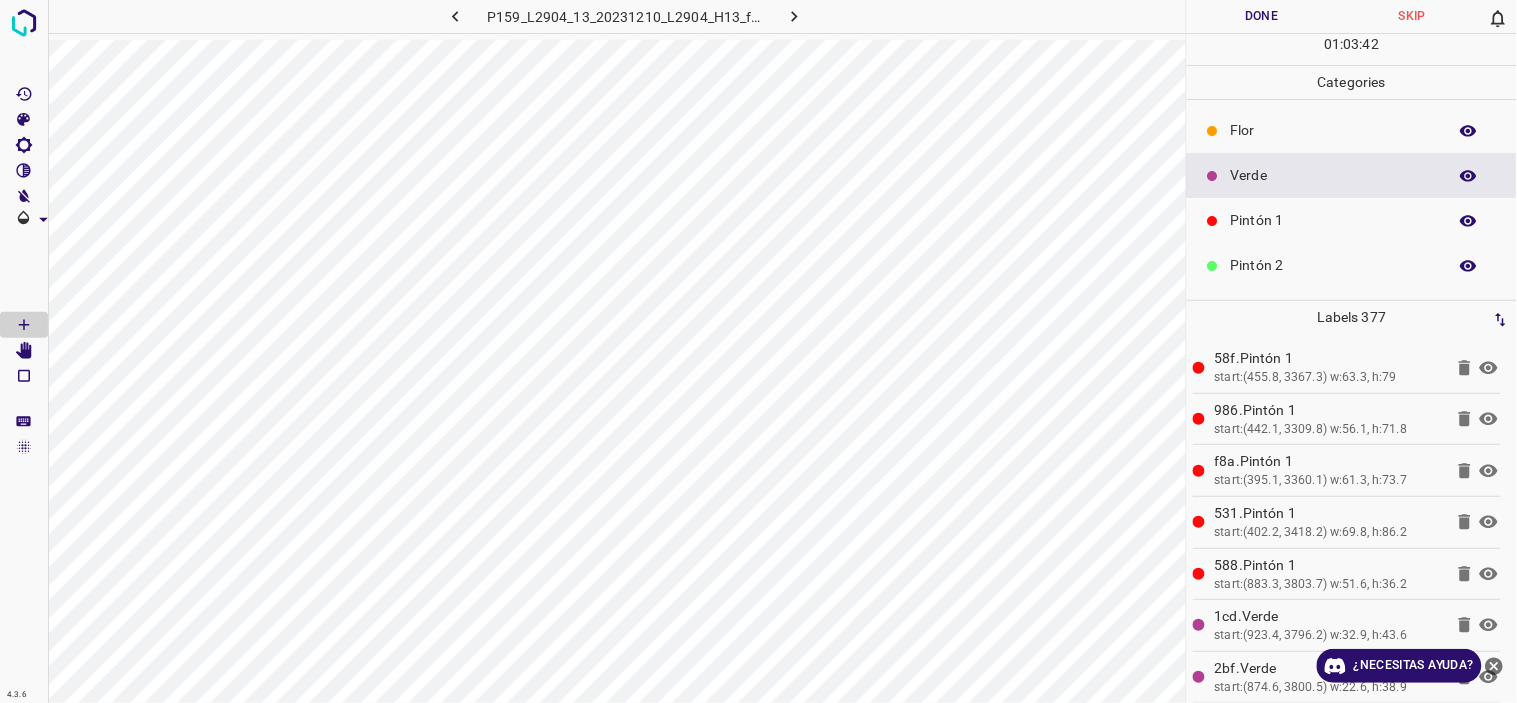 click on "Flor" at bounding box center (1334, 130) 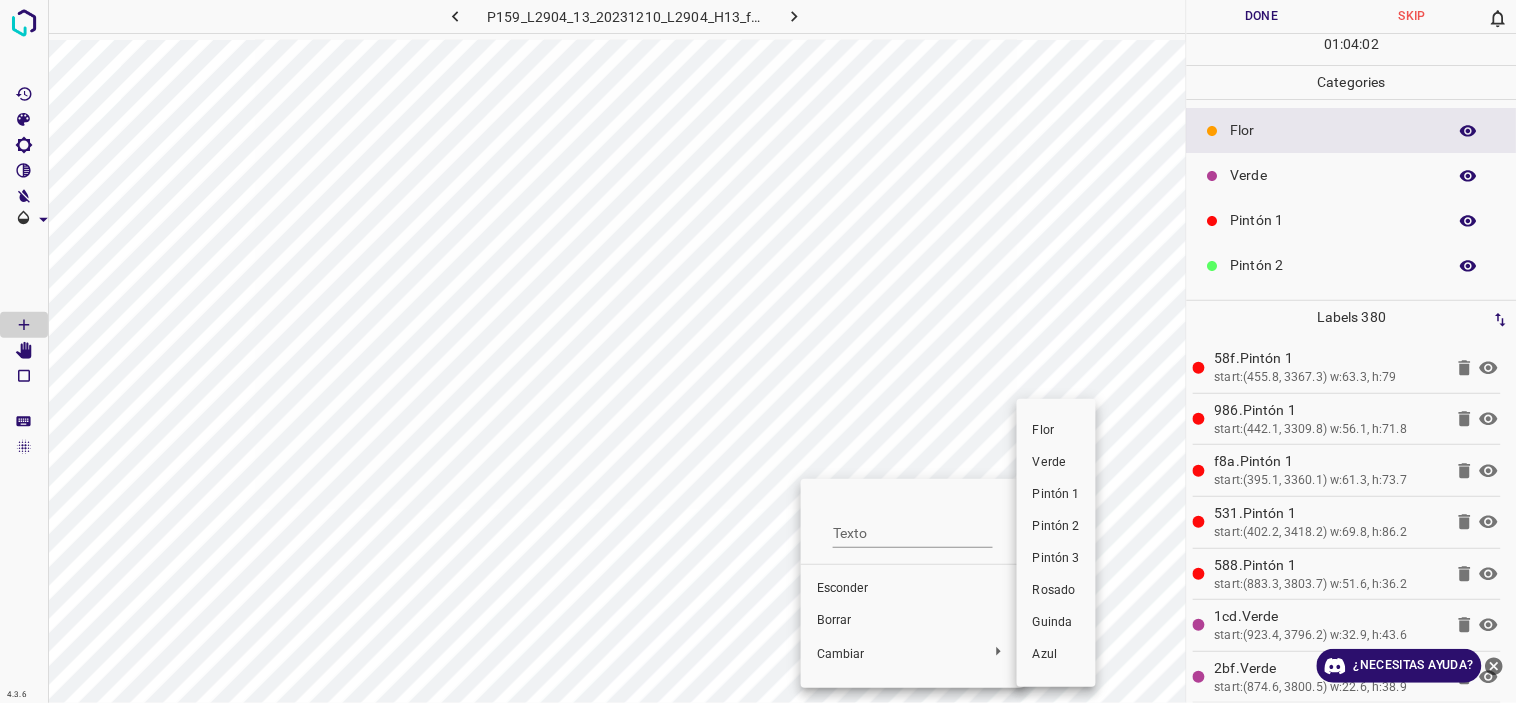 click on "Verde" at bounding box center [1050, 462] 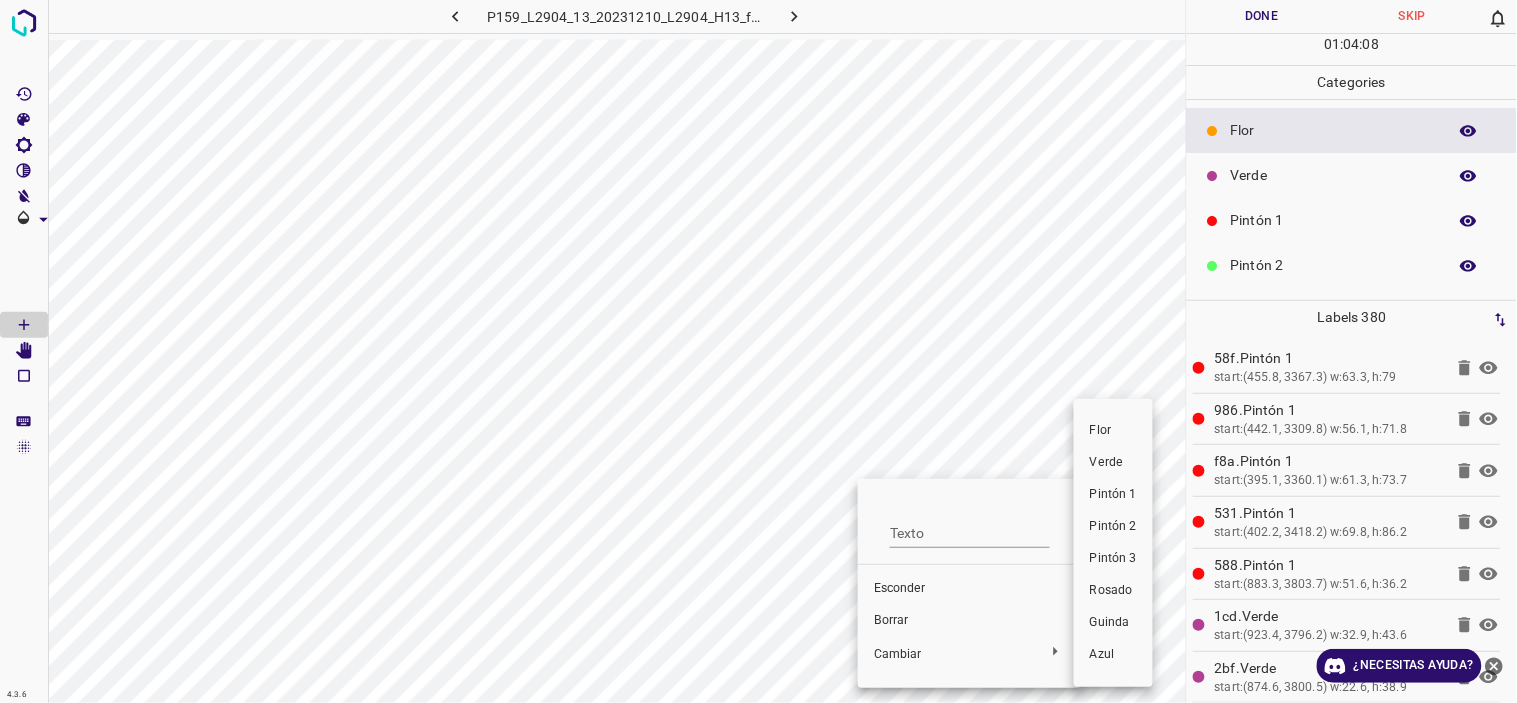 click on "Flor" at bounding box center (1113, 431) 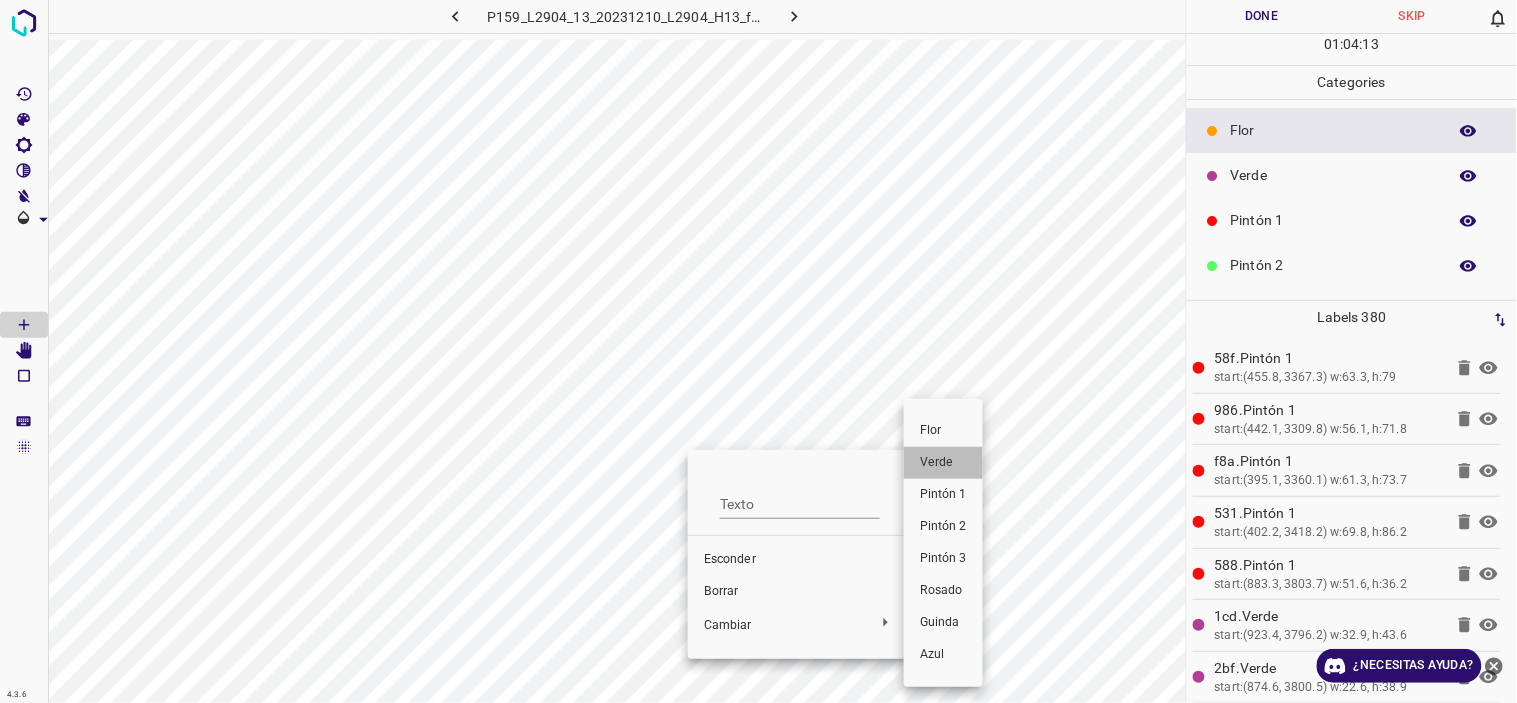 click on "Verde" at bounding box center (943, 463) 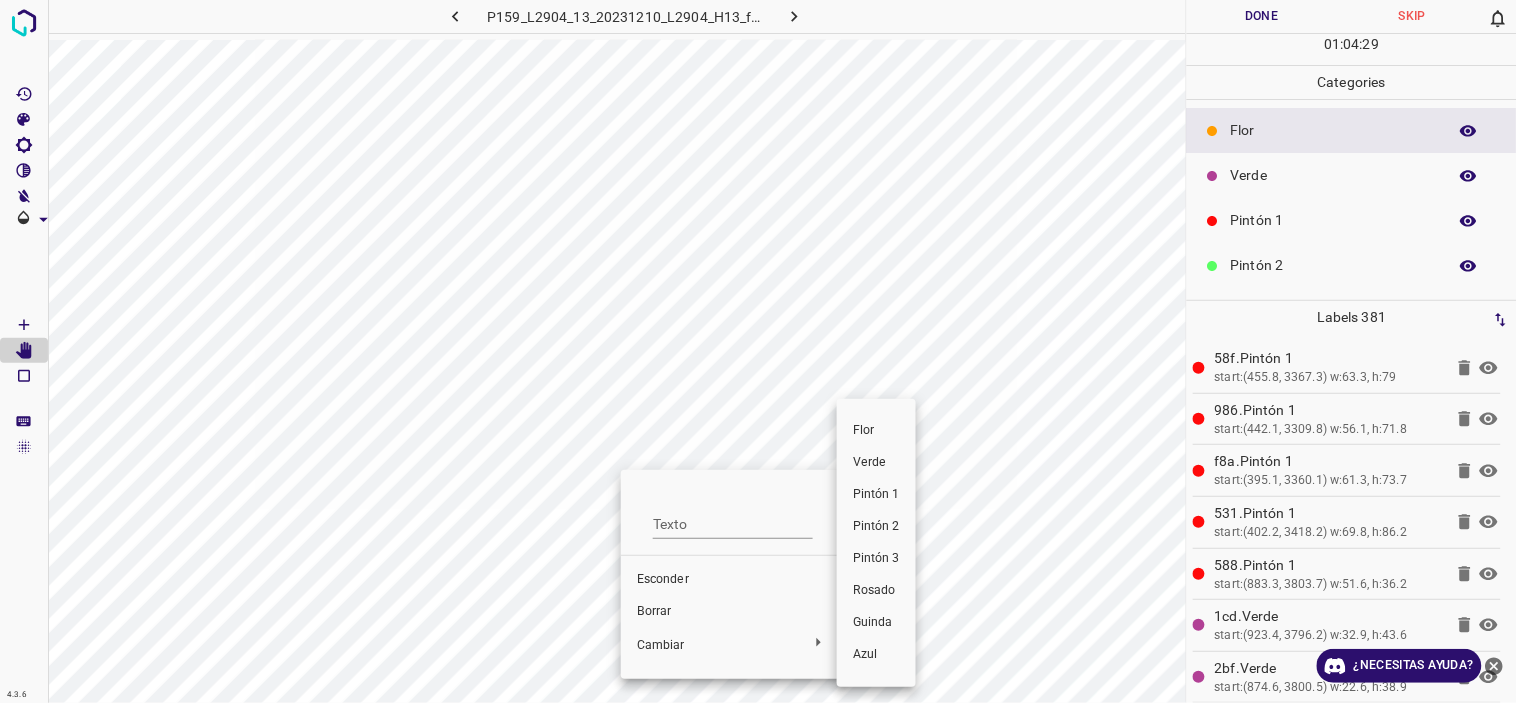 click on "Verde" at bounding box center [870, 462] 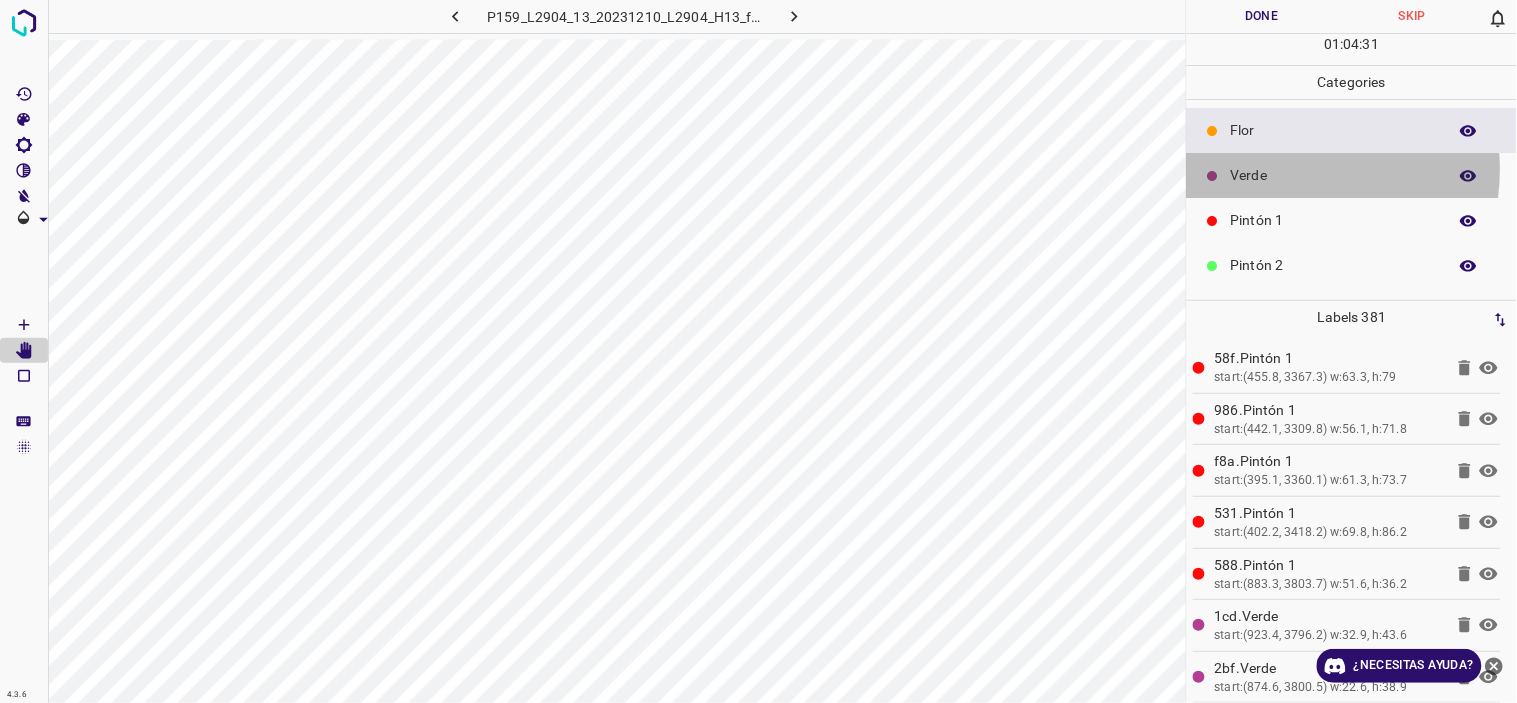 click on "Verde" at bounding box center [1334, 175] 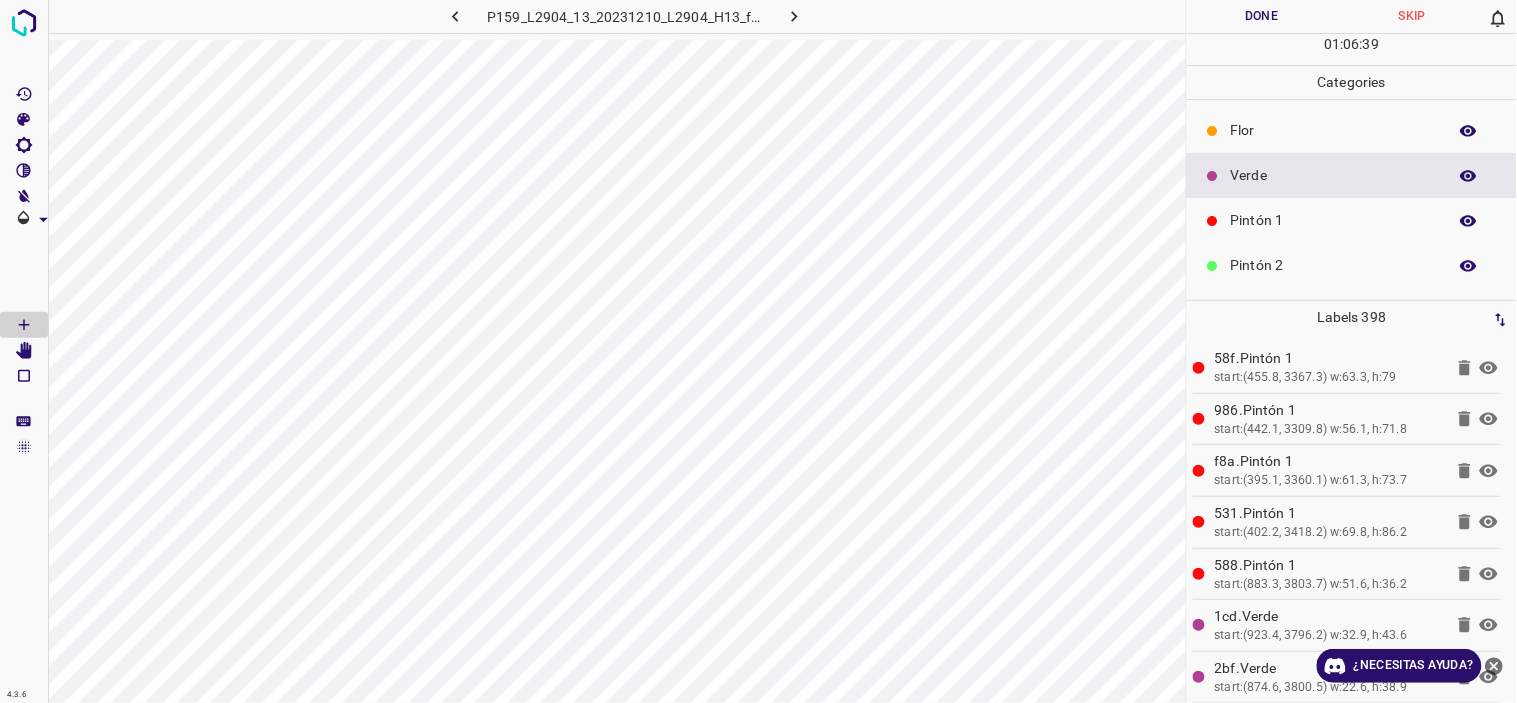 click on "Flor" at bounding box center (1334, 130) 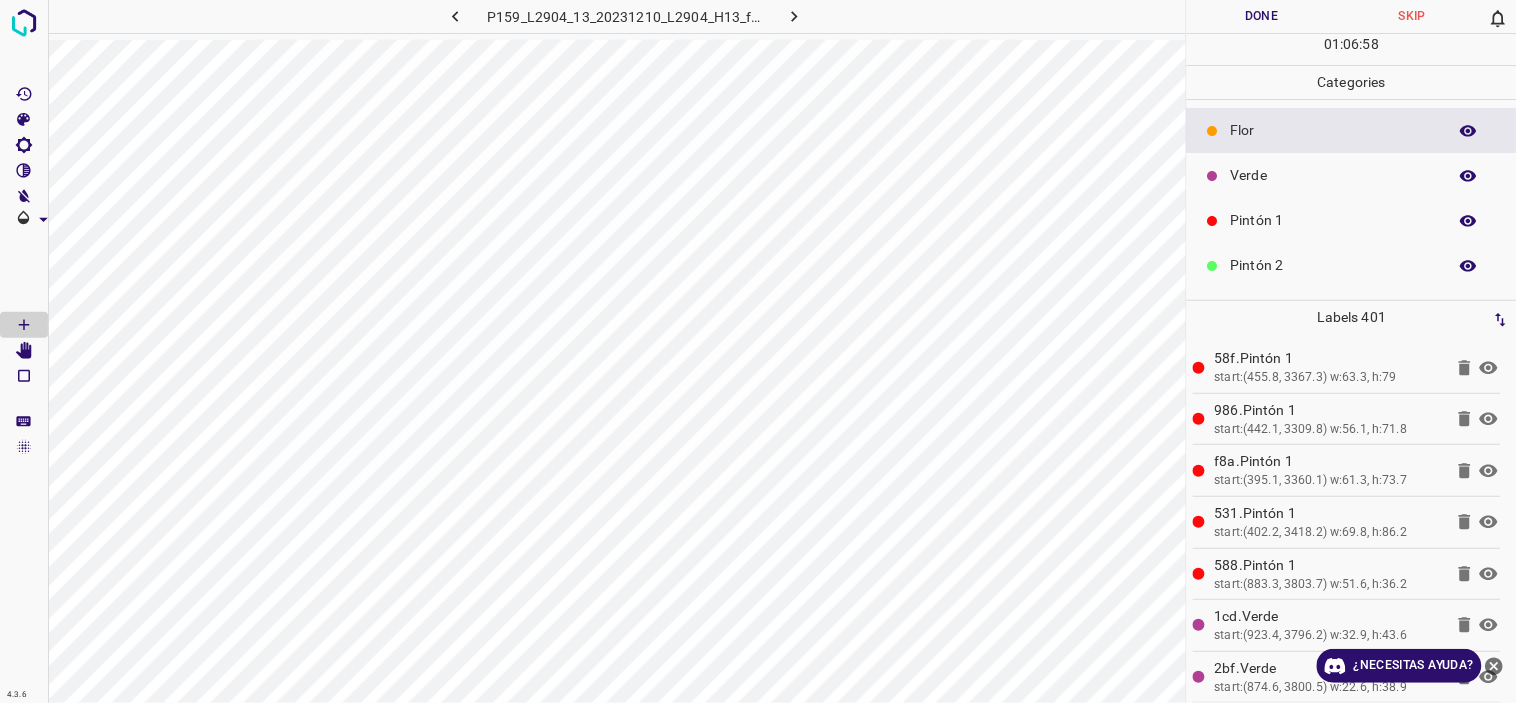 scroll, scrollTop: 175, scrollLeft: 0, axis: vertical 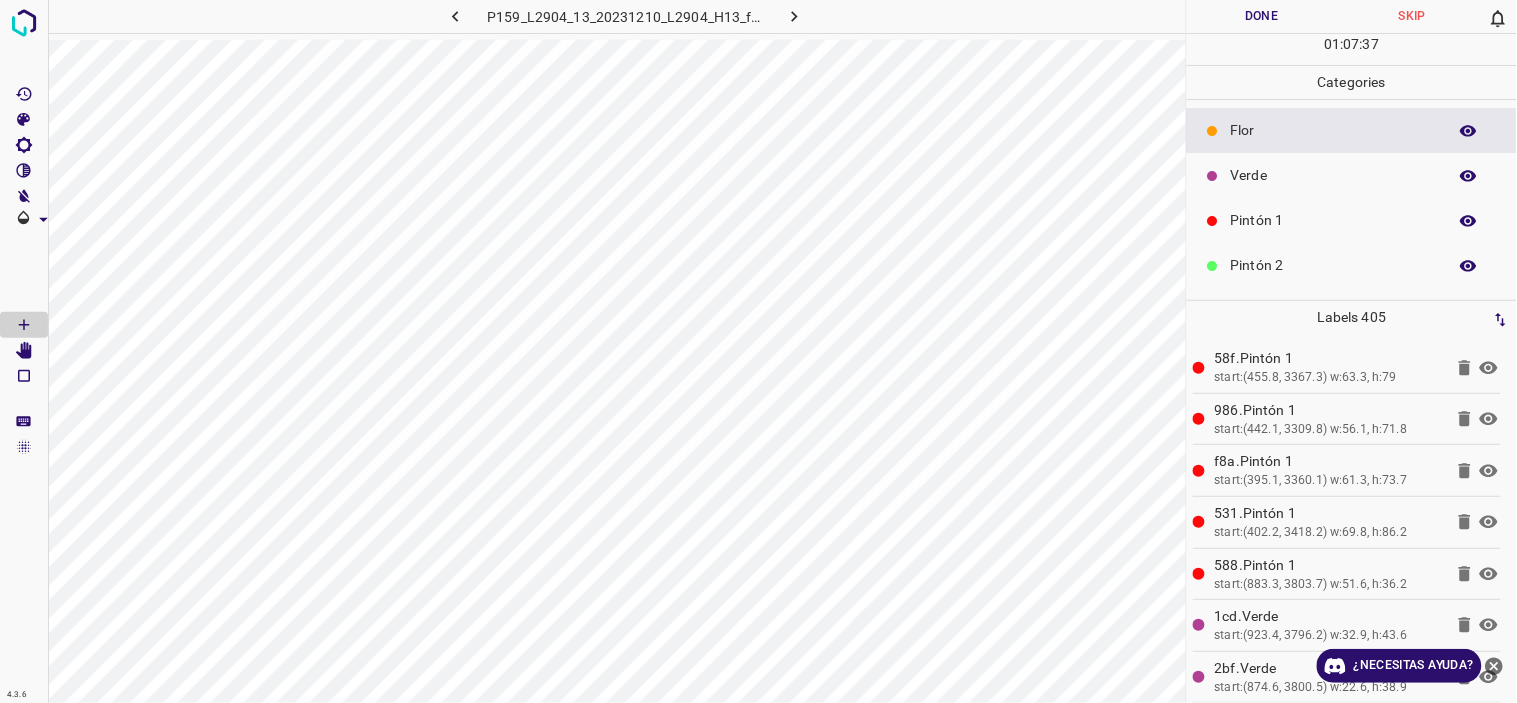 click on "Pintón 1" at bounding box center (1334, 220) 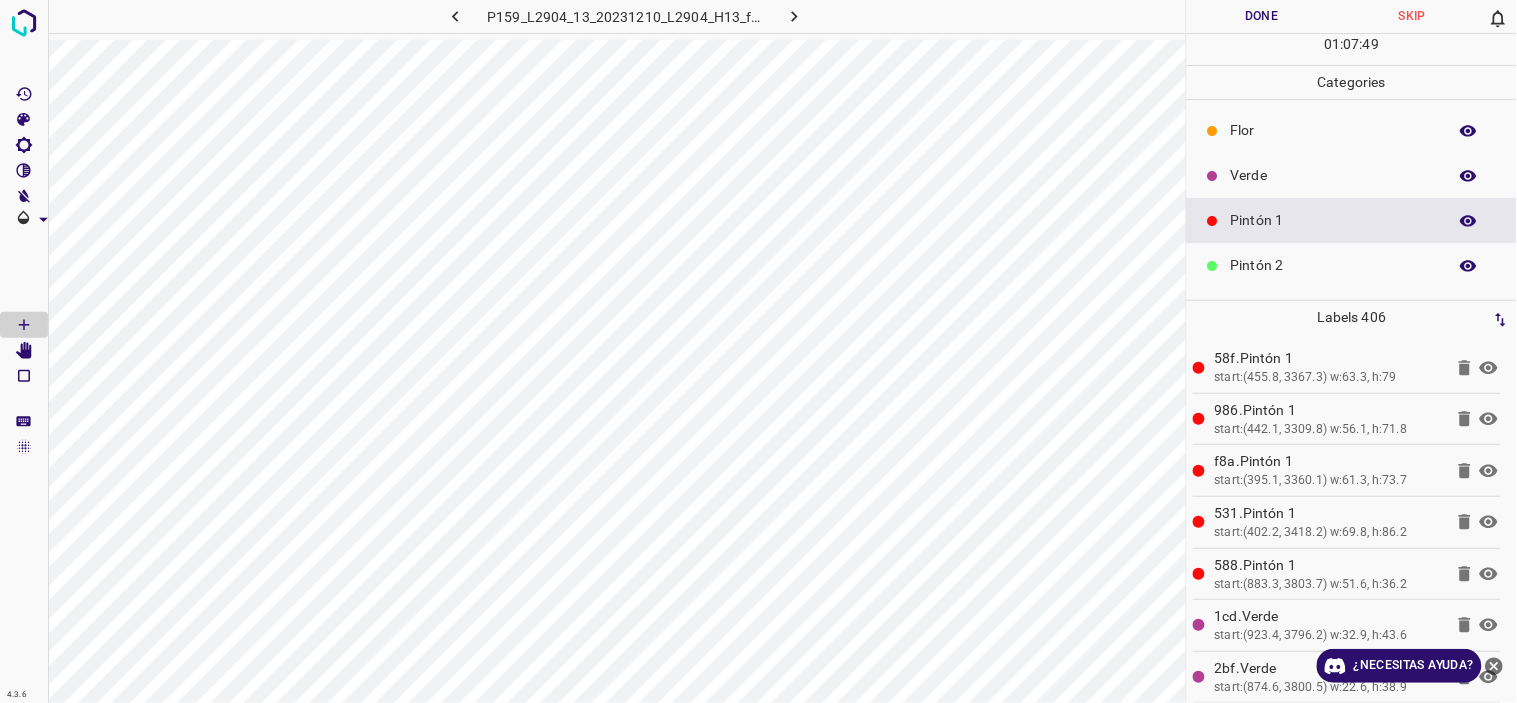 click on "Verde" at bounding box center (1334, 175) 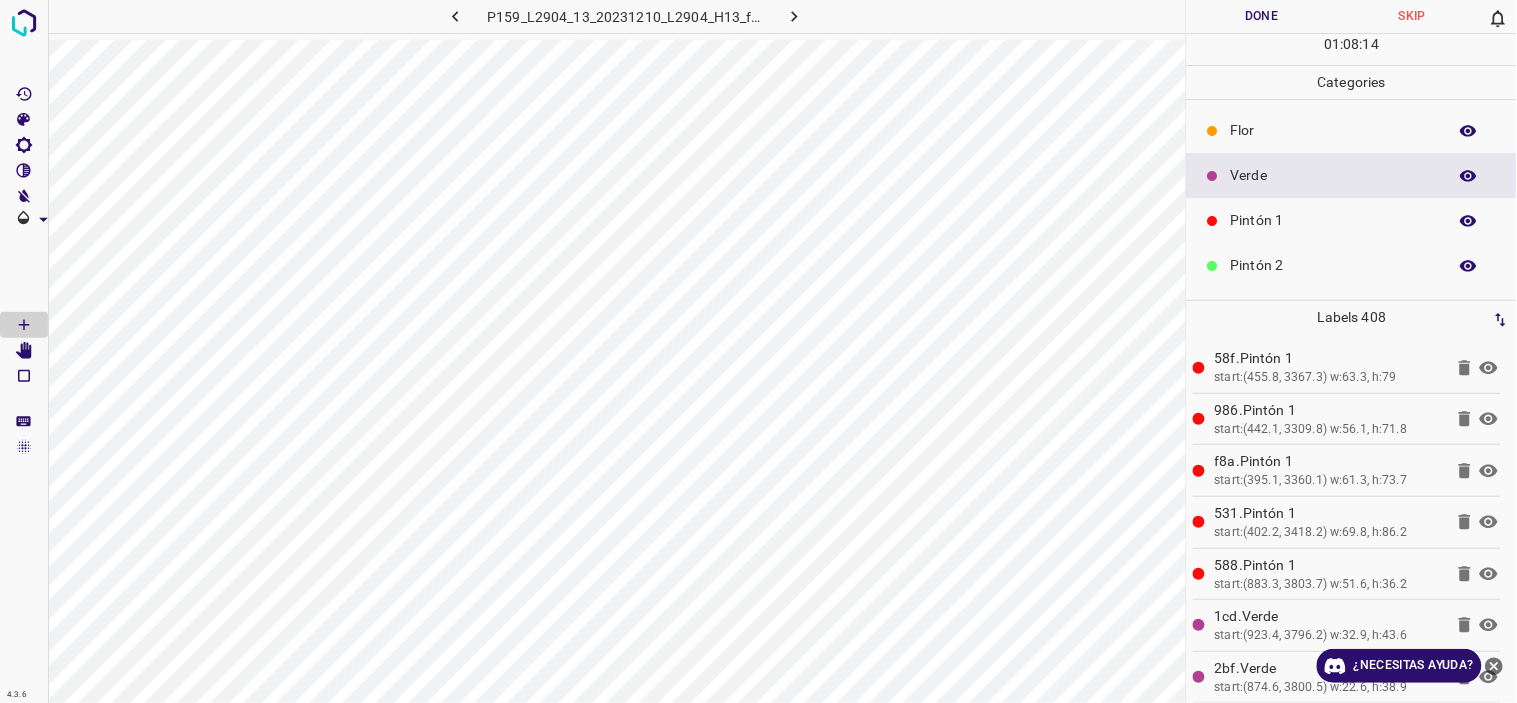 click on "Pintón 1" at bounding box center [1334, 220] 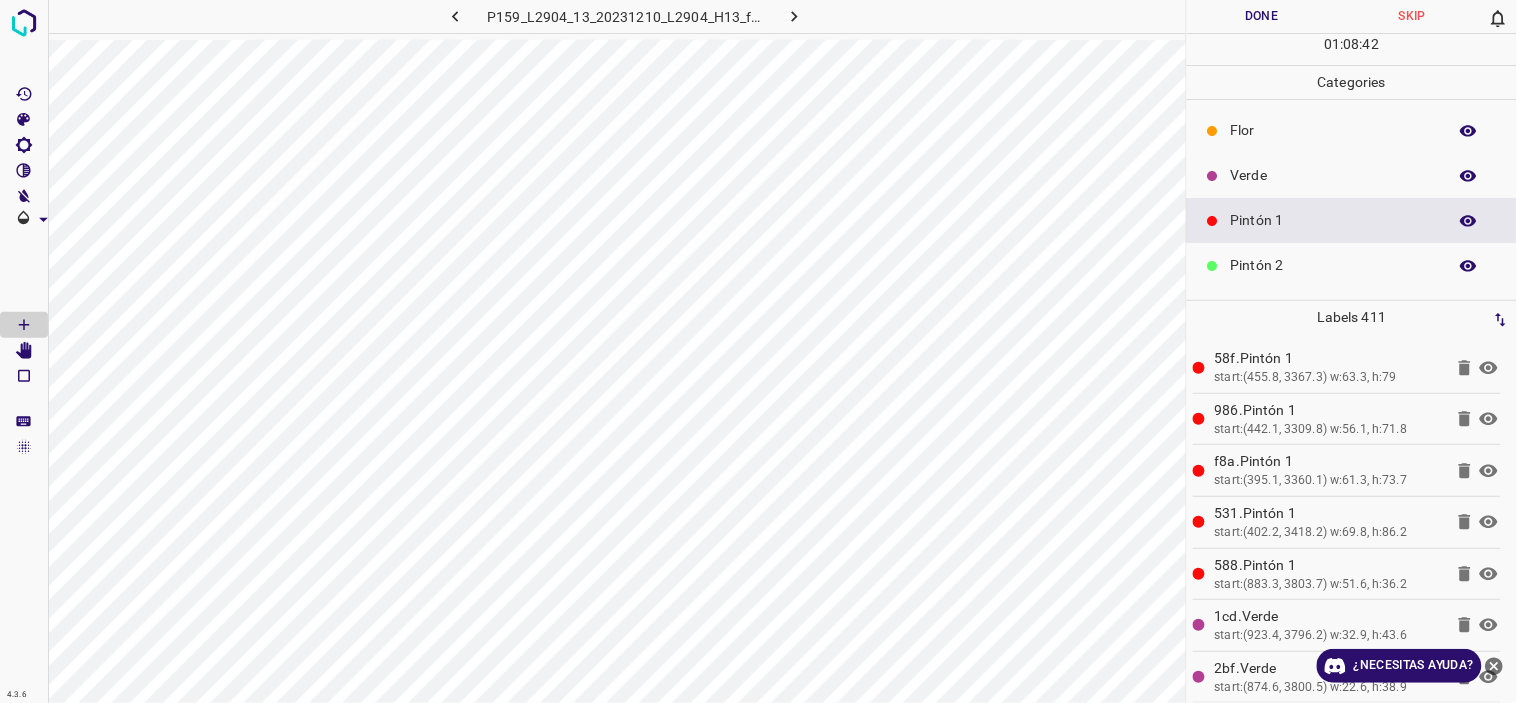 click on "Verde" at bounding box center (1334, 175) 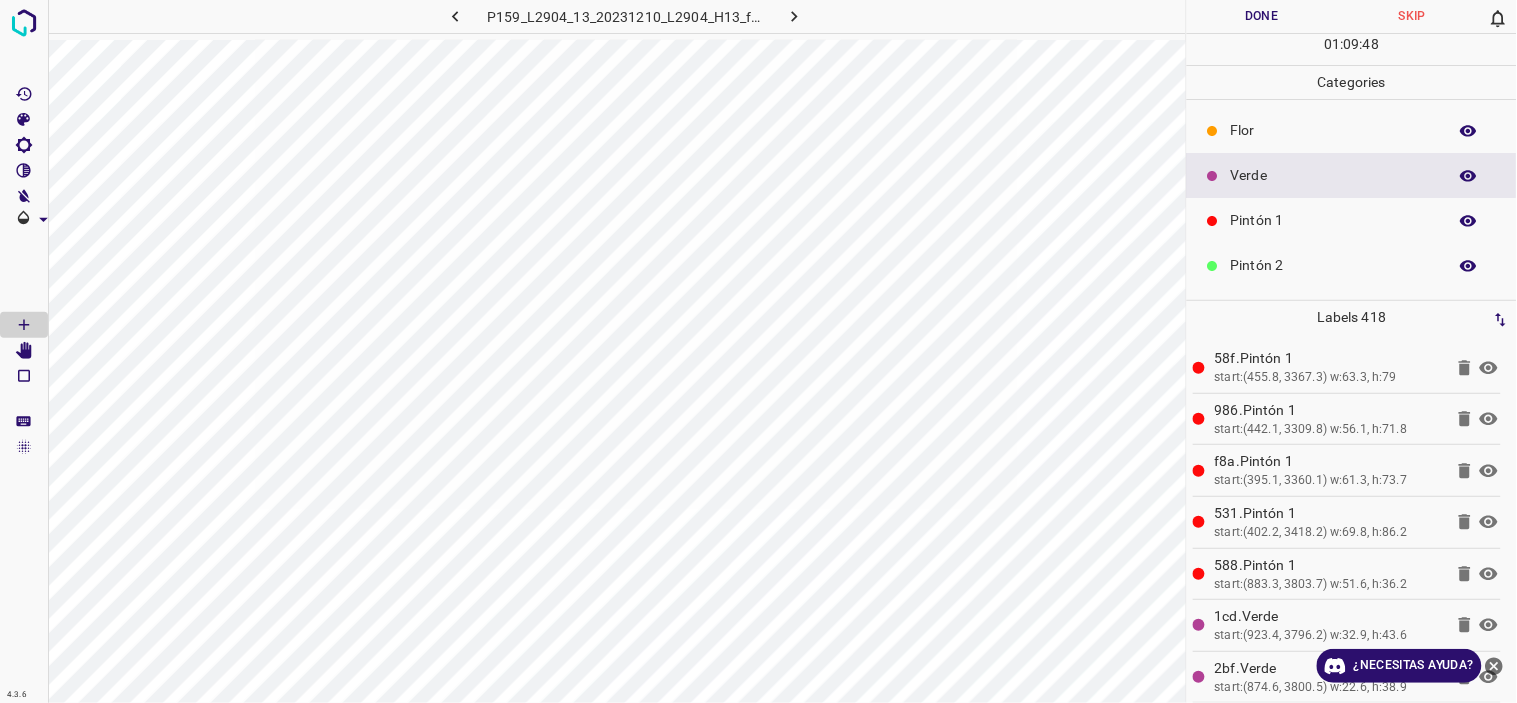 click on "Pintón 1" at bounding box center [1334, 220] 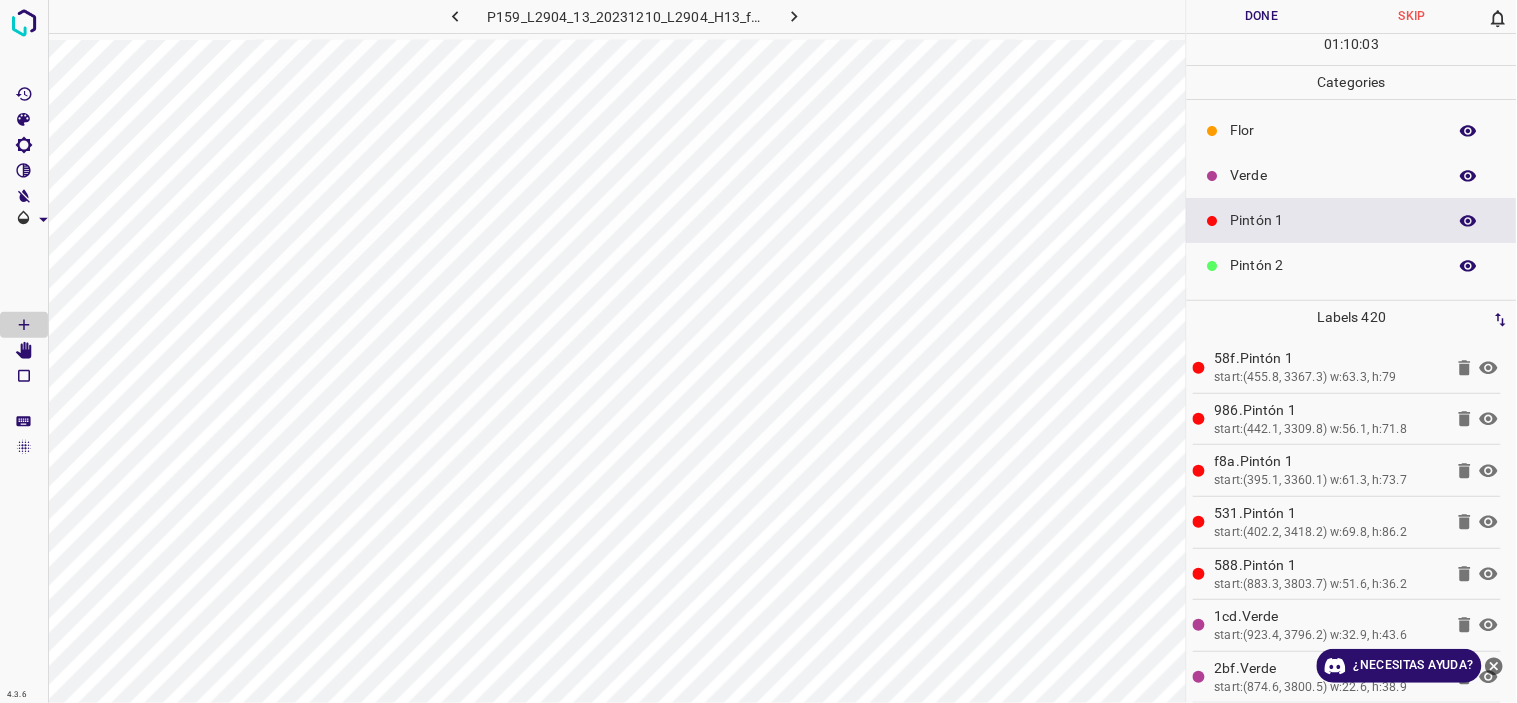 click on "Verde" at bounding box center (1334, 175) 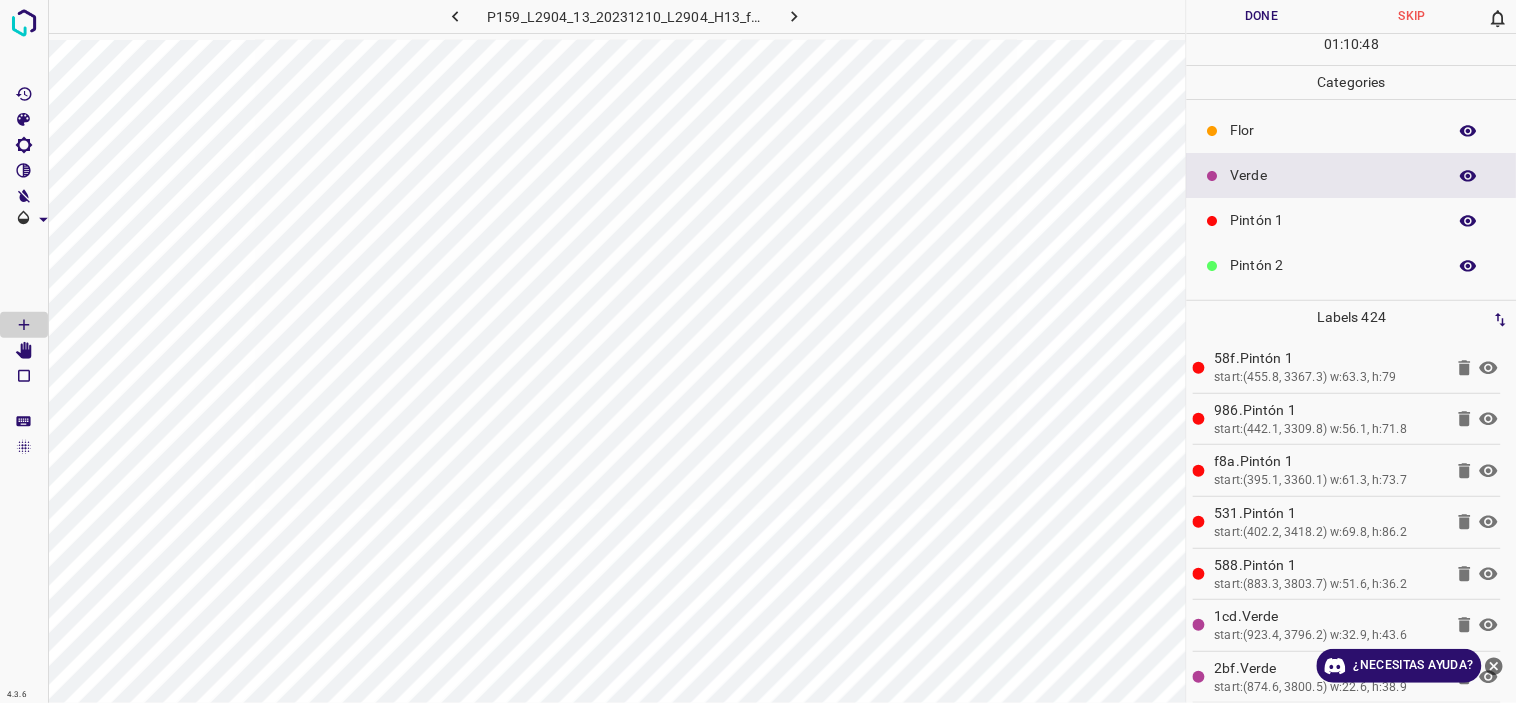 click on "Pintón 1" at bounding box center (1334, 220) 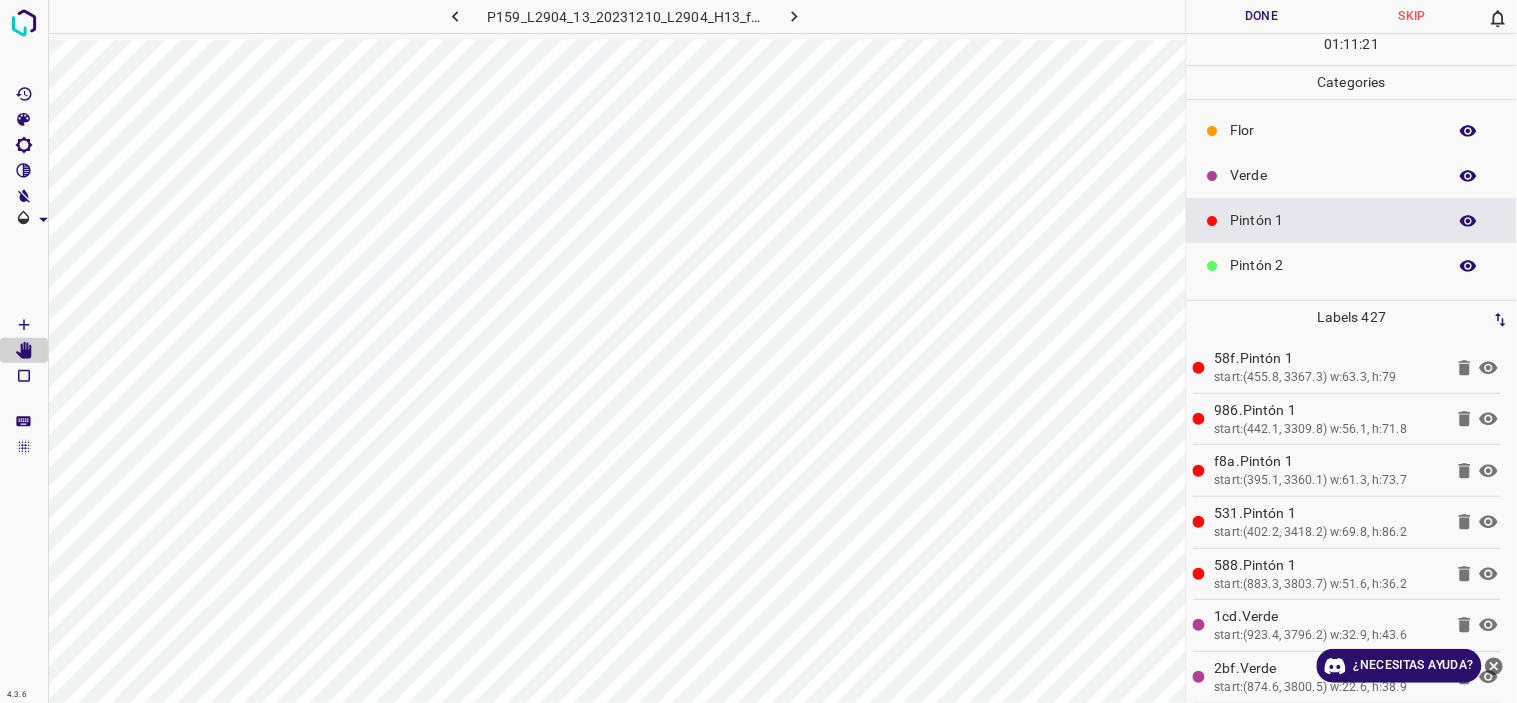 click on "Verde" at bounding box center [1334, 175] 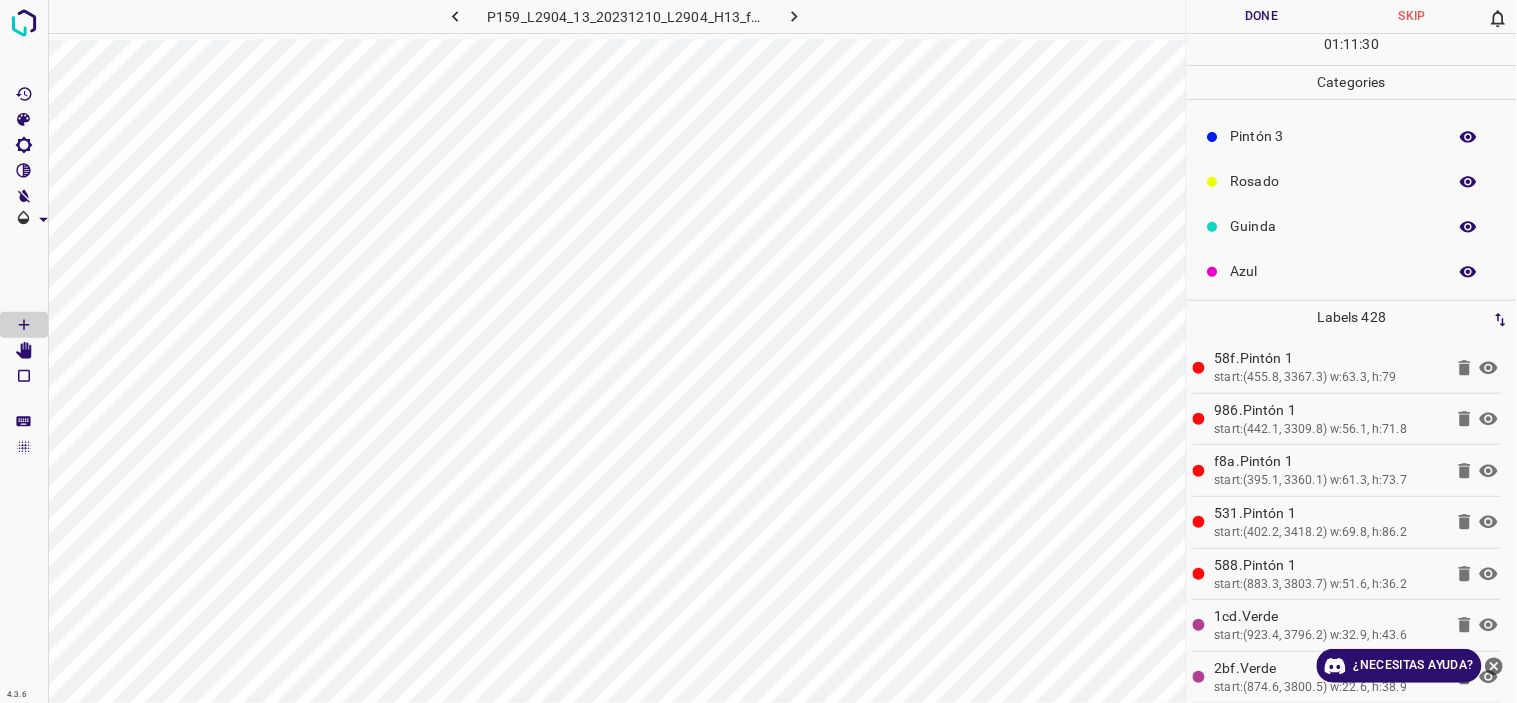 scroll, scrollTop: 175, scrollLeft: 0, axis: vertical 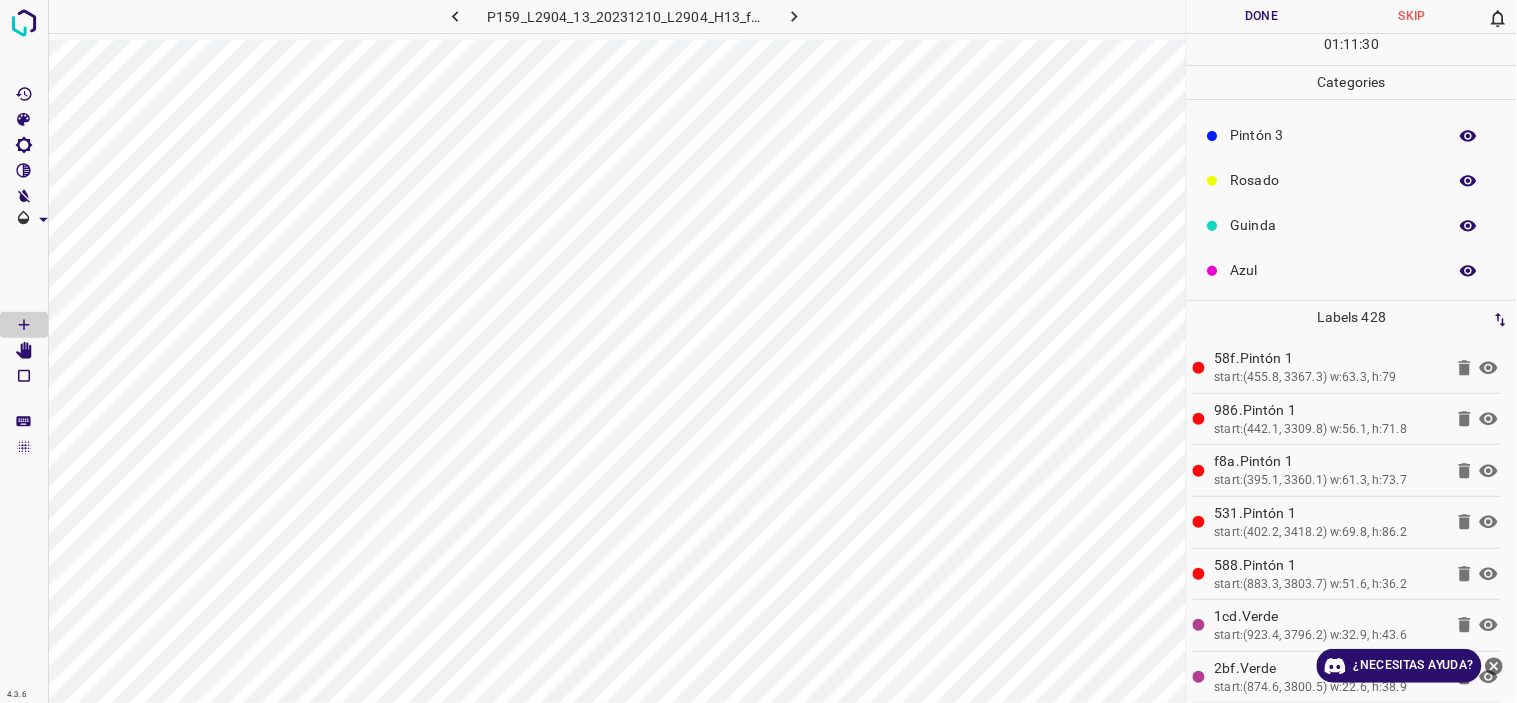 click on "Rosado" at bounding box center (1334, 180) 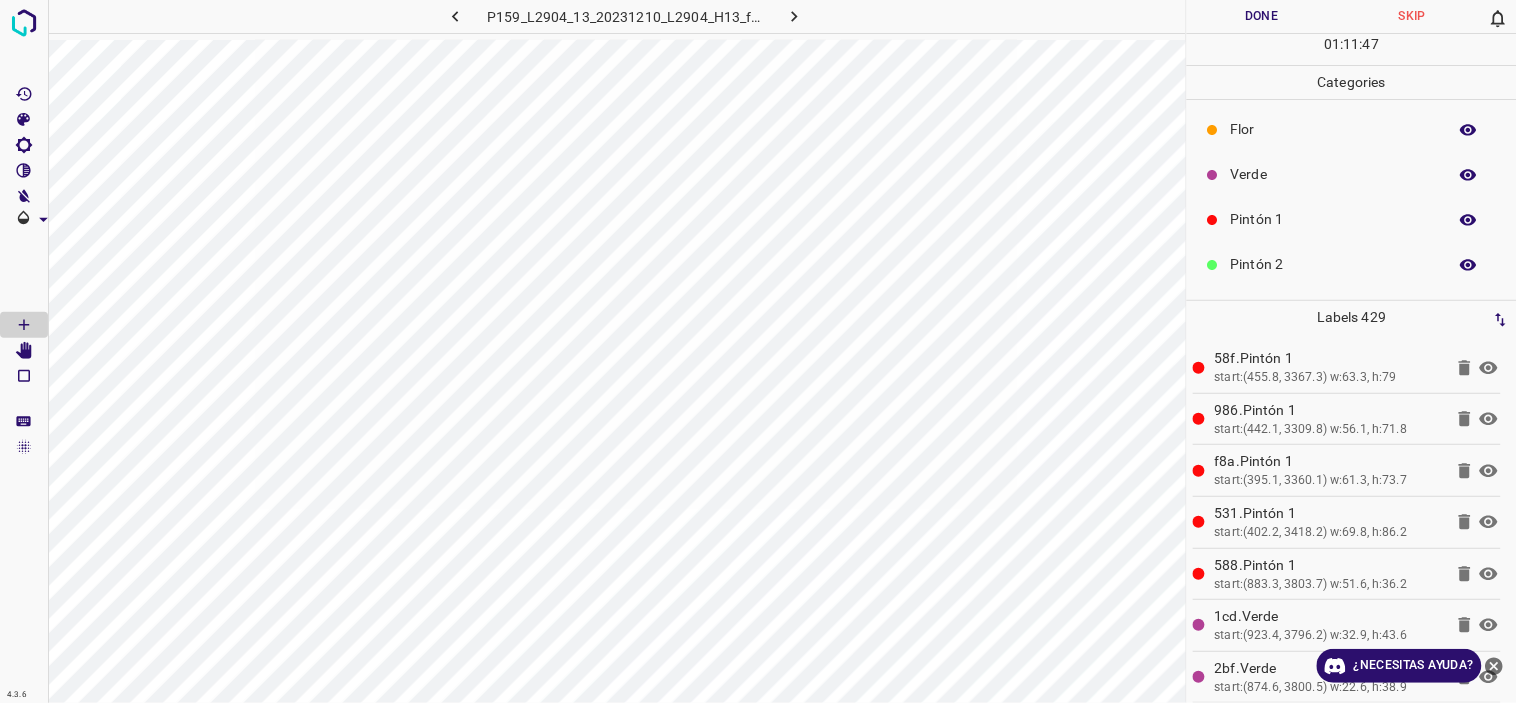 scroll, scrollTop: 0, scrollLeft: 0, axis: both 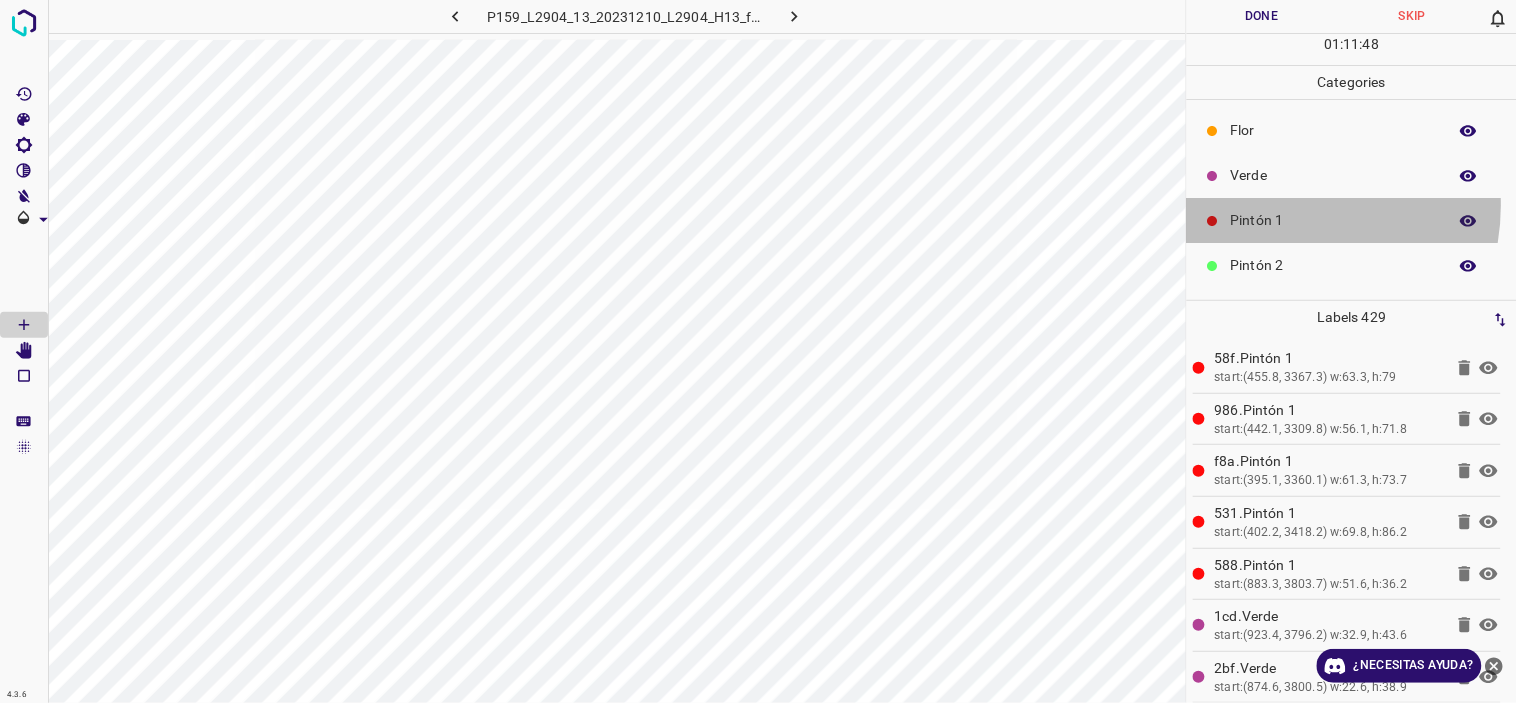 click on "Pintón 1" at bounding box center [1352, 220] 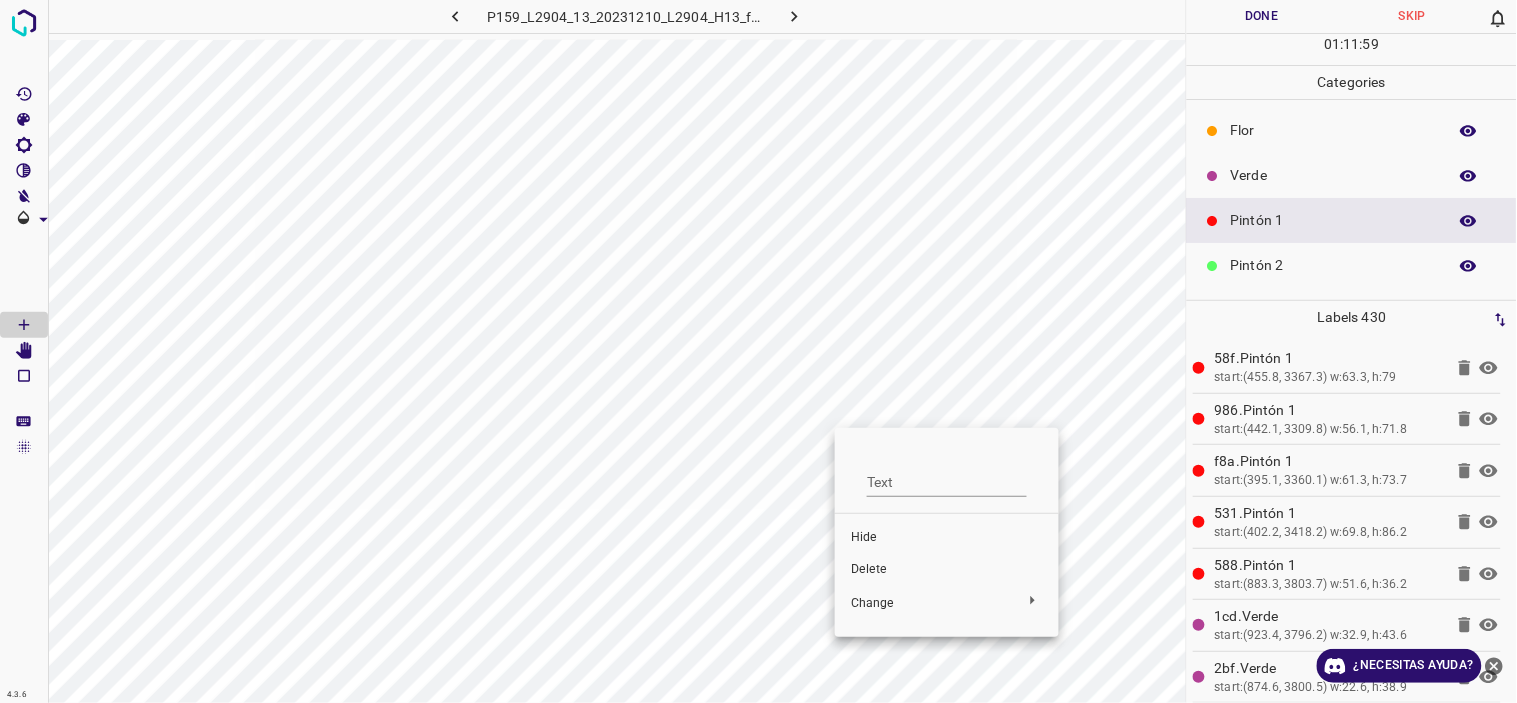 click on "Delete" at bounding box center (947, 570) 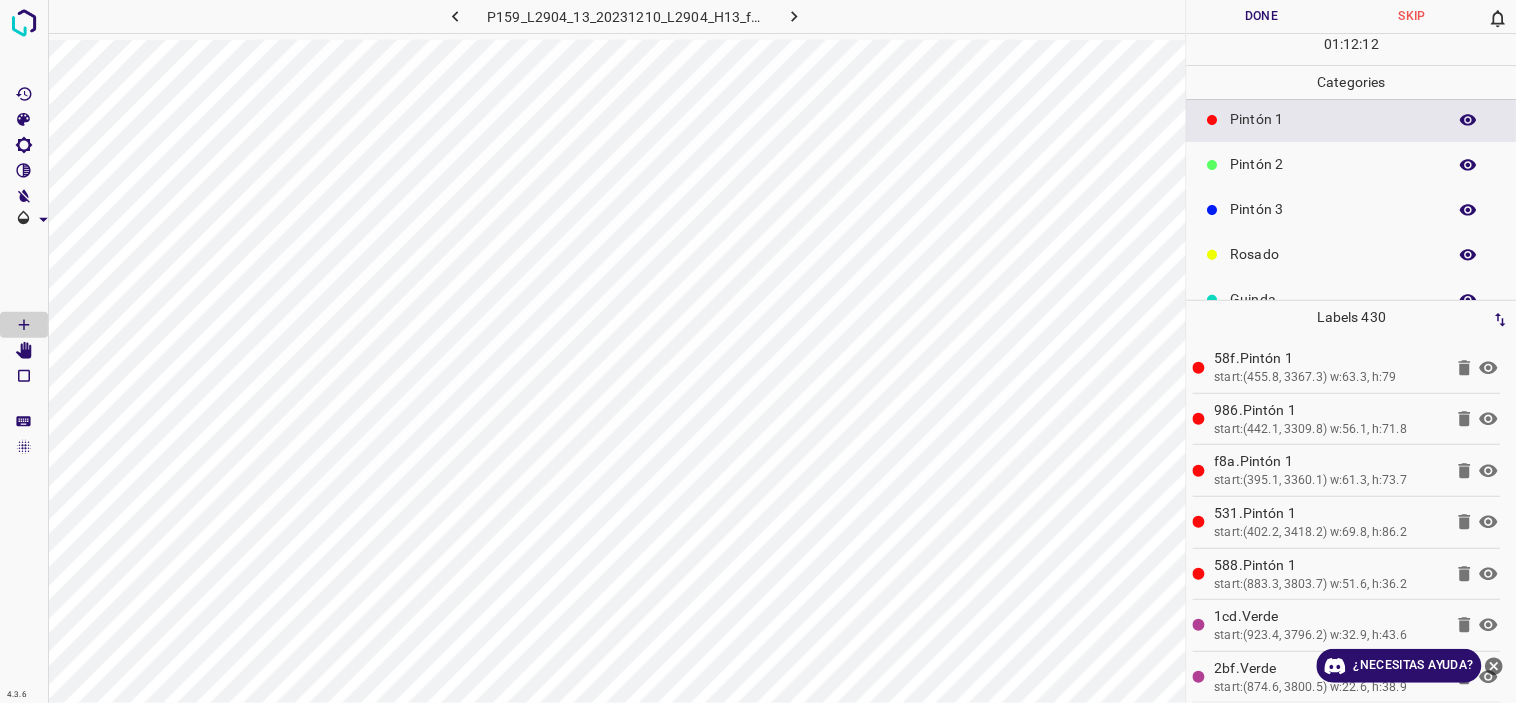 scroll, scrollTop: 175, scrollLeft: 0, axis: vertical 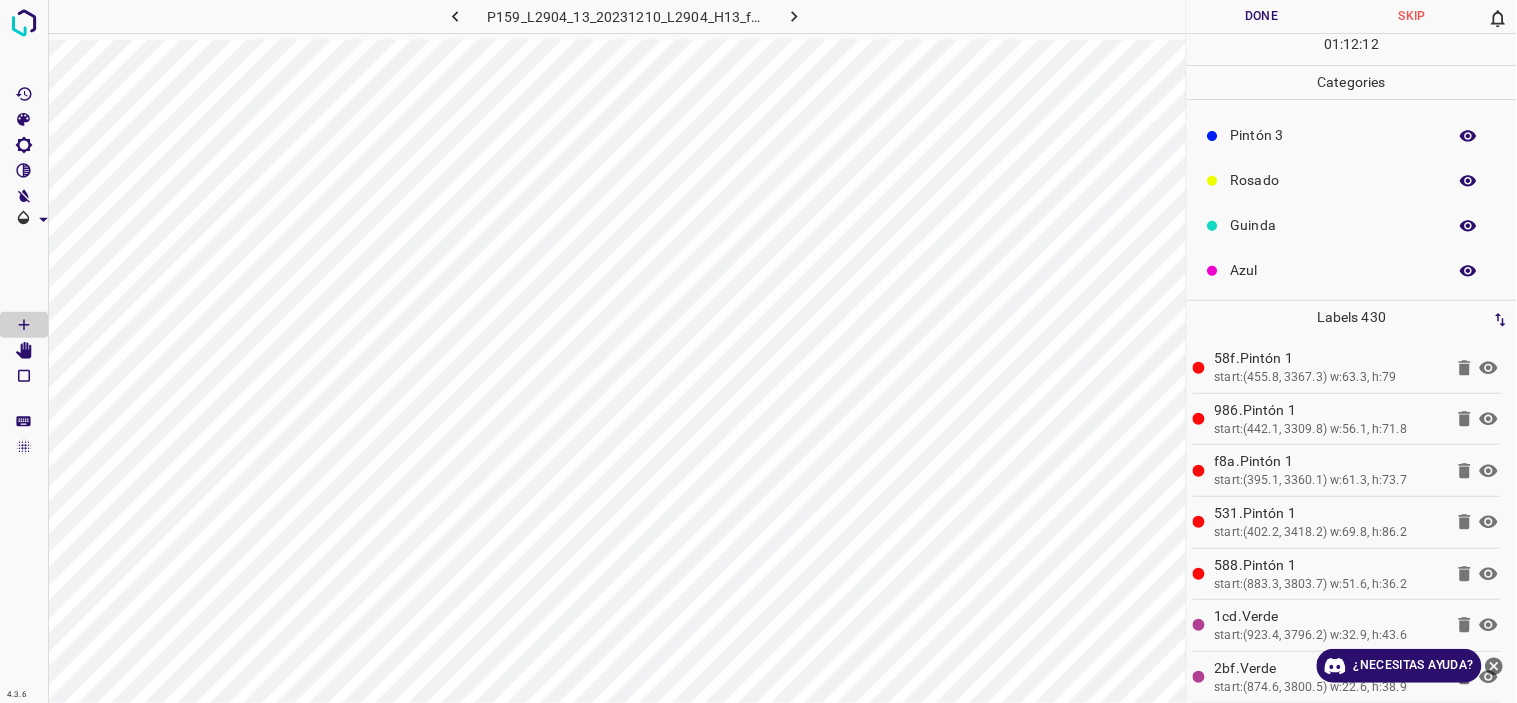 click on "Azul" at bounding box center (1334, 270) 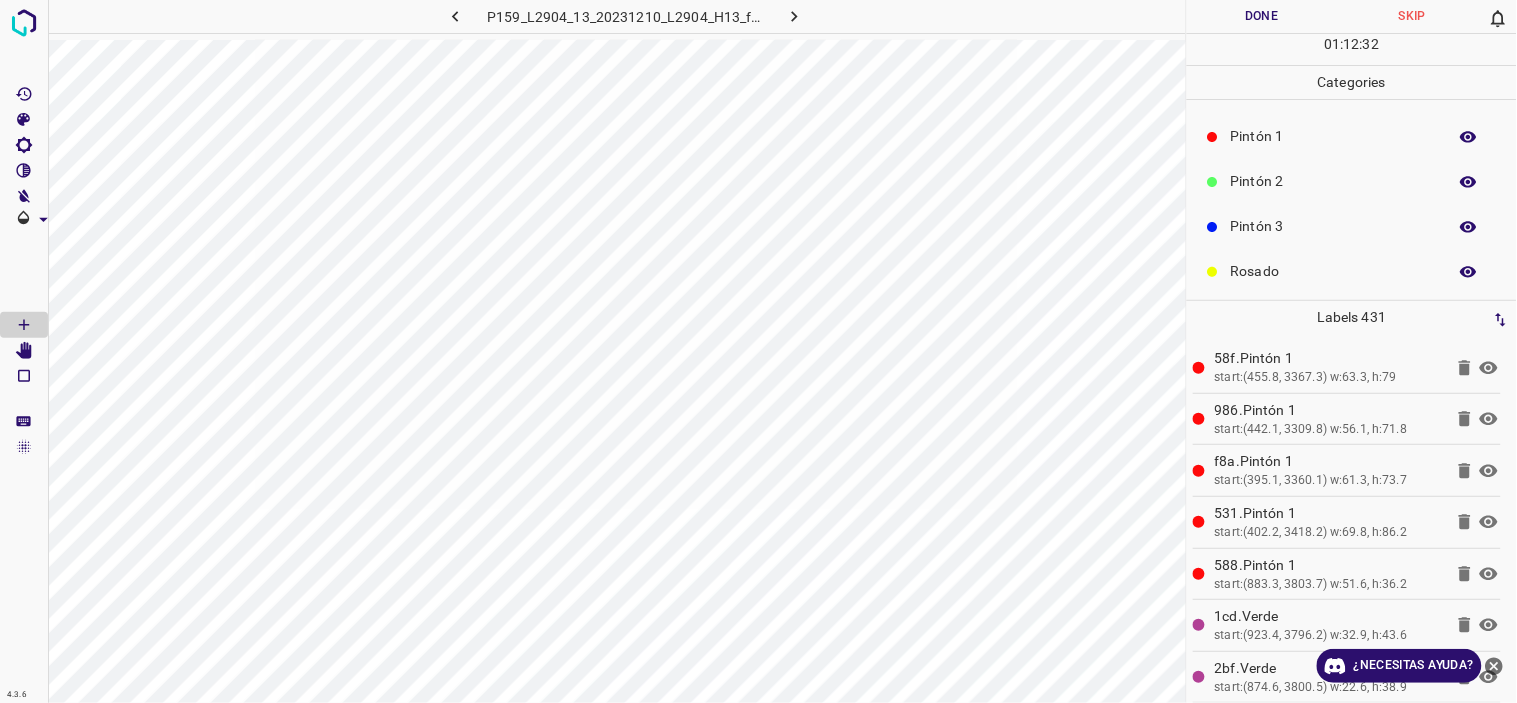 scroll, scrollTop: 0, scrollLeft: 0, axis: both 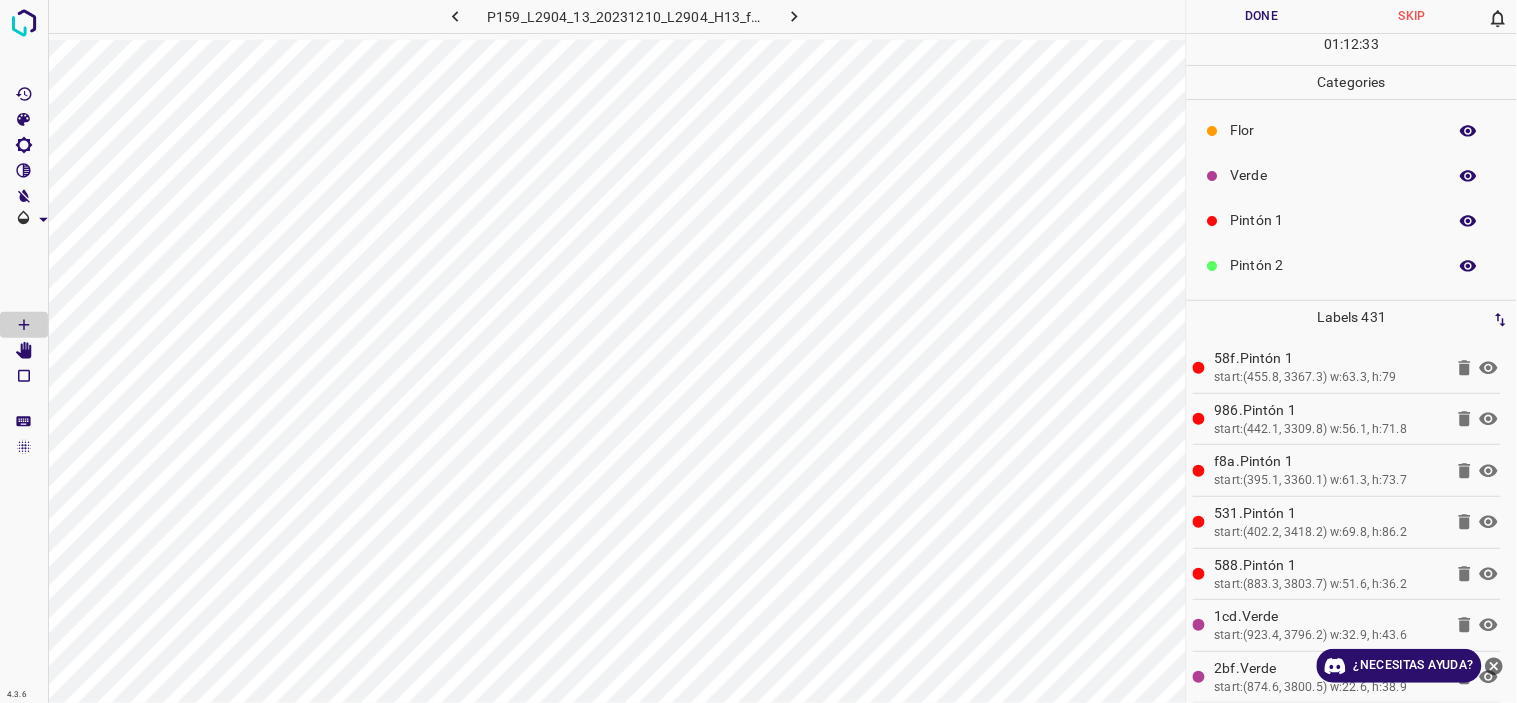 click on "Verde" at bounding box center (1334, 175) 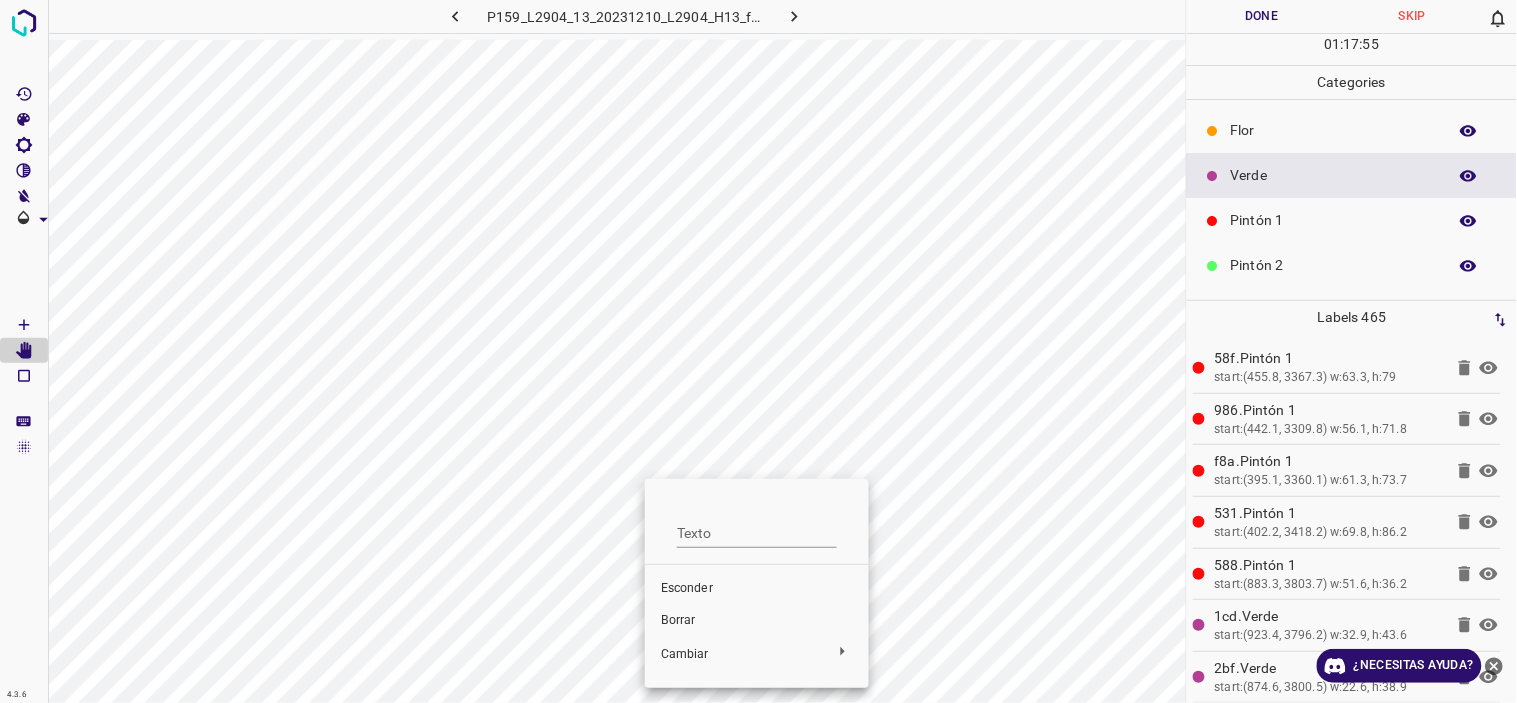 drag, startPoint x: 597, startPoint y: 497, endPoint x: 584, endPoint y: 471, distance: 29.068884 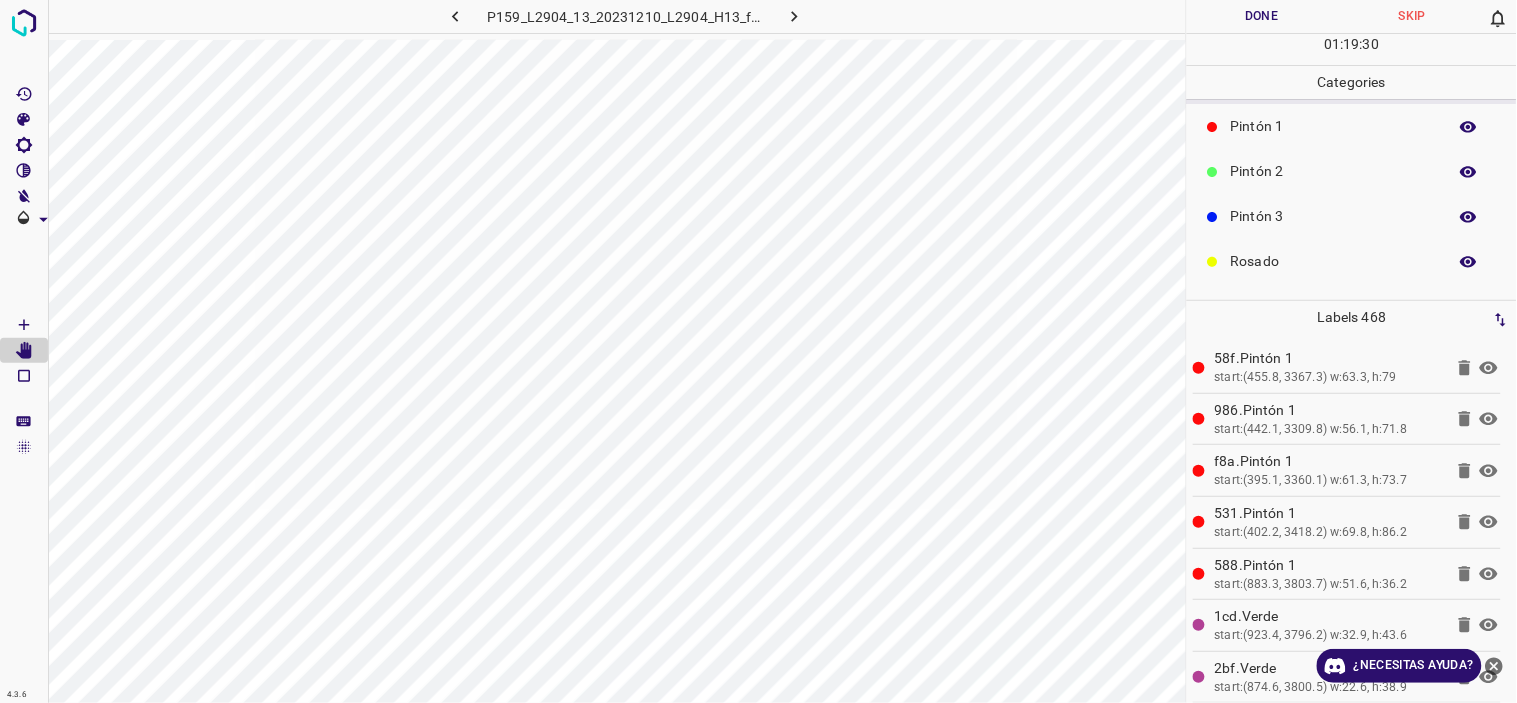 scroll, scrollTop: 175, scrollLeft: 0, axis: vertical 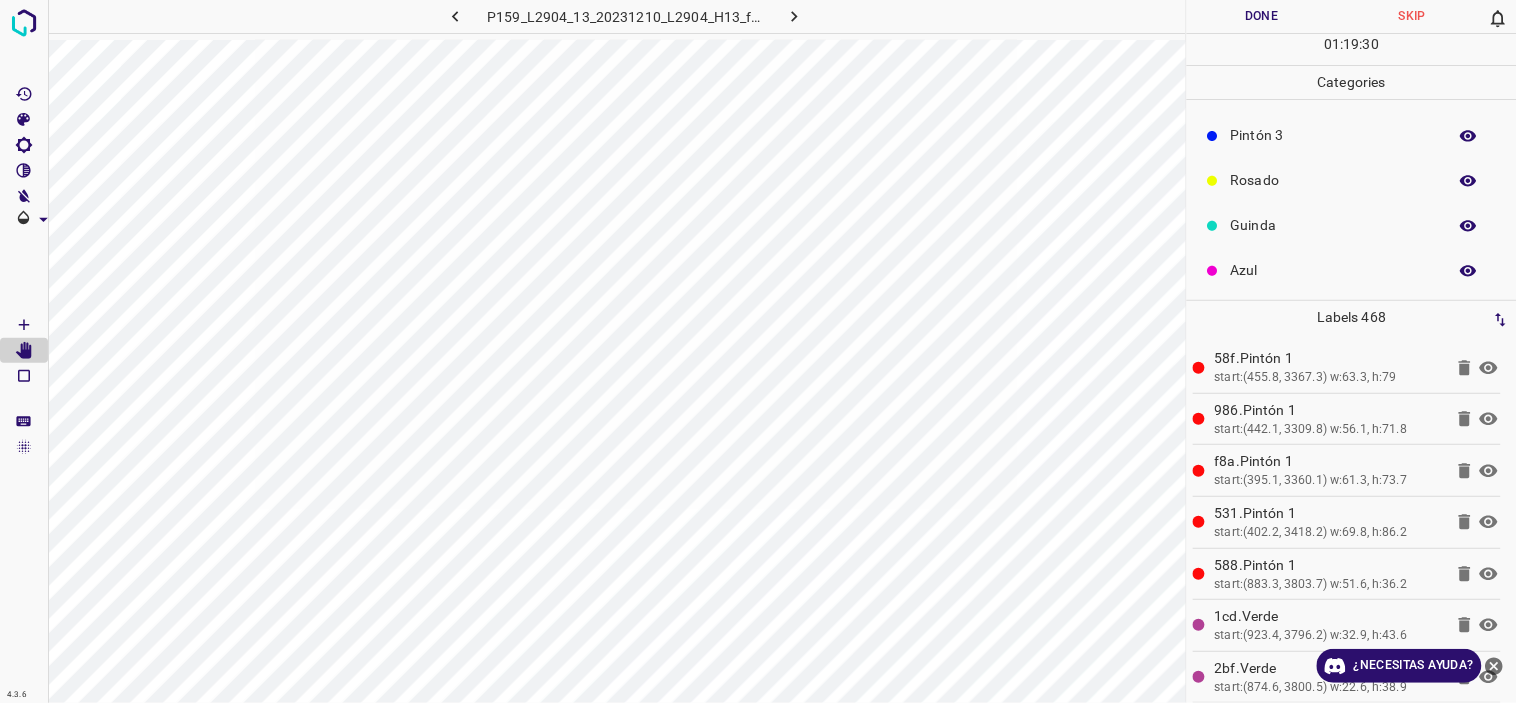 click on "Guinda" at bounding box center [1352, 225] 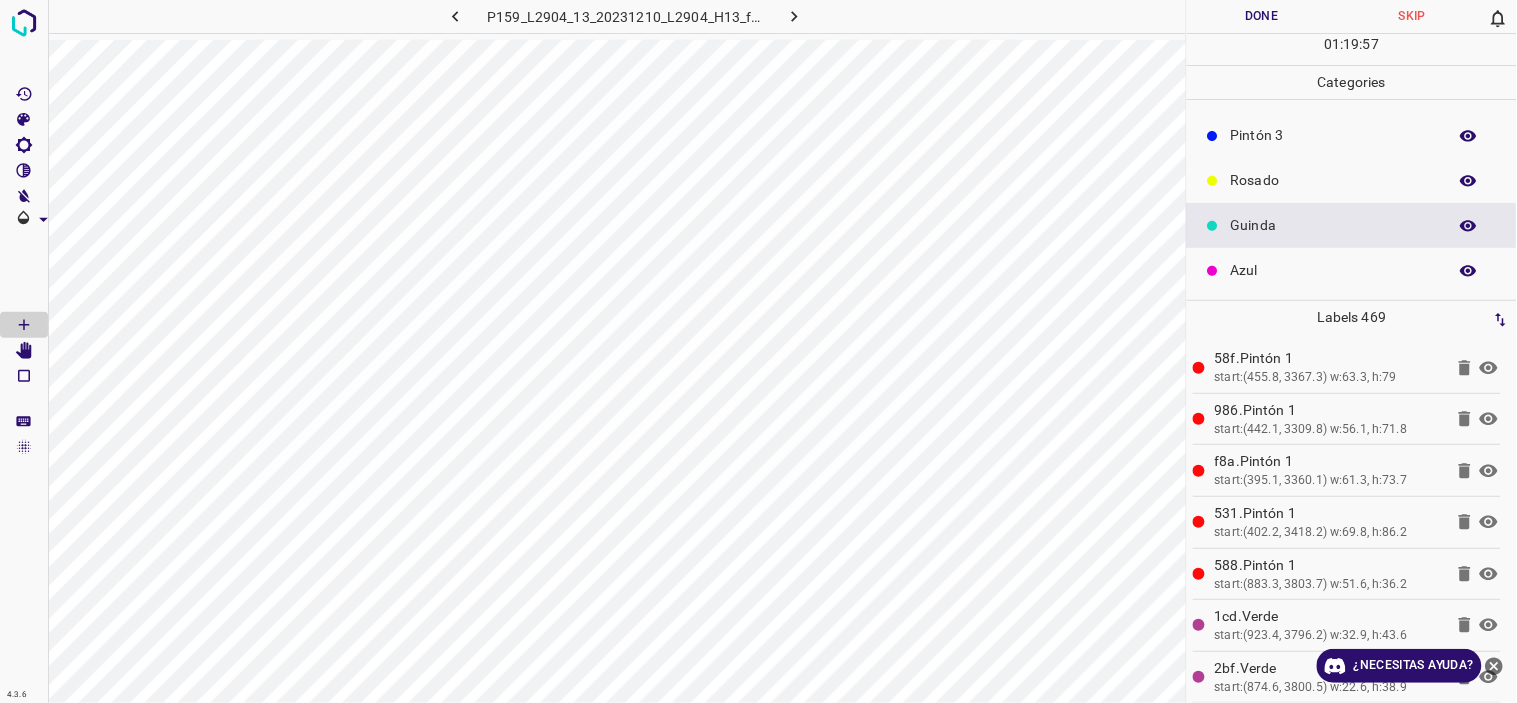 scroll, scrollTop: 0, scrollLeft: 0, axis: both 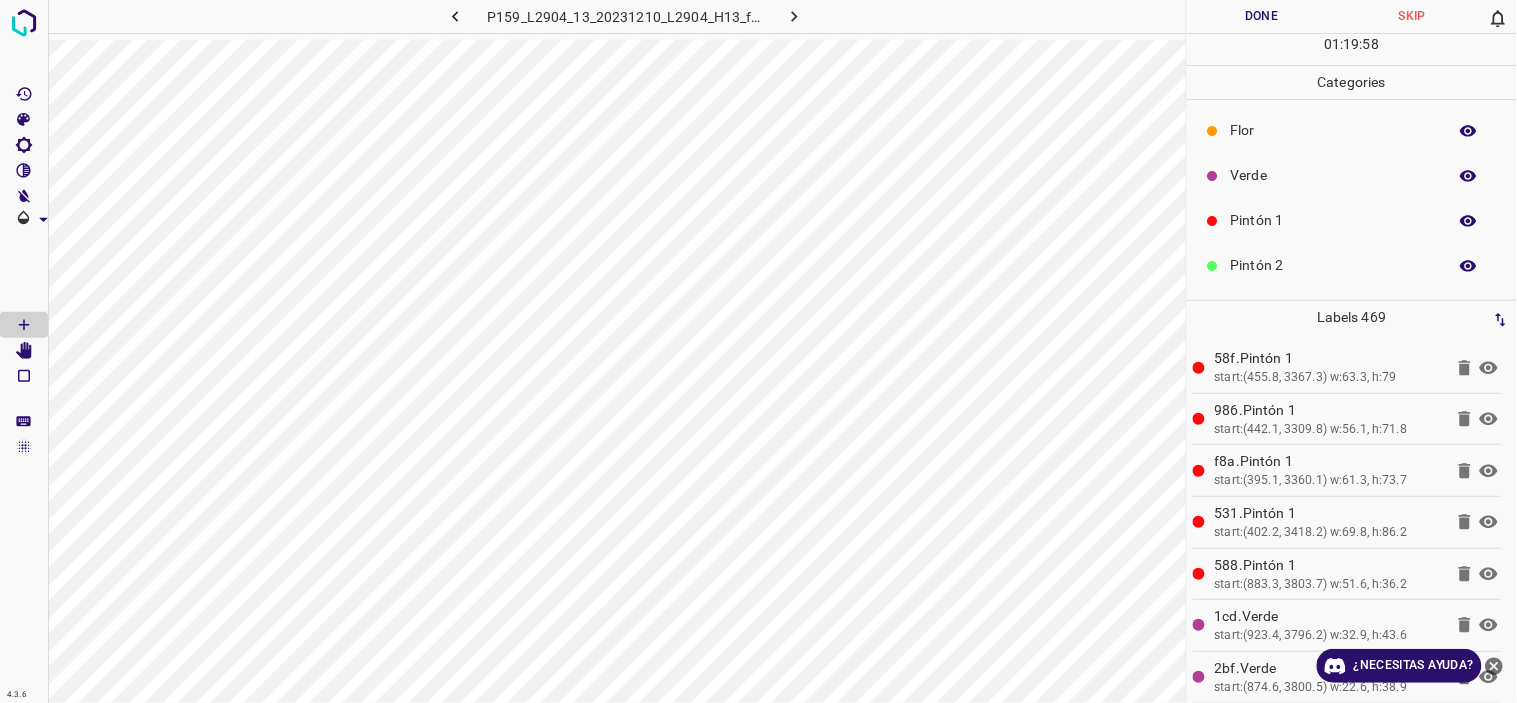 click on "Verde" at bounding box center [1334, 175] 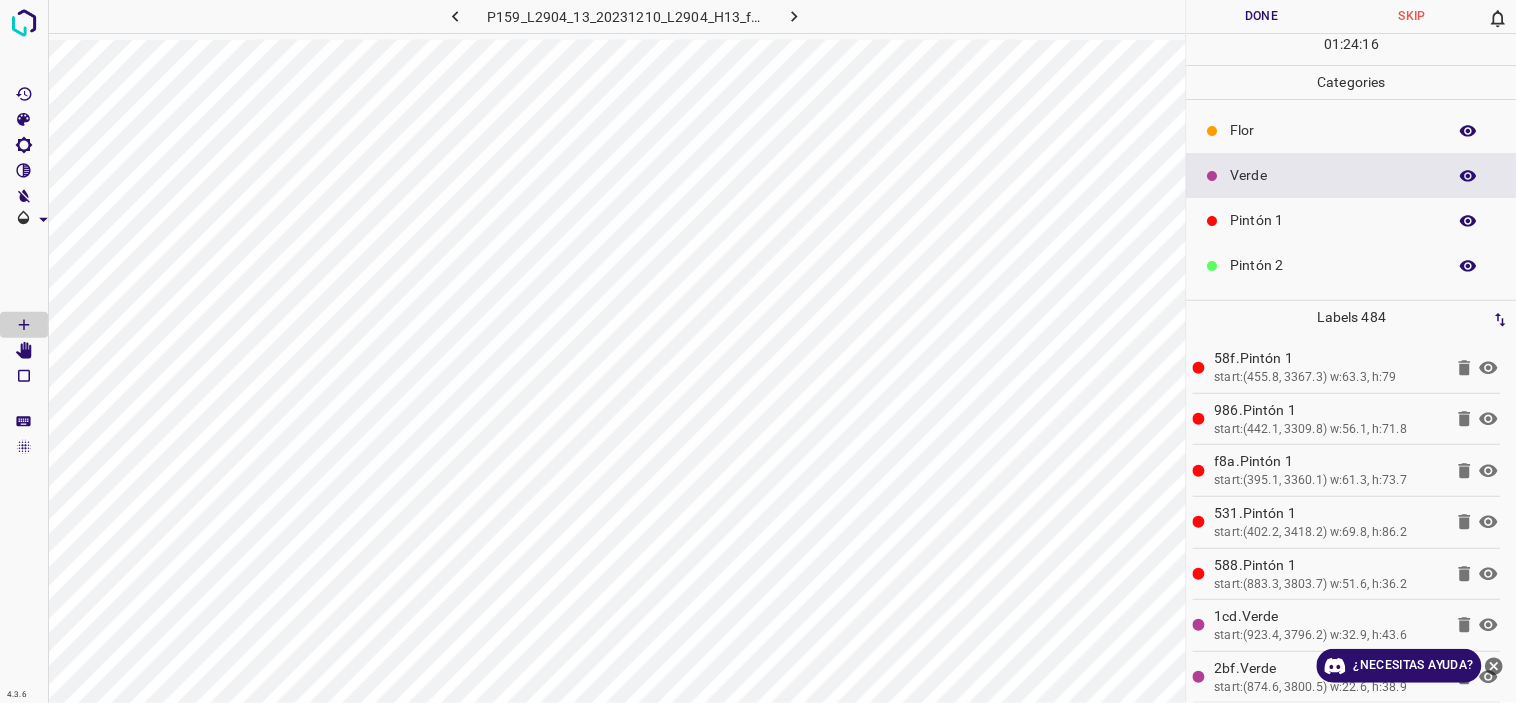 click on "Pintón 1" at bounding box center [1352, 220] 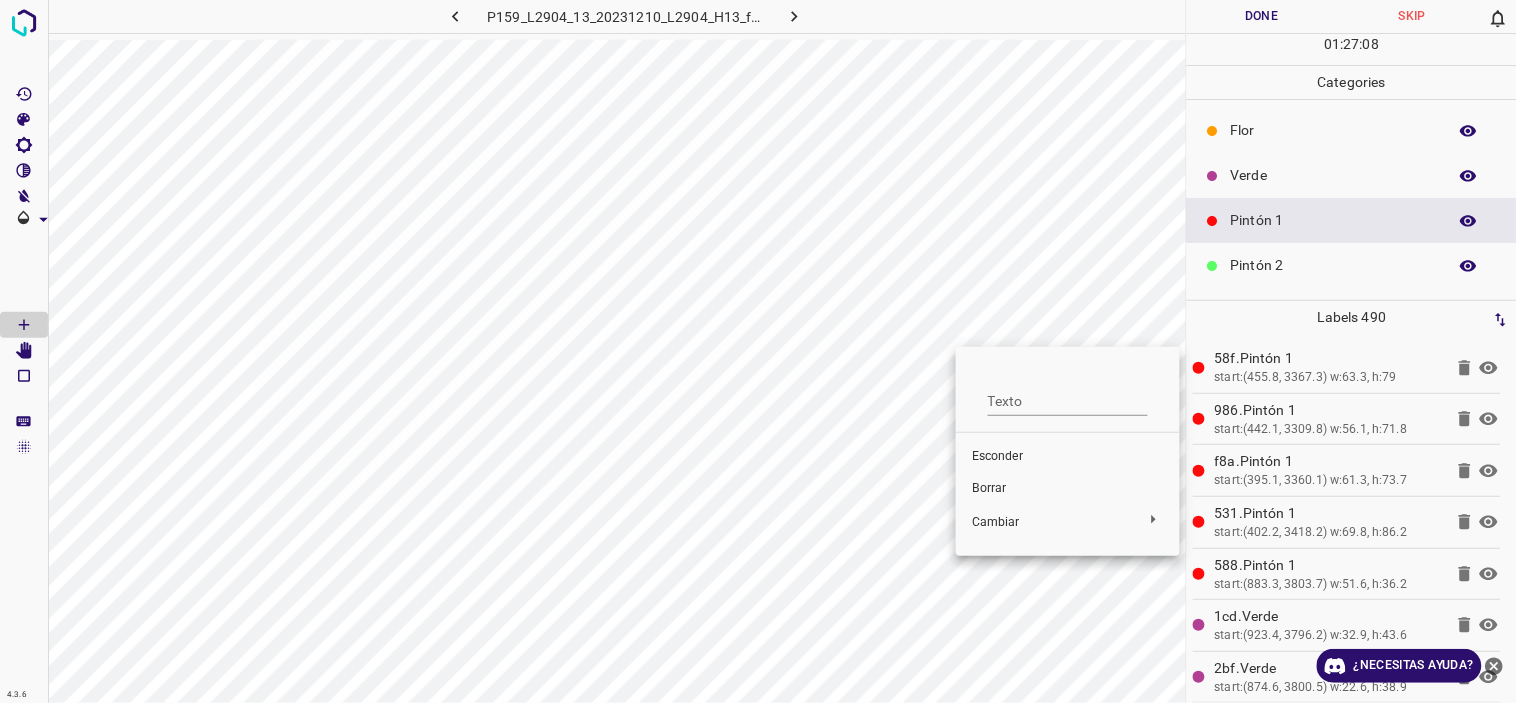 click on "Borrar" at bounding box center (1068, 489) 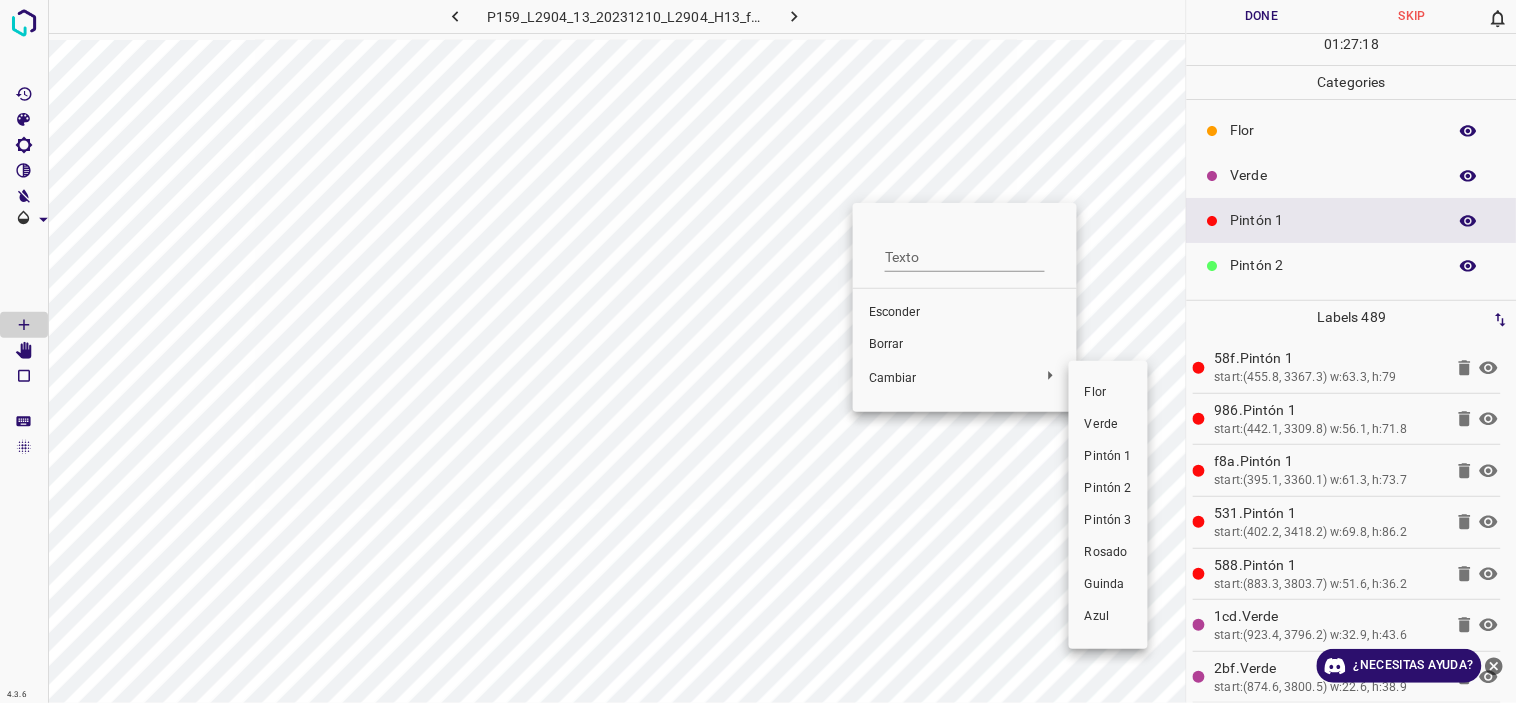 click on "Verde" at bounding box center [1102, 424] 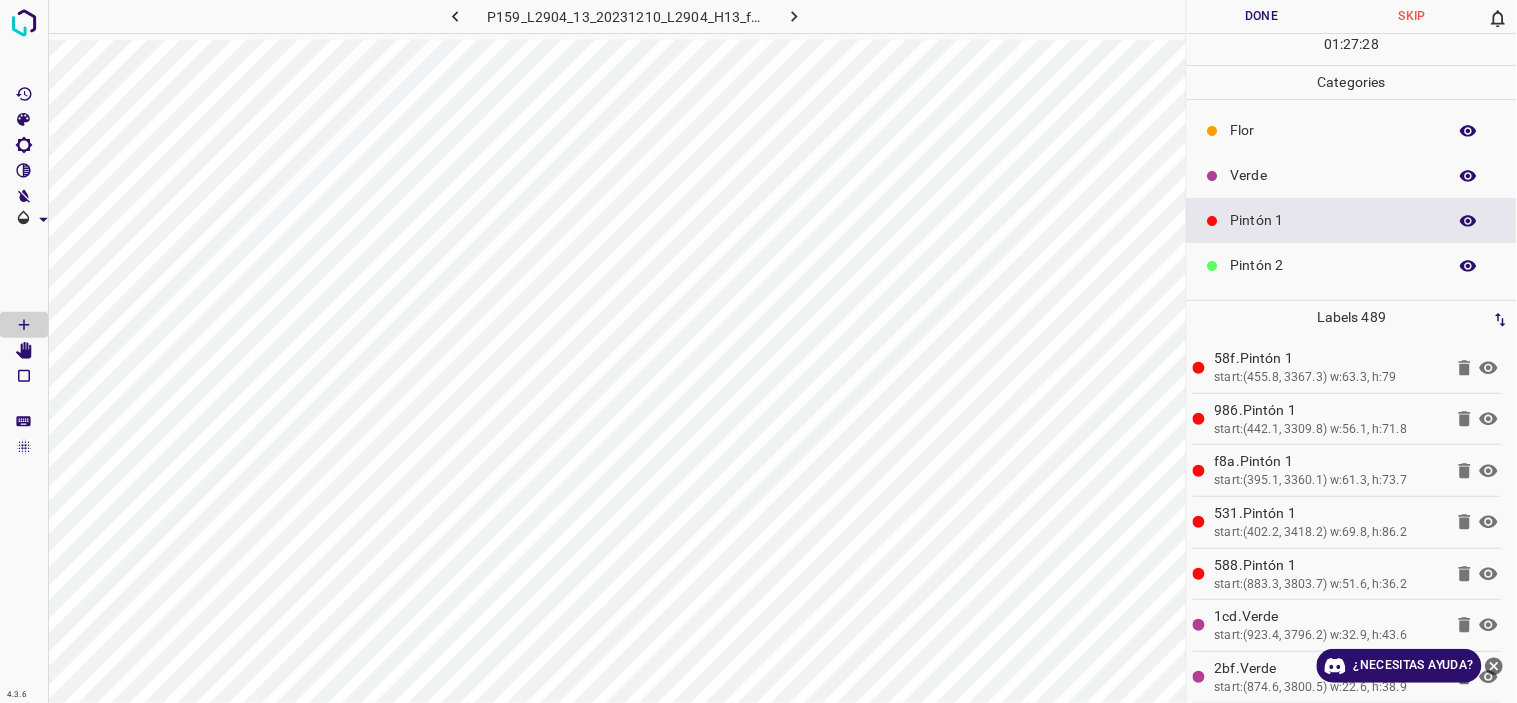click at bounding box center [1469, 221] 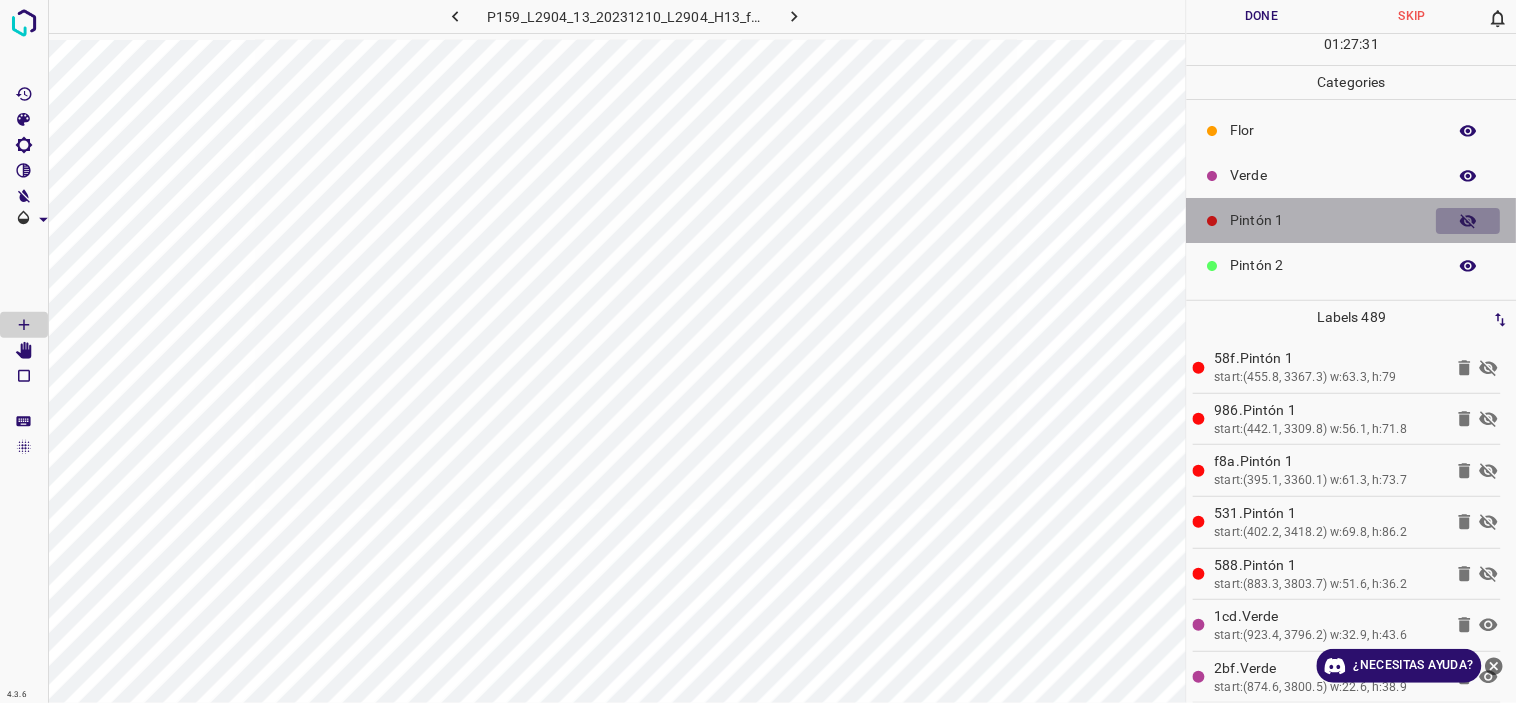 click at bounding box center [1469, 221] 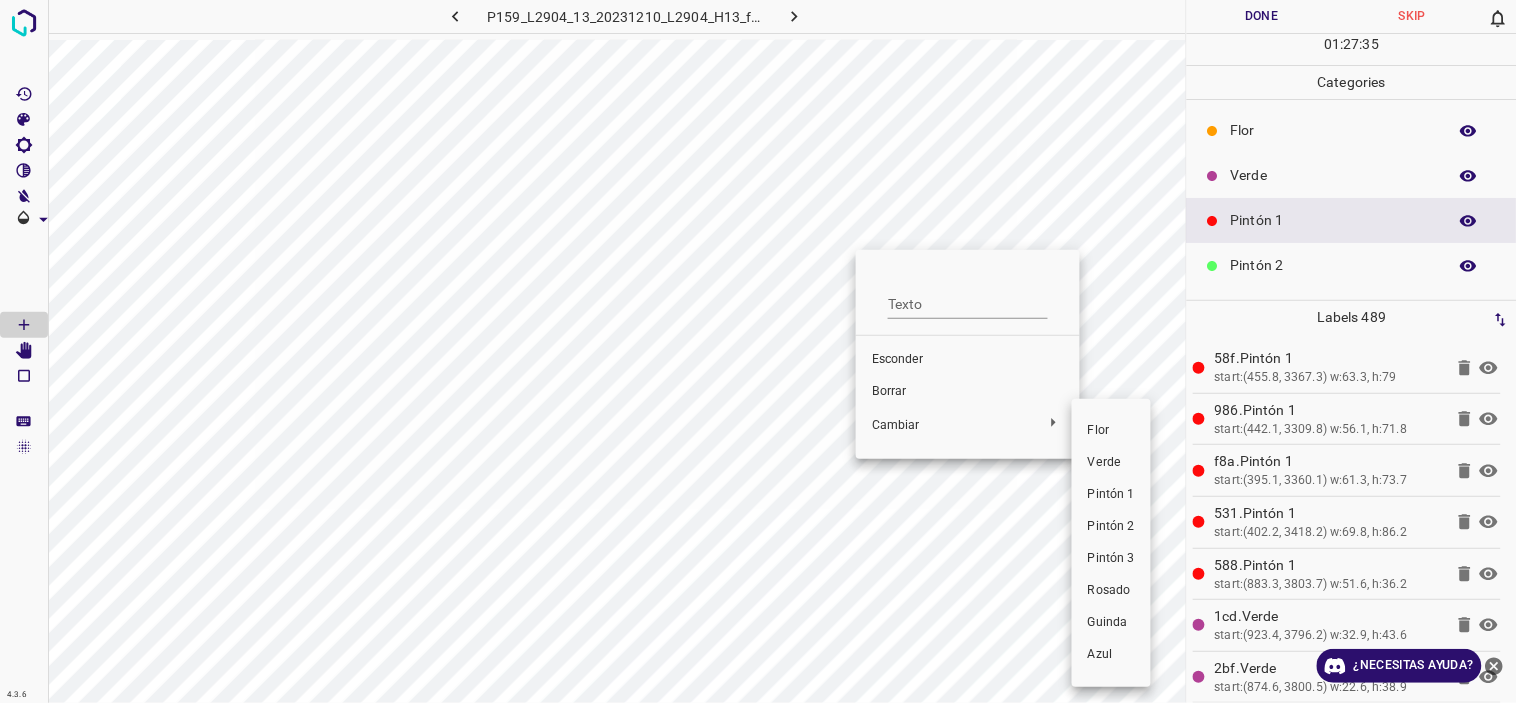 click on "Verde" at bounding box center (1111, 463) 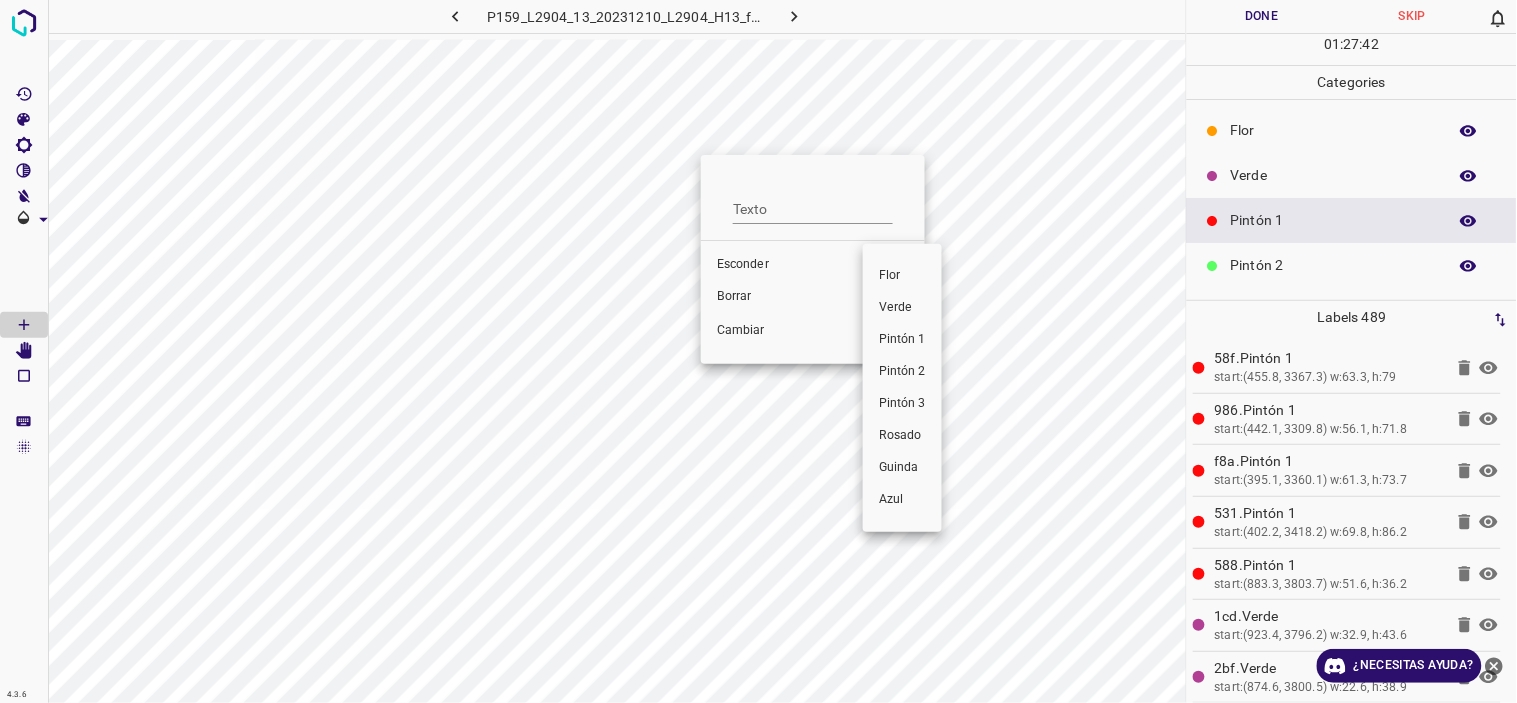 click on "Verde" at bounding box center [902, 308] 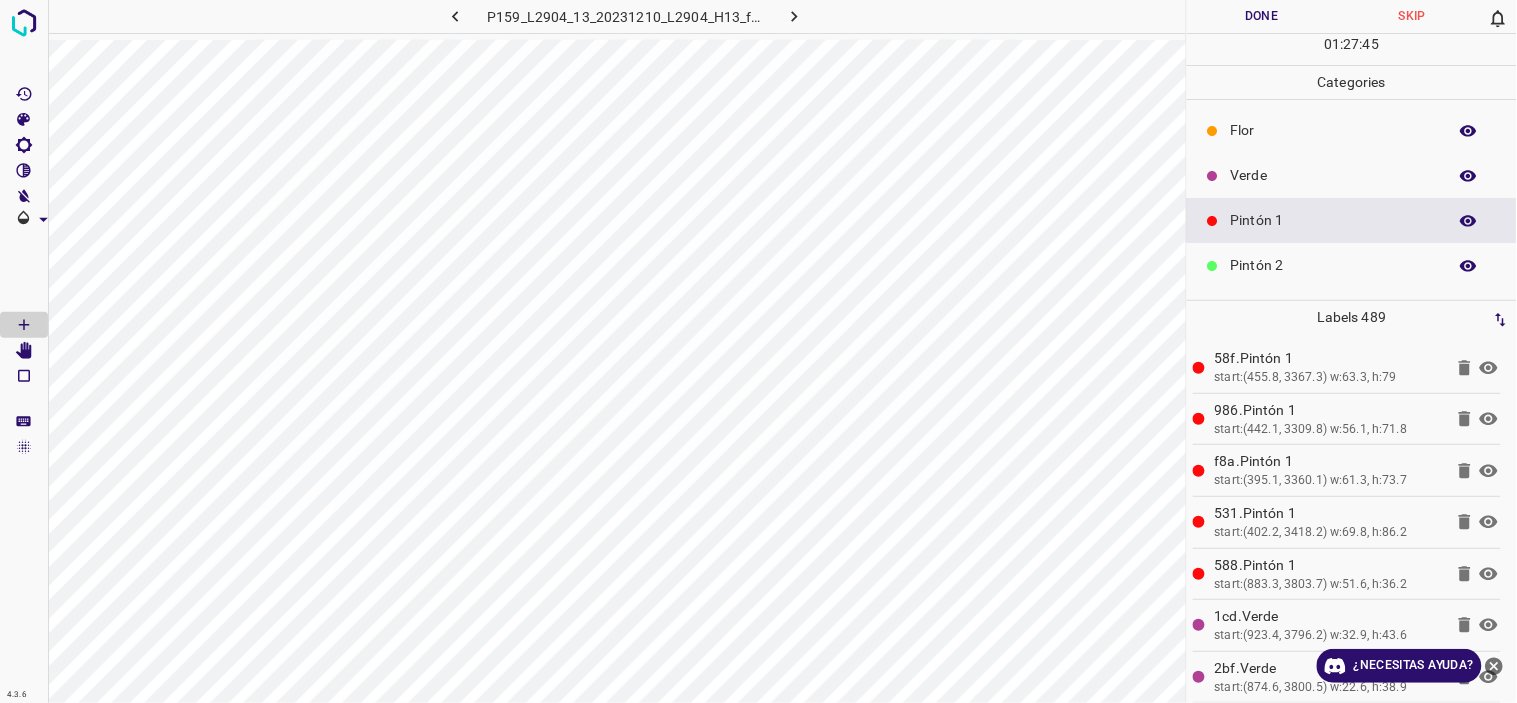 click on "Verde" at bounding box center (1334, 175) 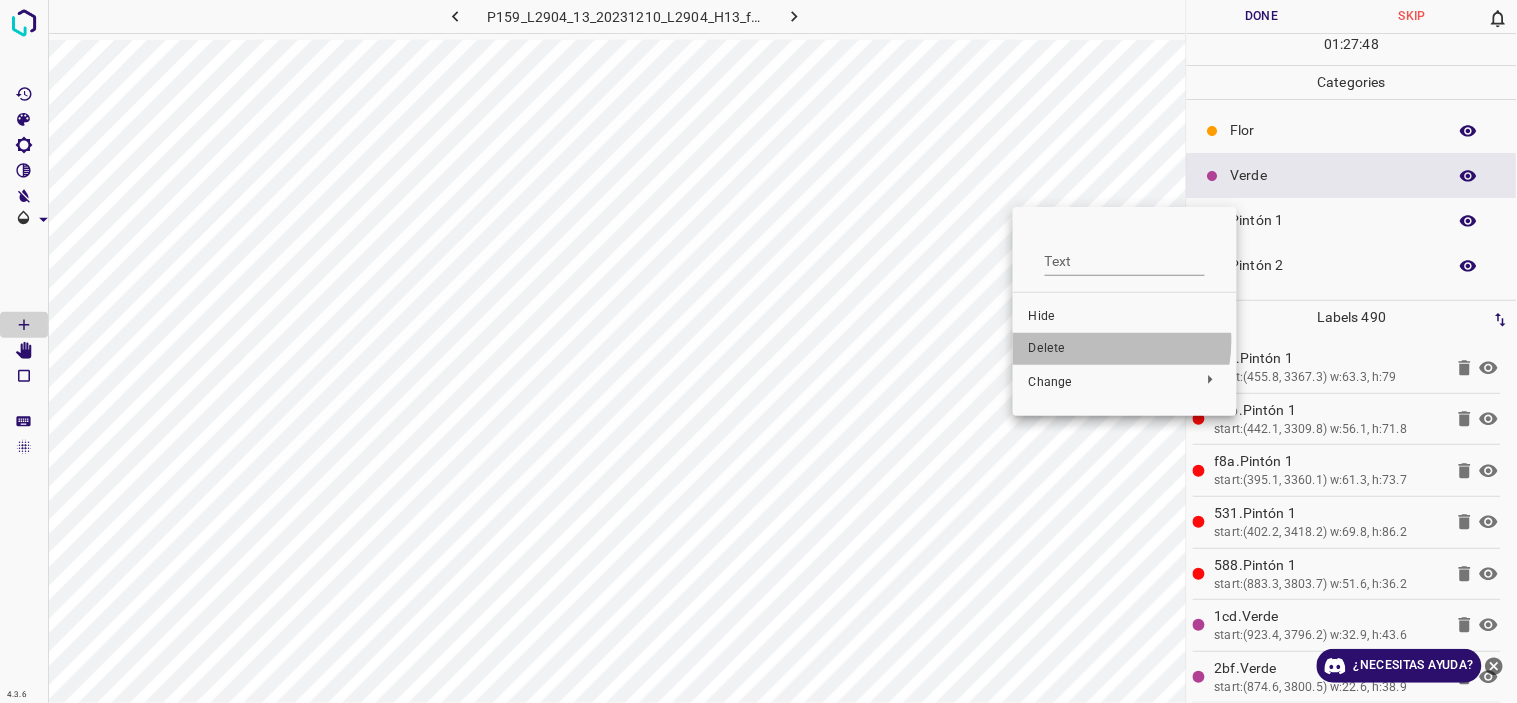 click on "Delete" at bounding box center (1125, 349) 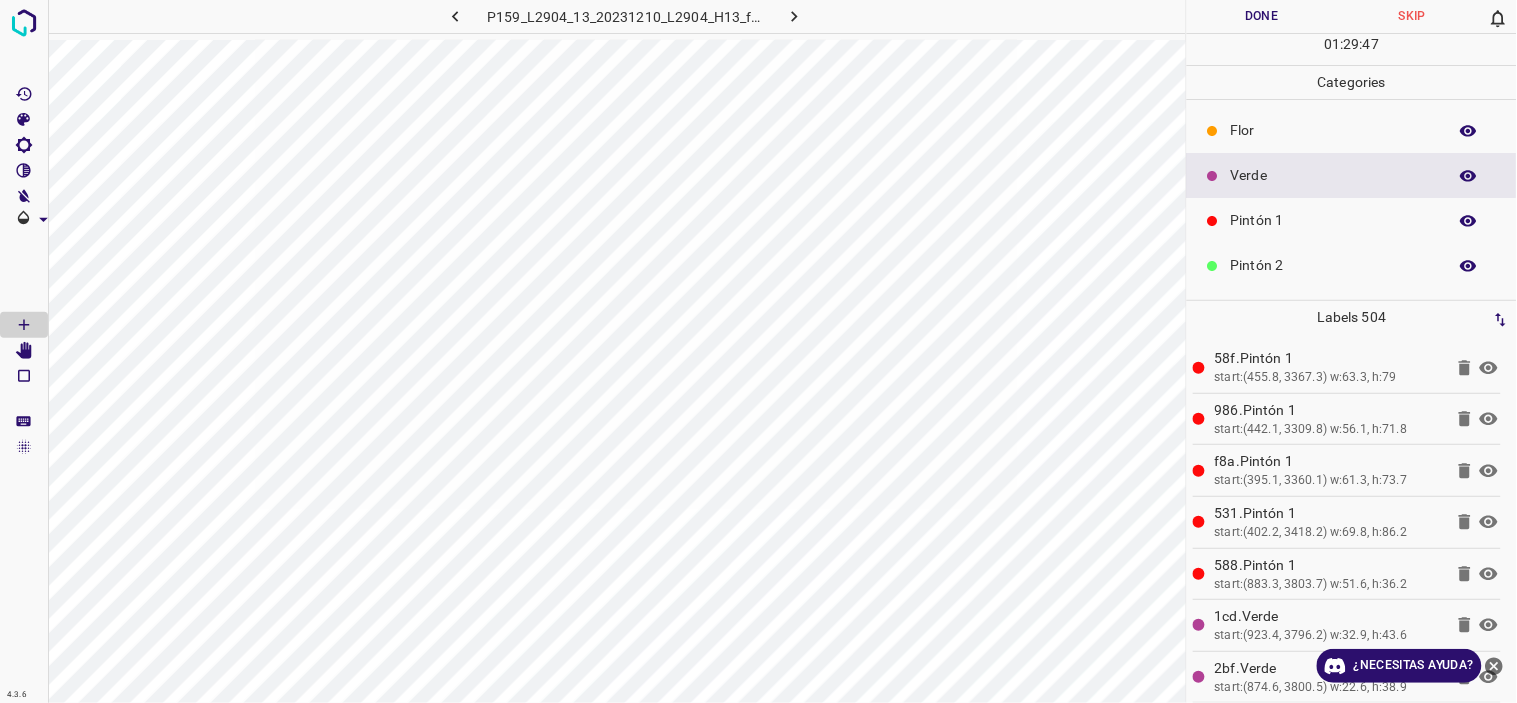 click on "Pintón 1" at bounding box center (1352, 220) 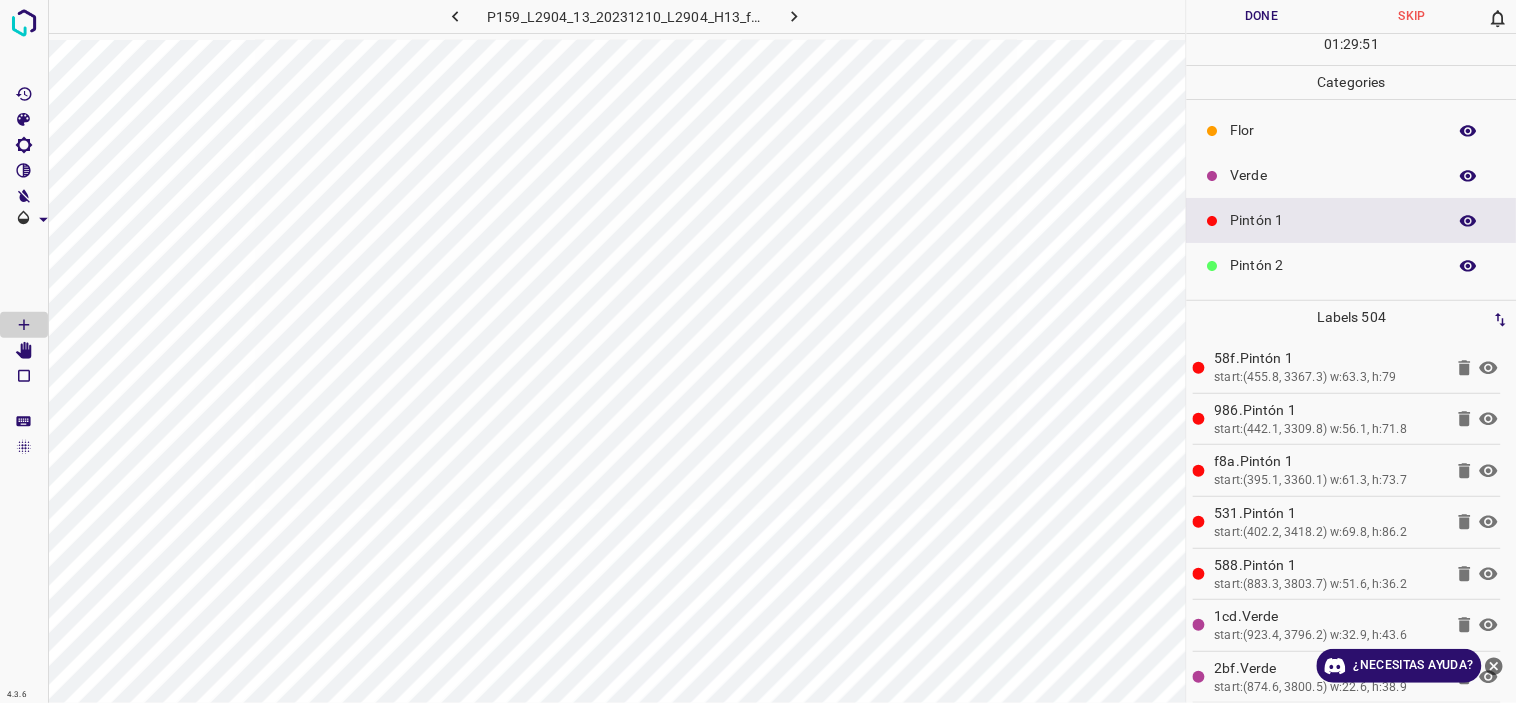 click on "Verde" at bounding box center [1334, 175] 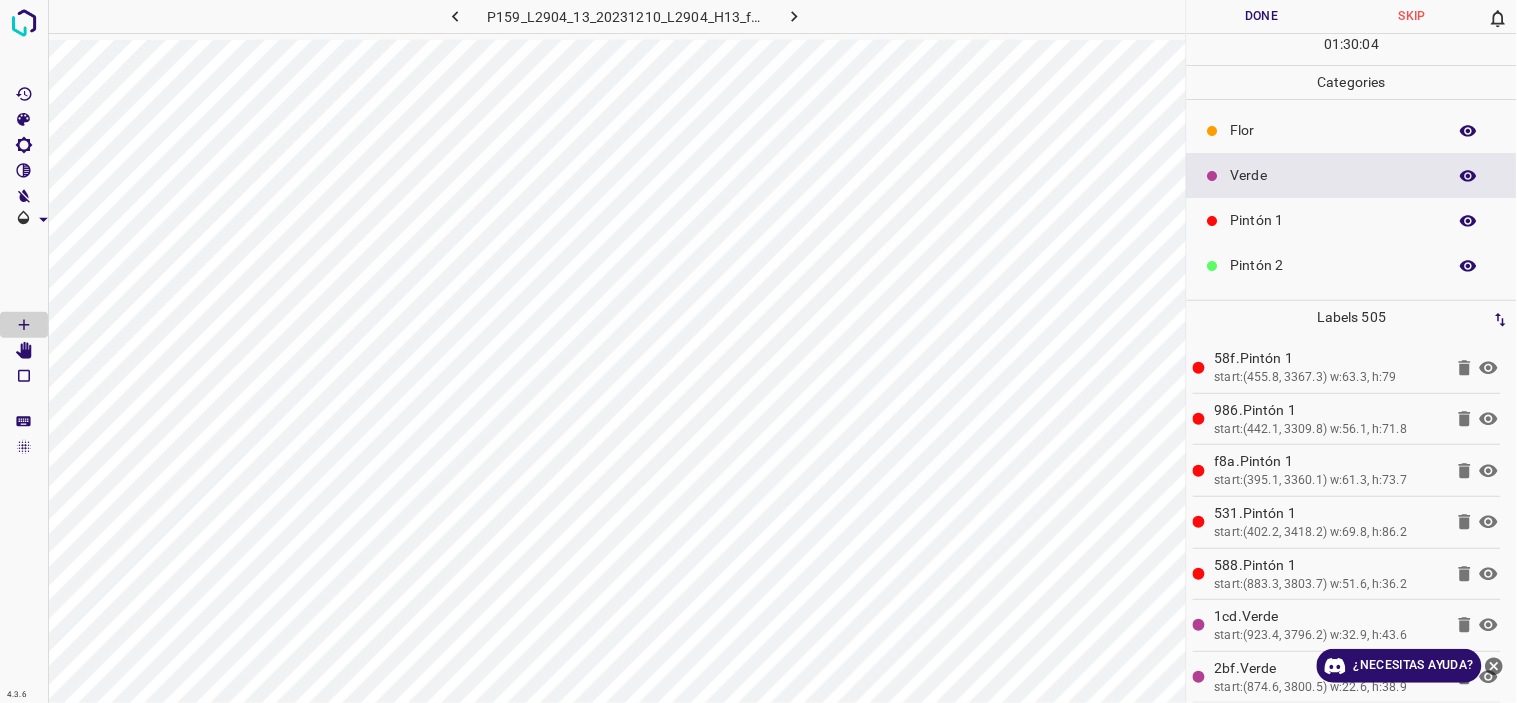 click on "Flor" at bounding box center [1334, 130] 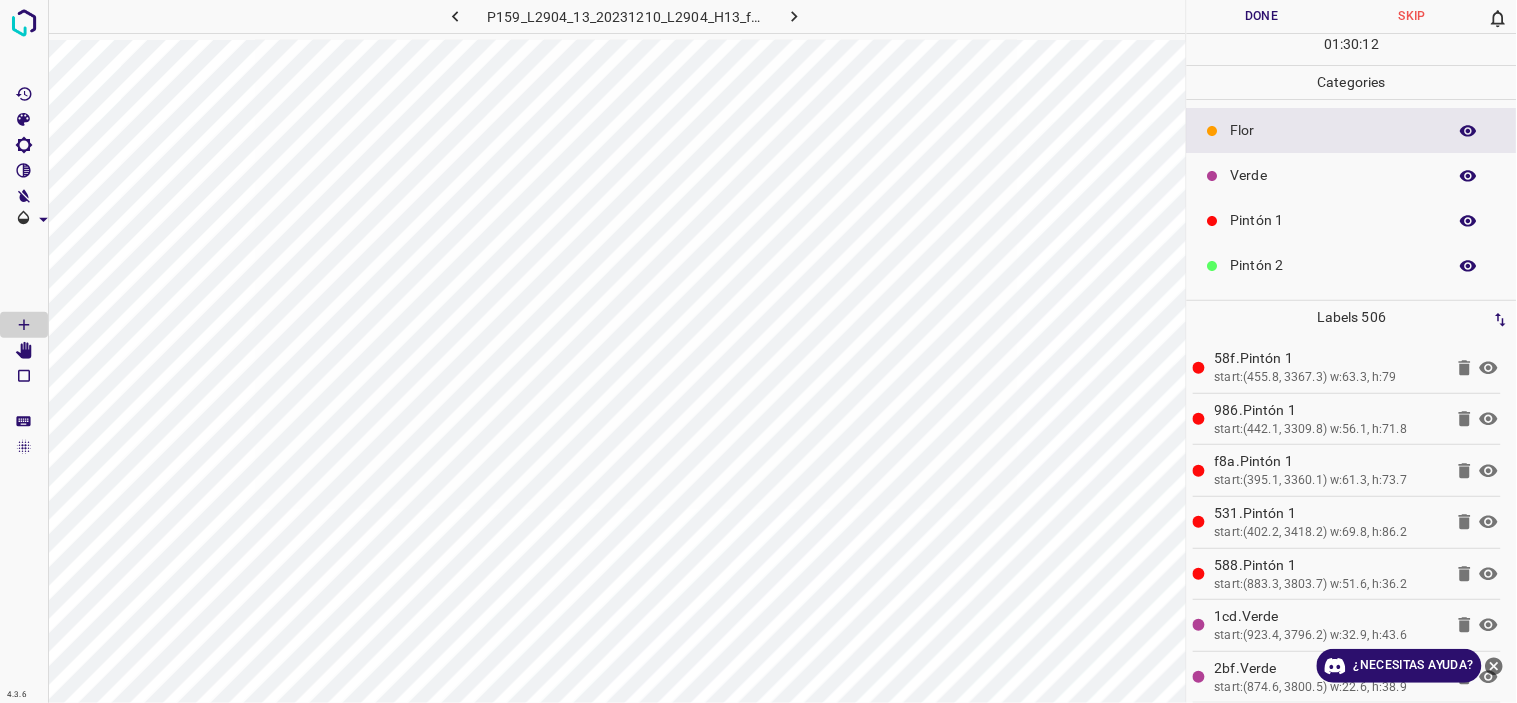 click on "Verde" at bounding box center (1334, 175) 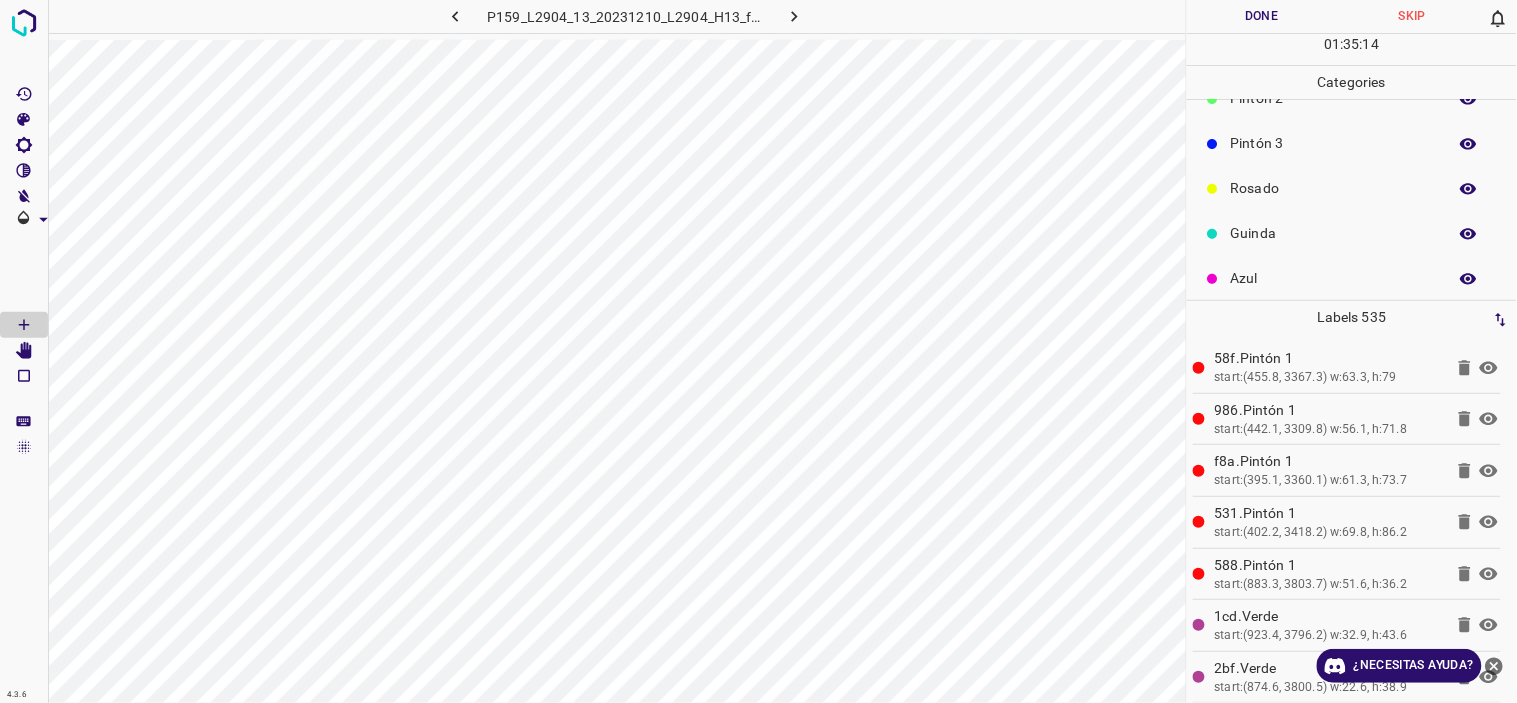 scroll, scrollTop: 175, scrollLeft: 0, axis: vertical 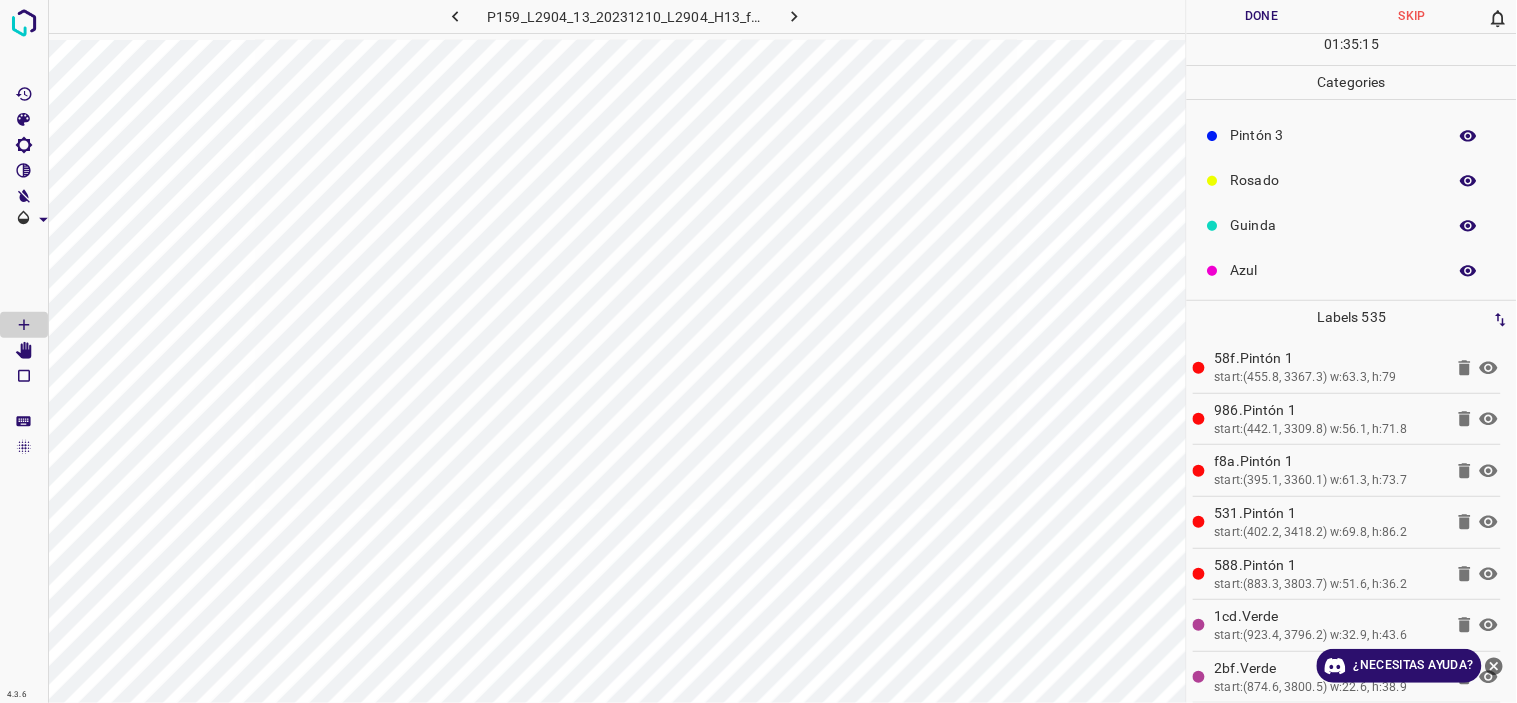click on "Azul" at bounding box center [1352, 270] 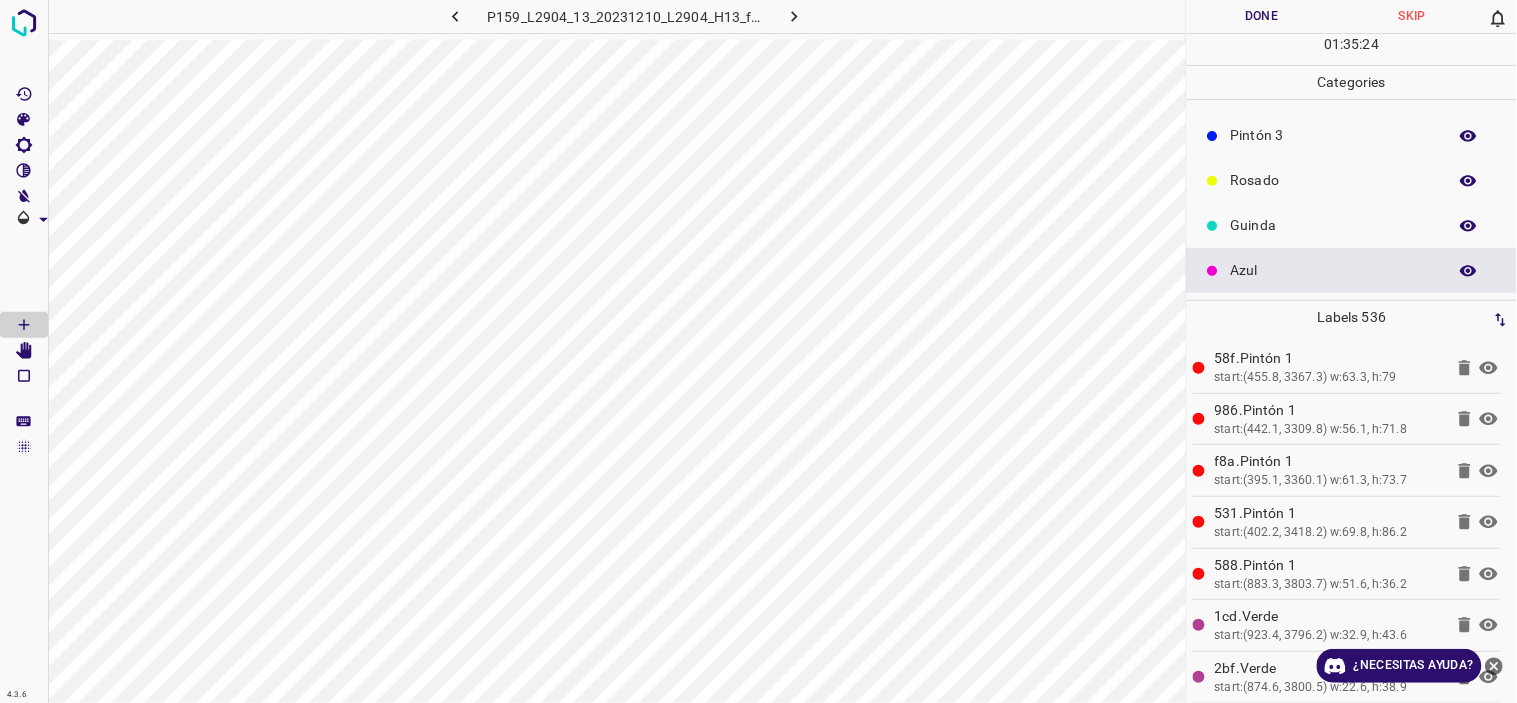 click on "Guinda" at bounding box center [1334, 225] 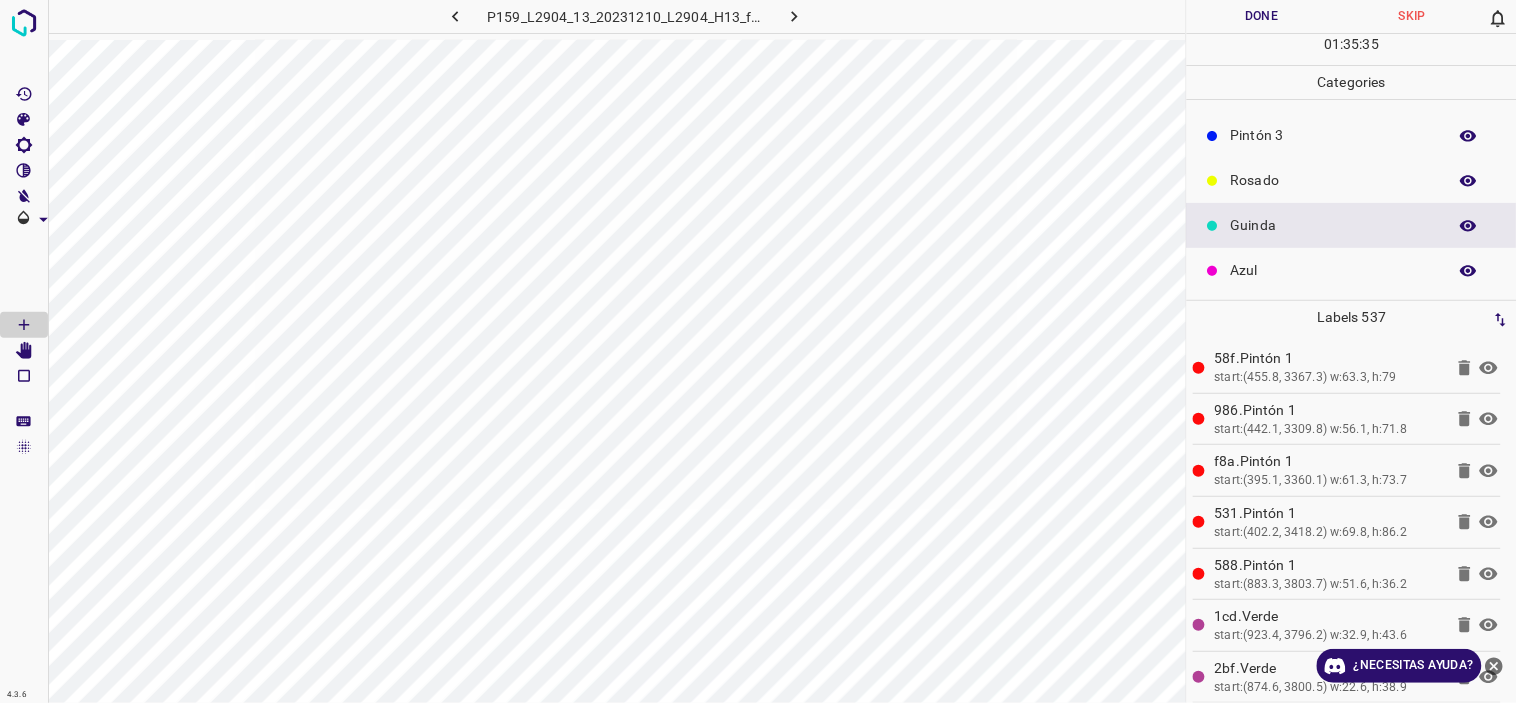scroll, scrollTop: 0, scrollLeft: 0, axis: both 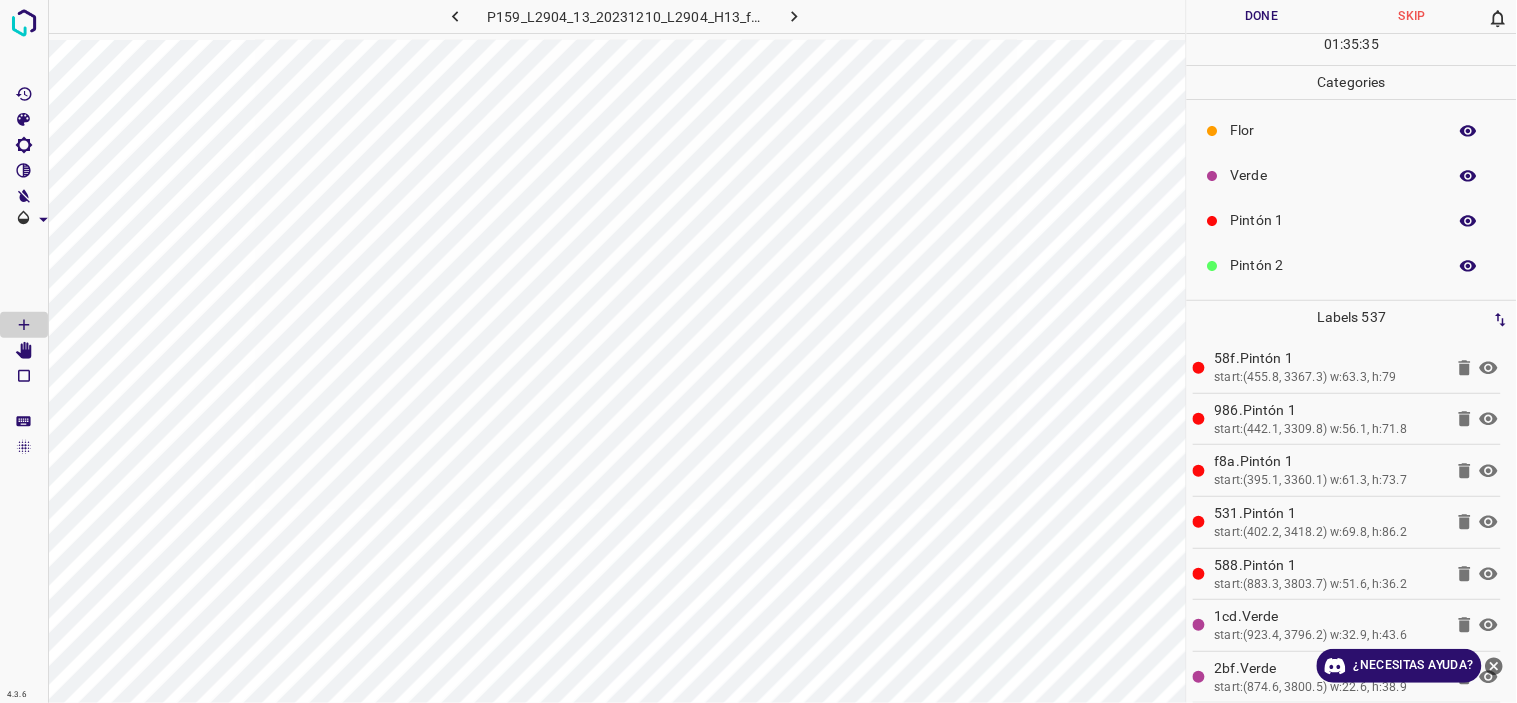 click on "Verde" at bounding box center (1352, 175) 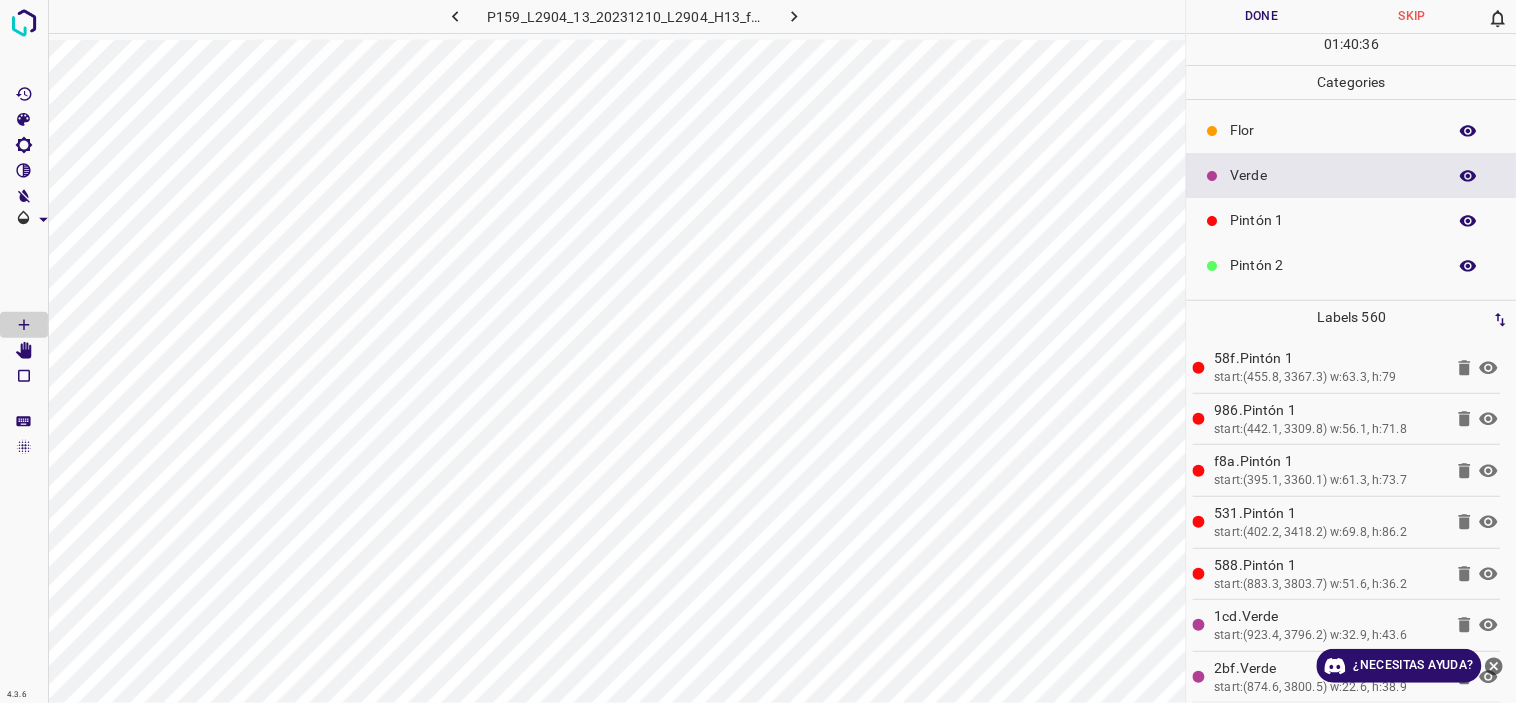click on "Pintón 1" at bounding box center [1352, 220] 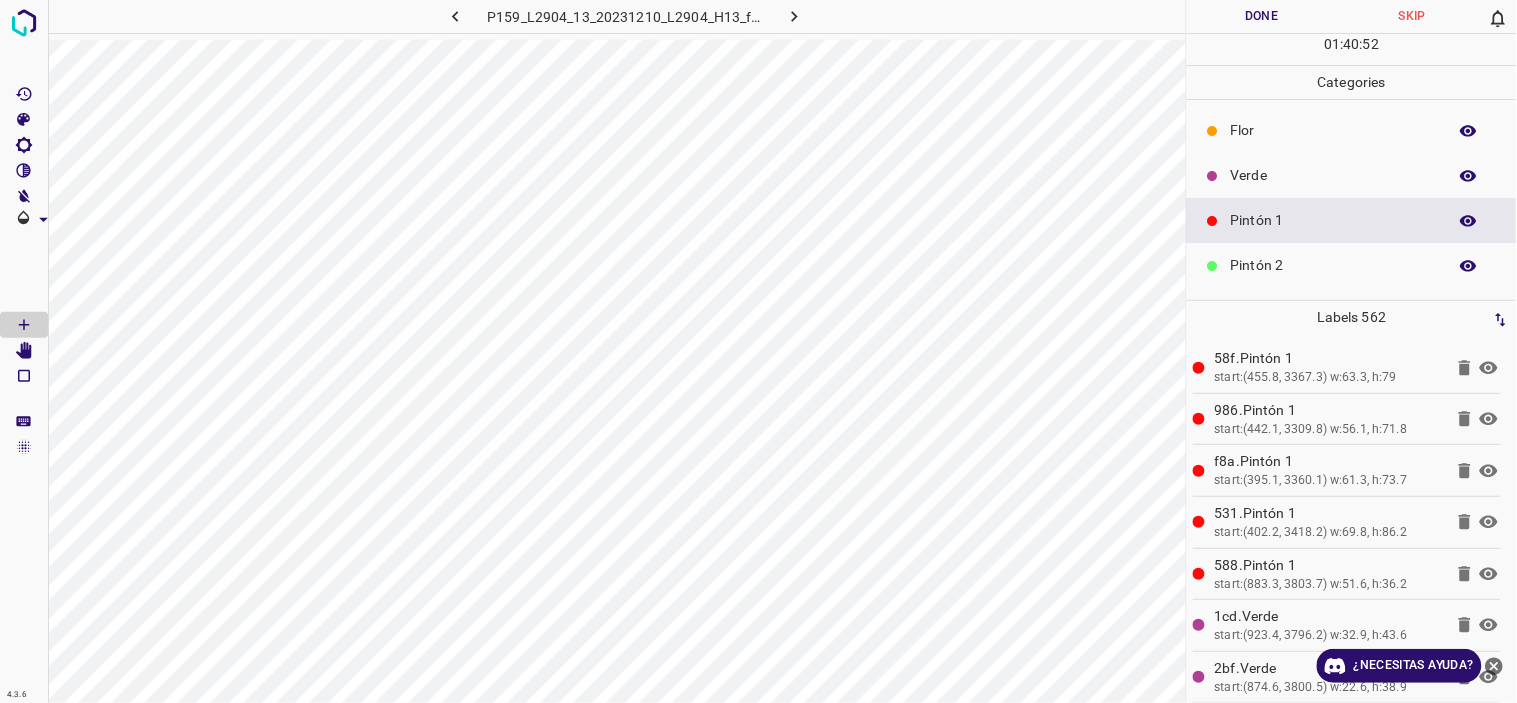 click on "Verde" at bounding box center [1334, 175] 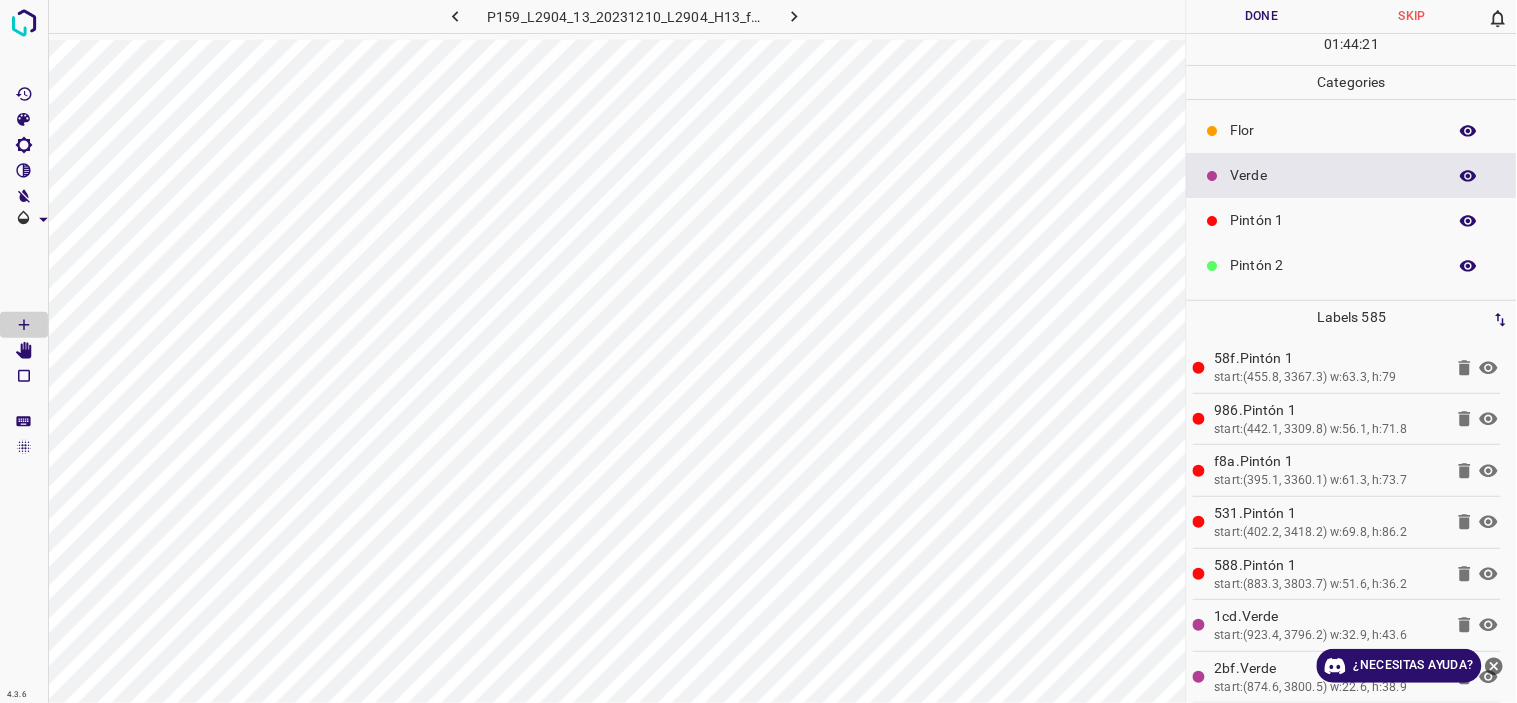 scroll, scrollTop: 175, scrollLeft: 0, axis: vertical 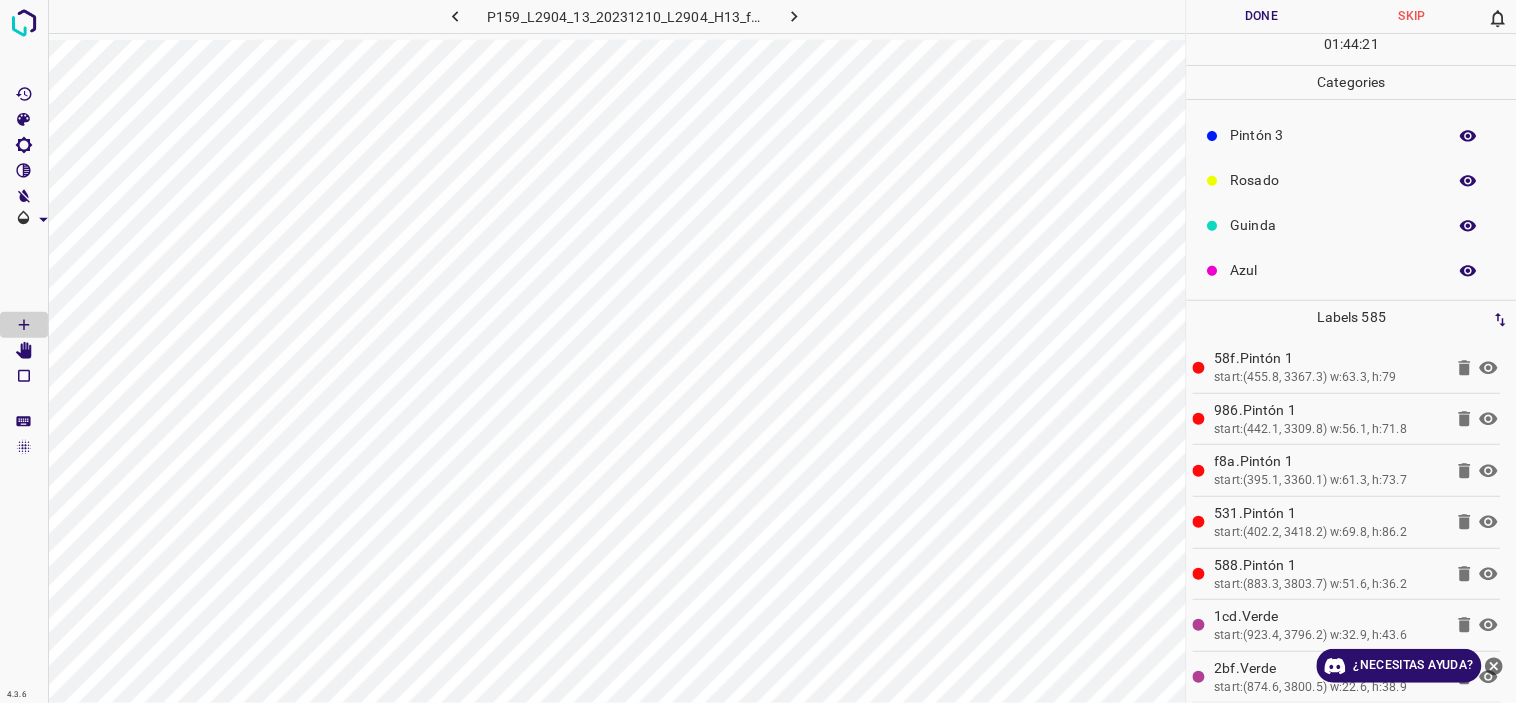 click on "Azul" at bounding box center (1334, 270) 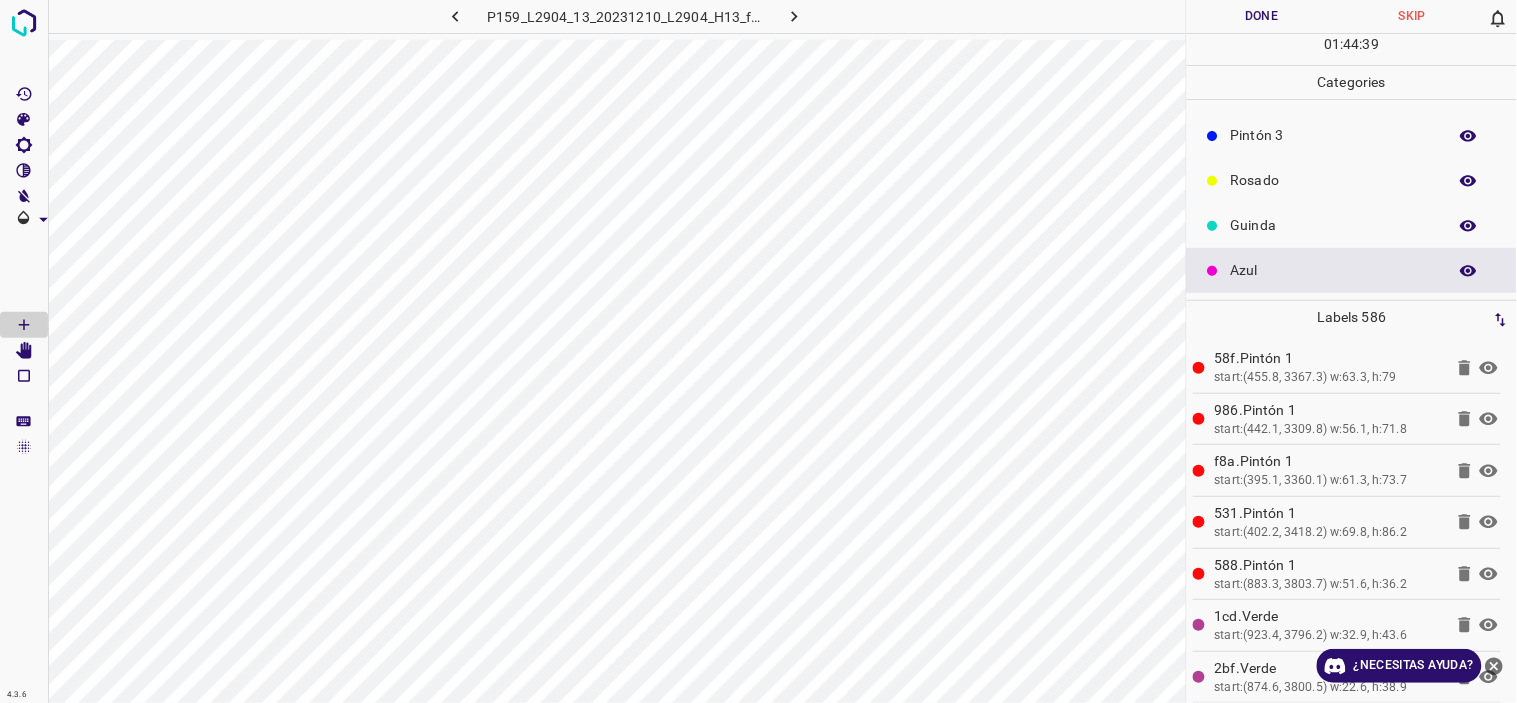scroll, scrollTop: 0, scrollLeft: 0, axis: both 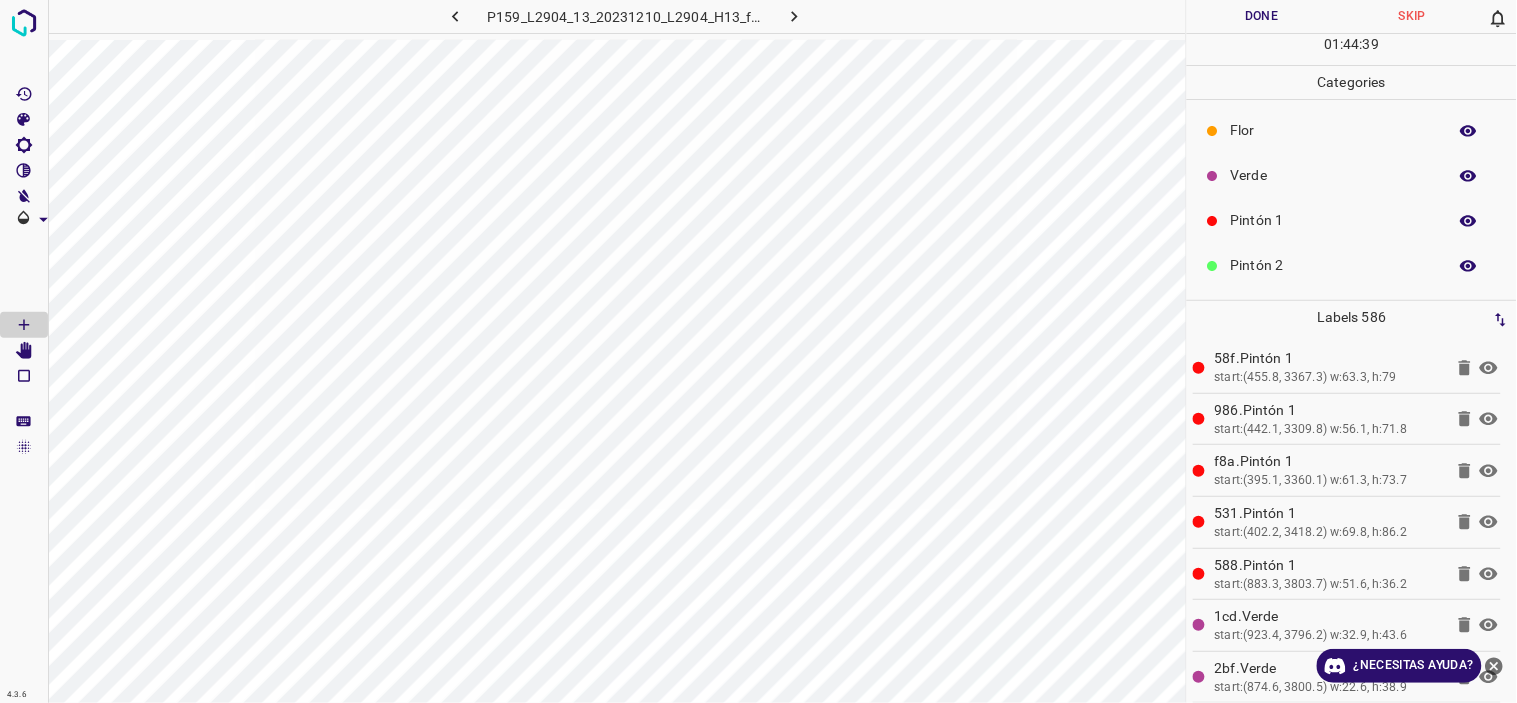 click on "Verde" at bounding box center (1334, 175) 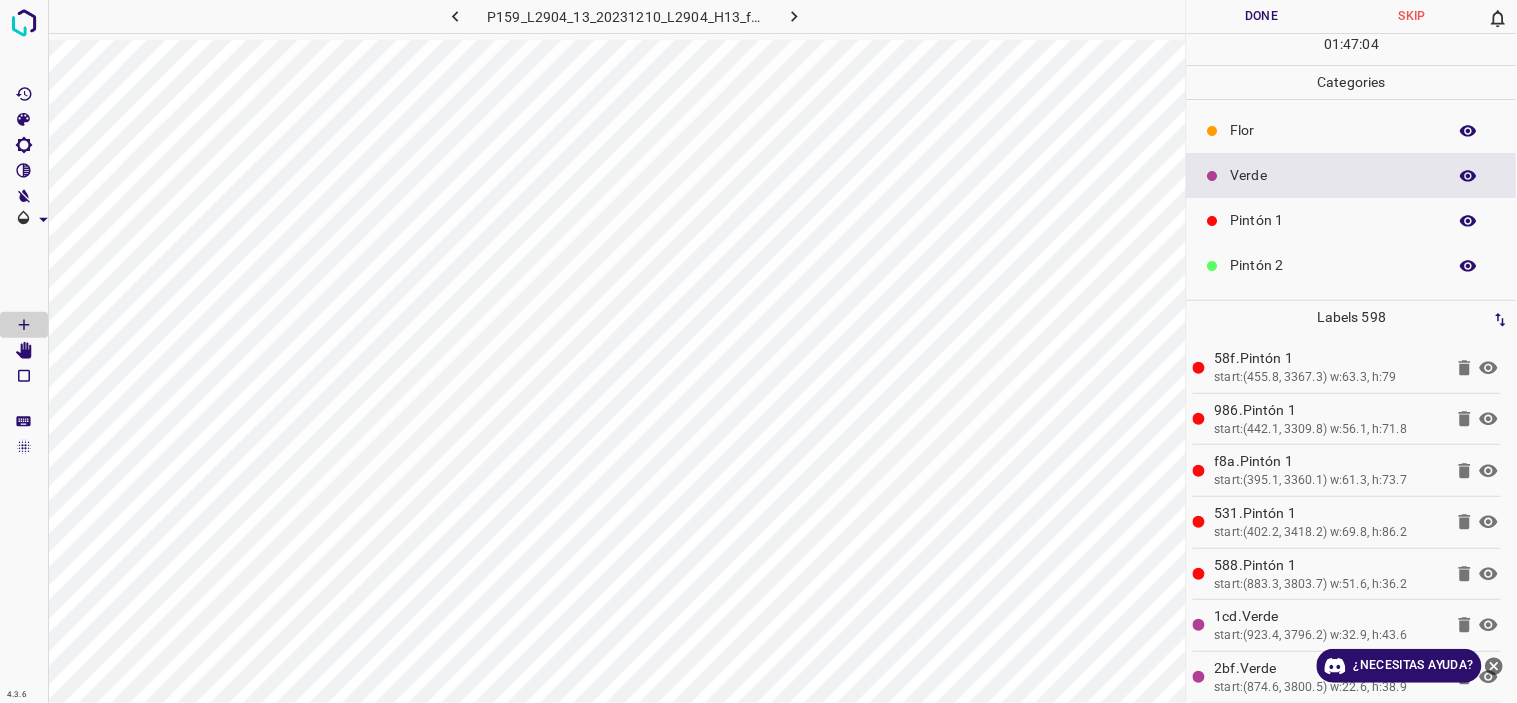 click on "Flor" at bounding box center [1334, 130] 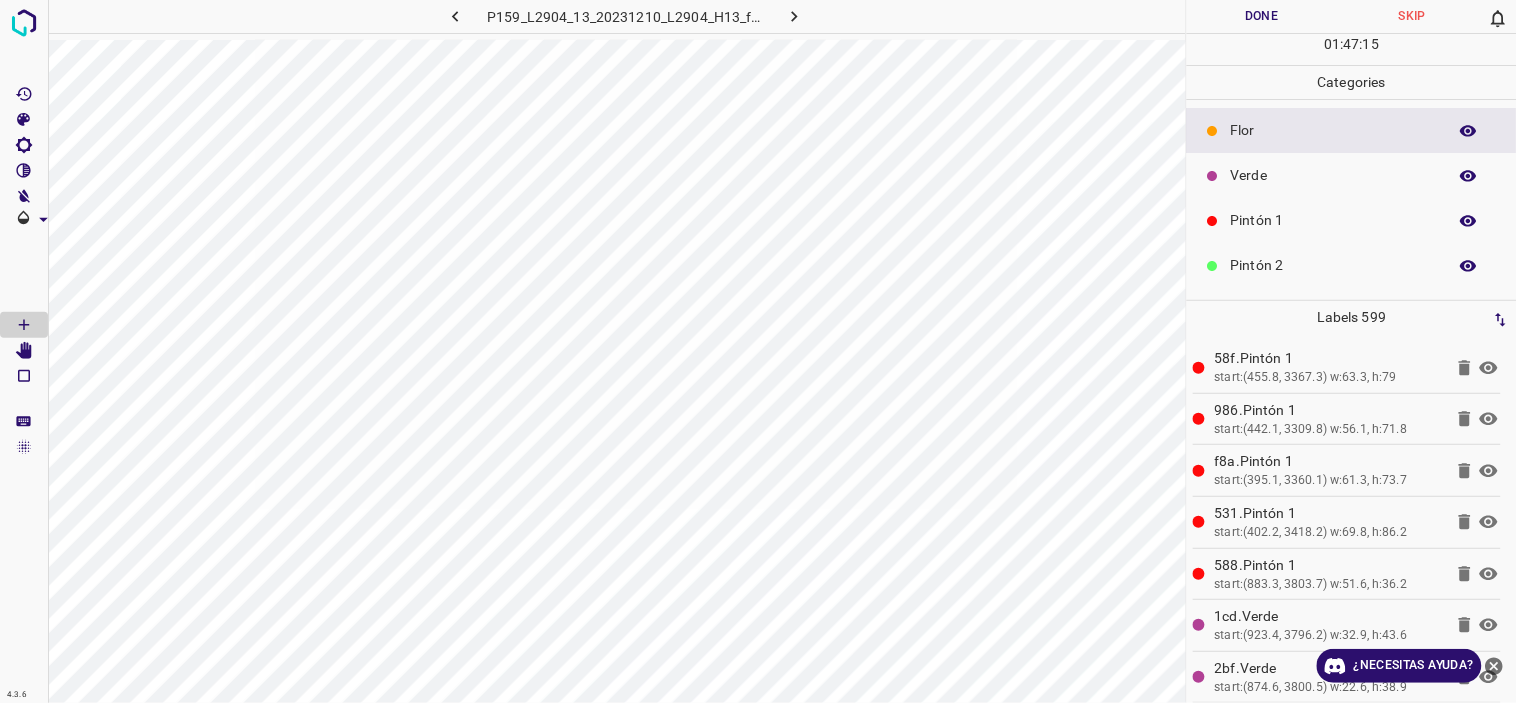 click on "Verde" at bounding box center [1334, 175] 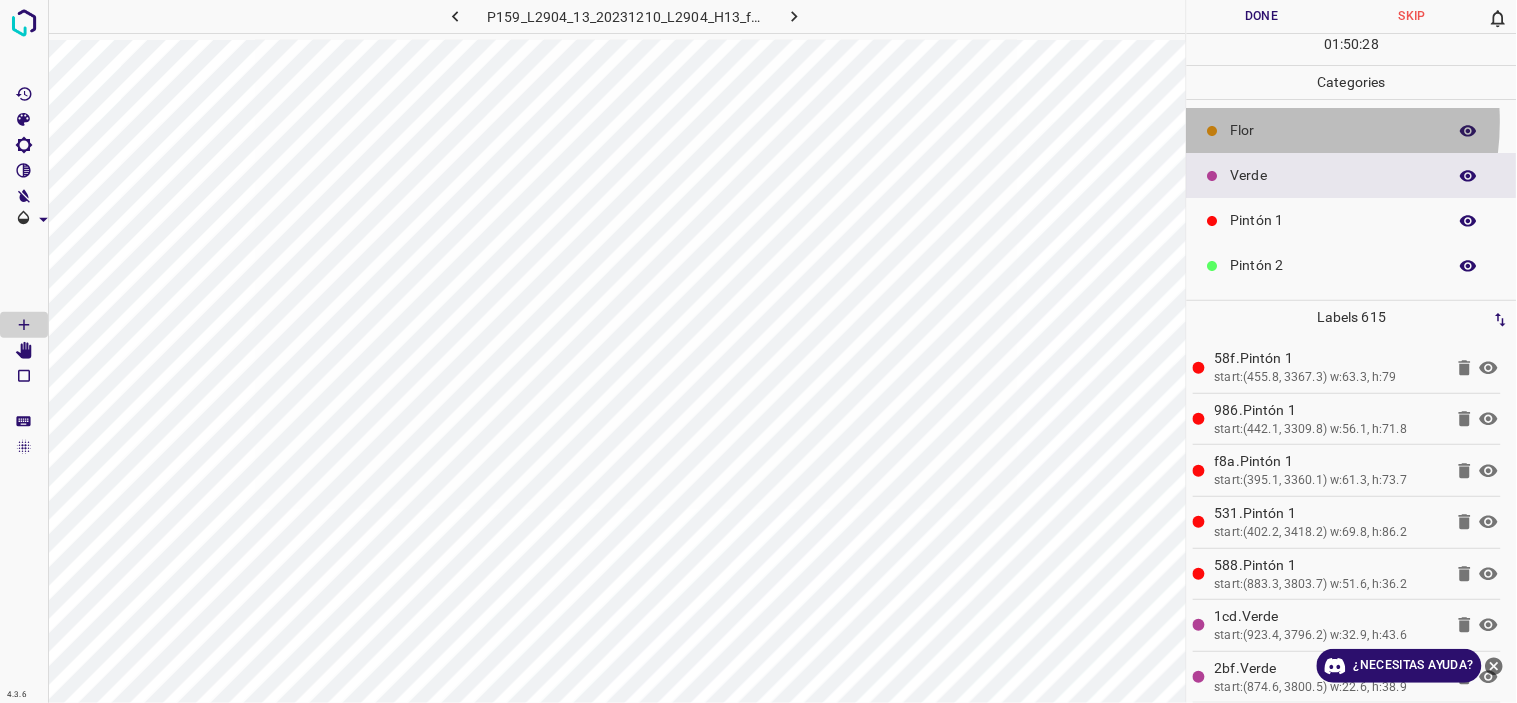 click on "Flor" at bounding box center (1334, 130) 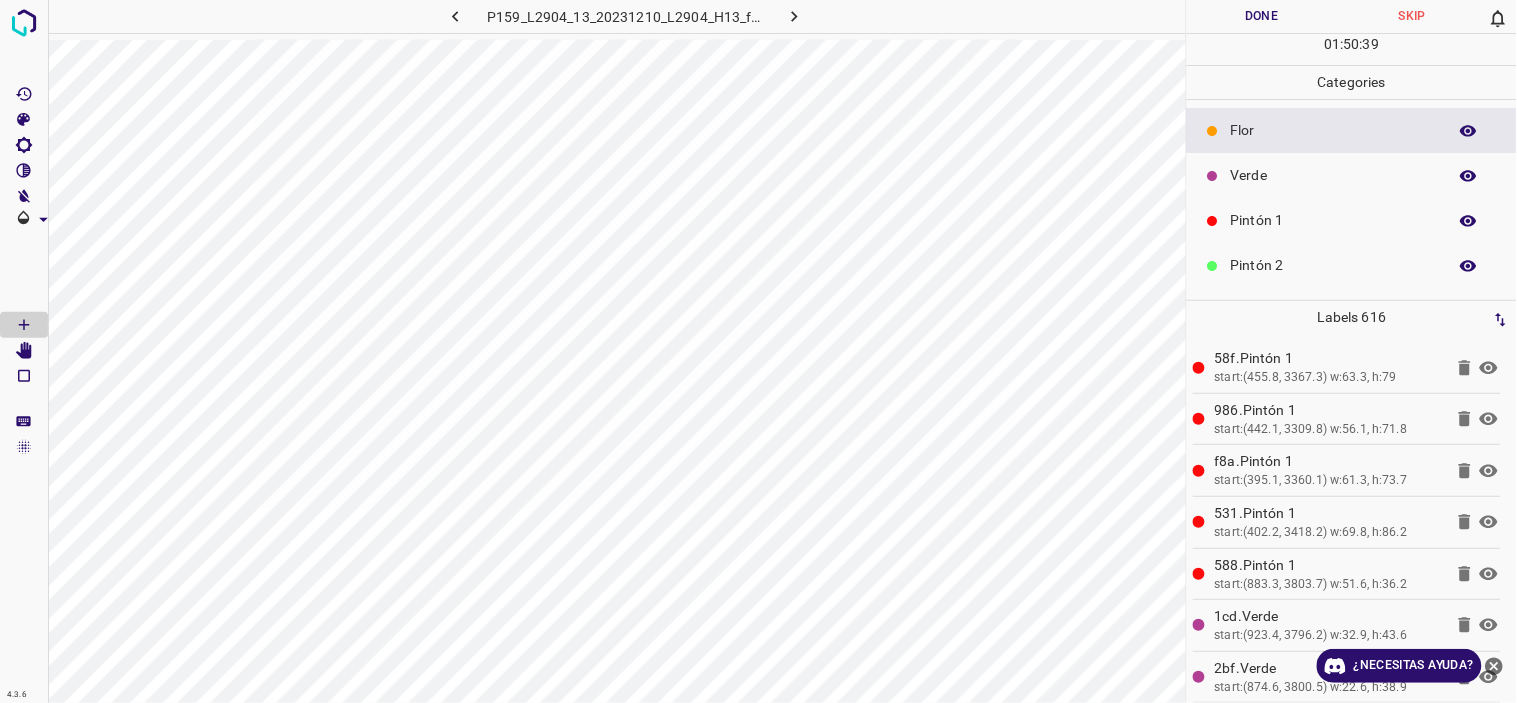 click on "Verde" at bounding box center [1334, 175] 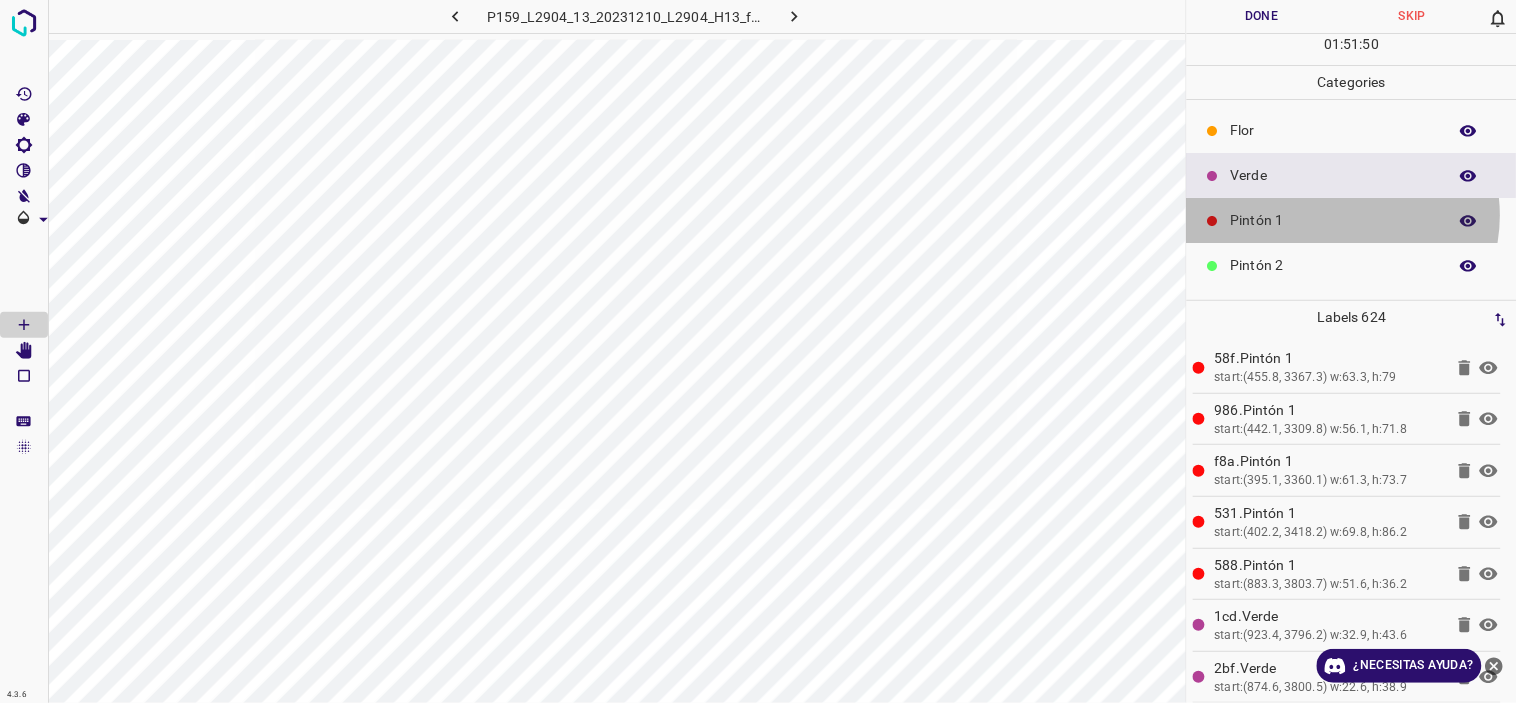 click on "Pintón 1" at bounding box center (1334, 220) 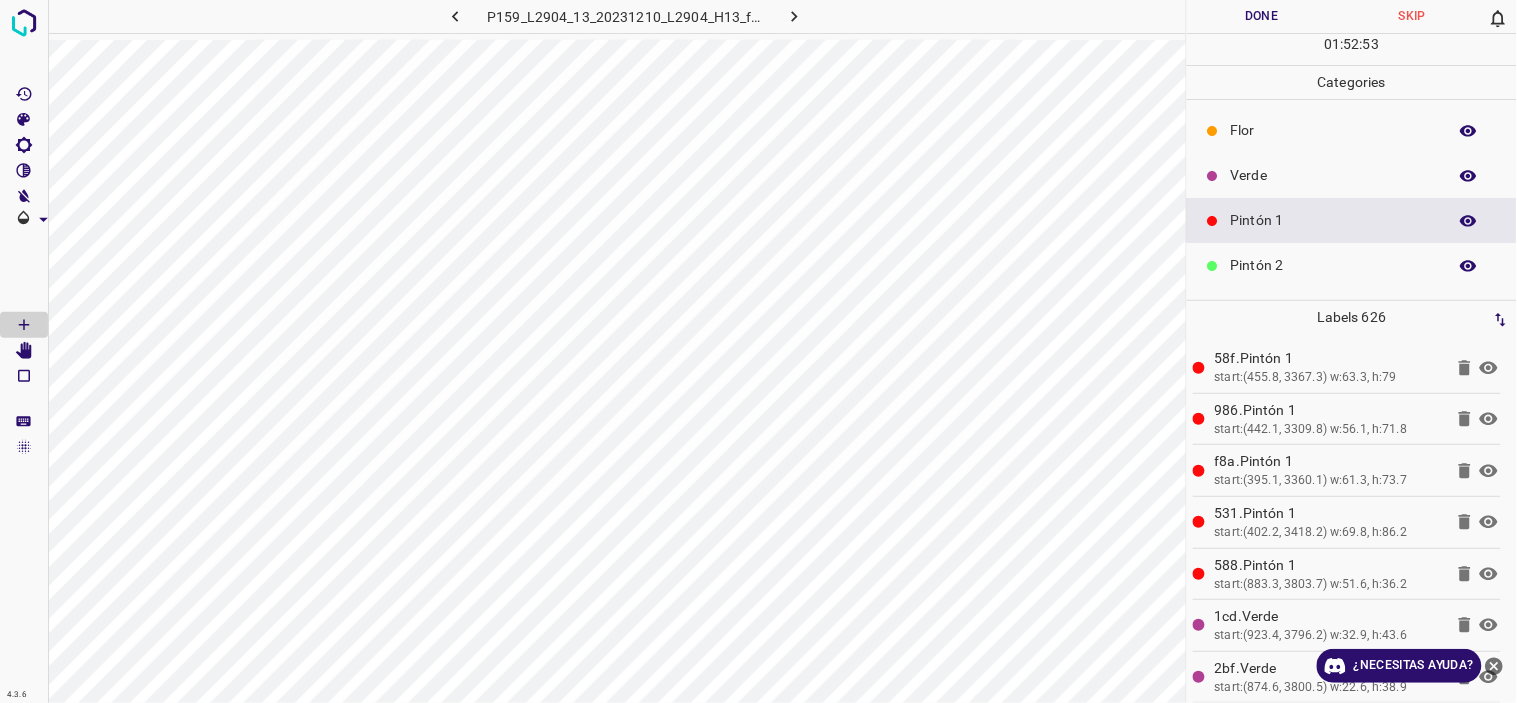 click on "Verde" at bounding box center [1334, 175] 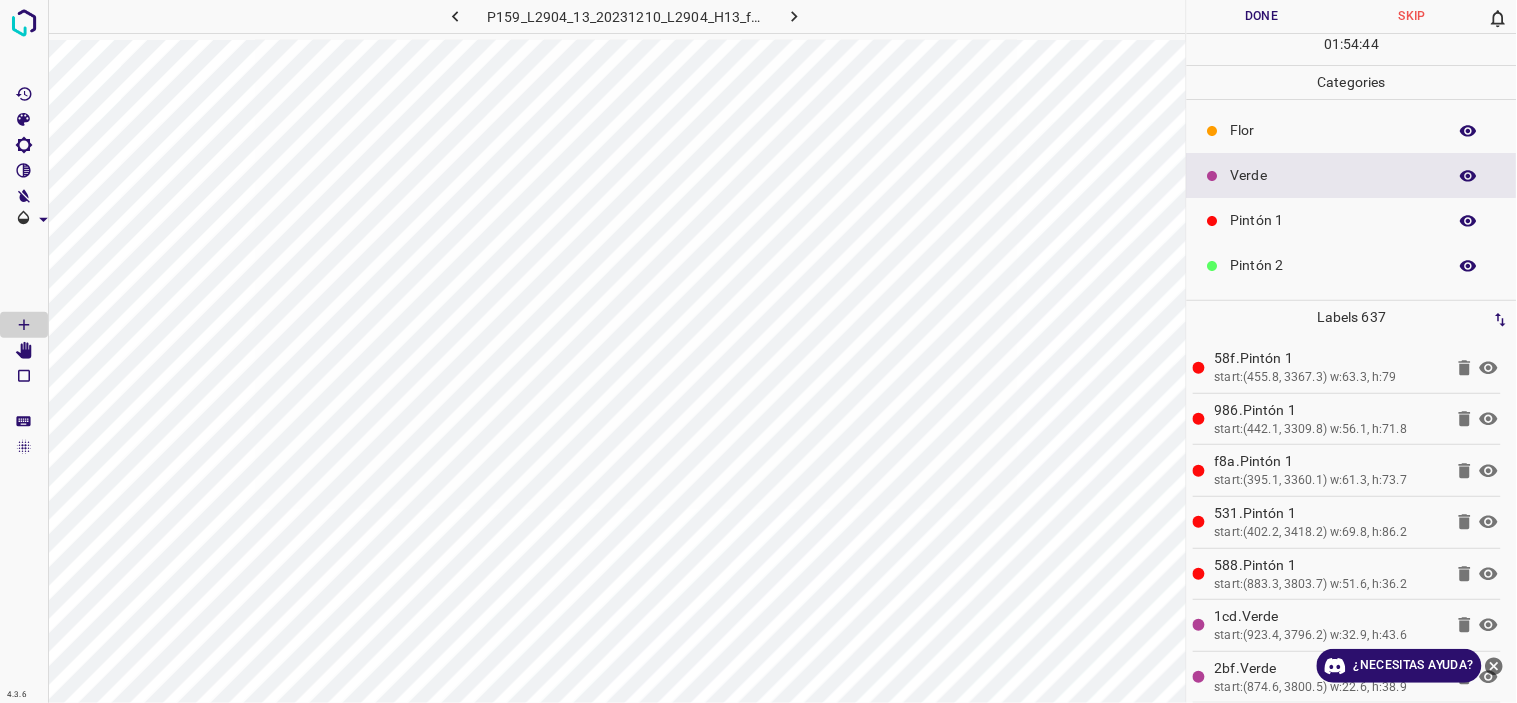 click on "Pintón 1" at bounding box center [1334, 220] 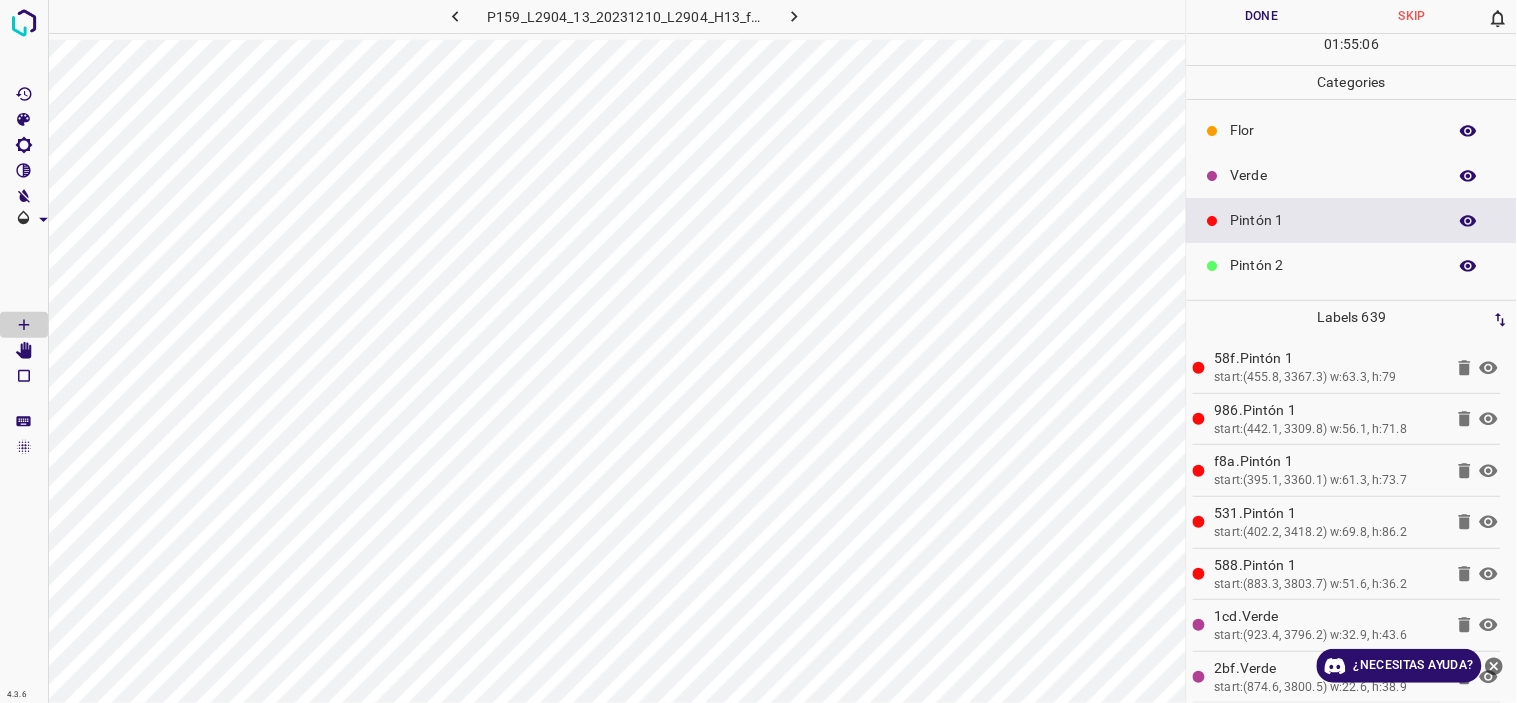 click at bounding box center (1213, 176) 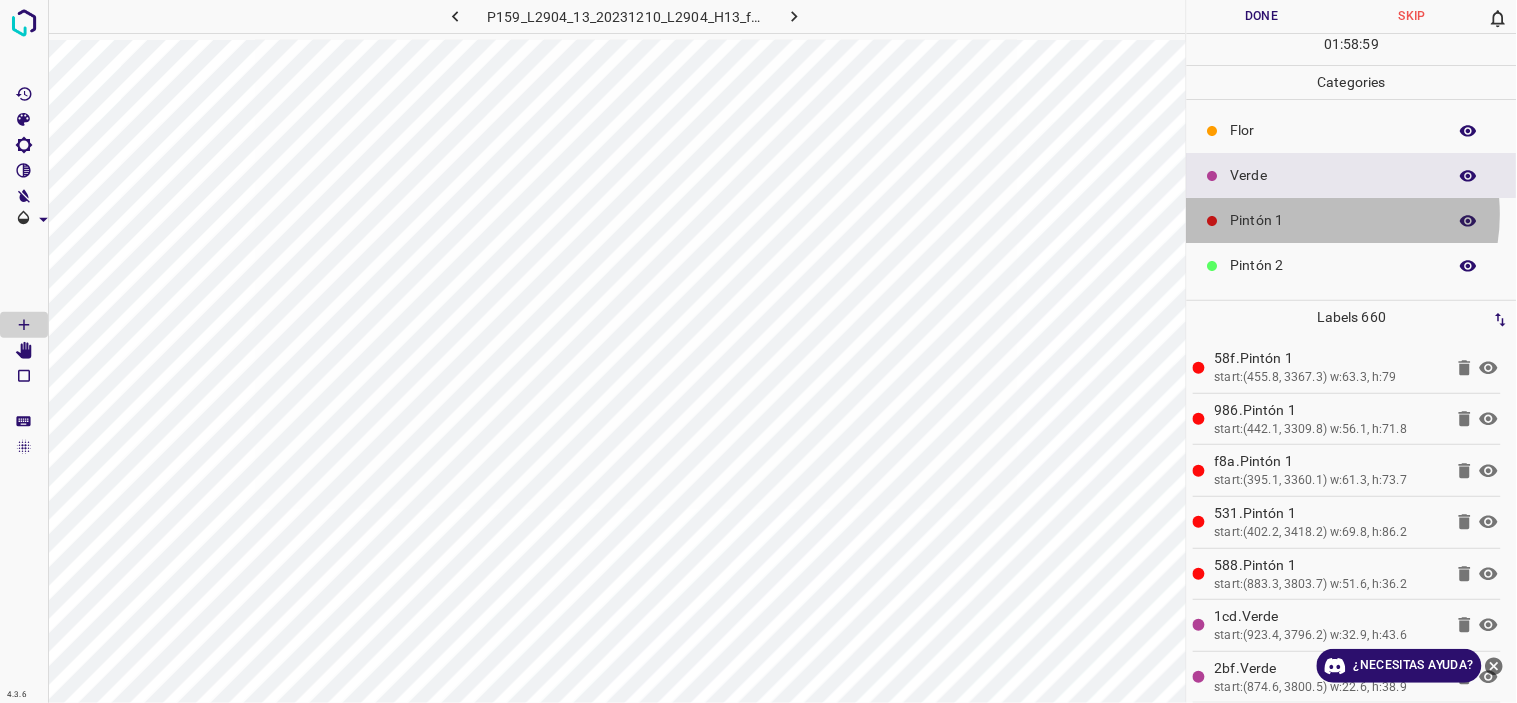 click on "Pintón 1" at bounding box center (1334, 220) 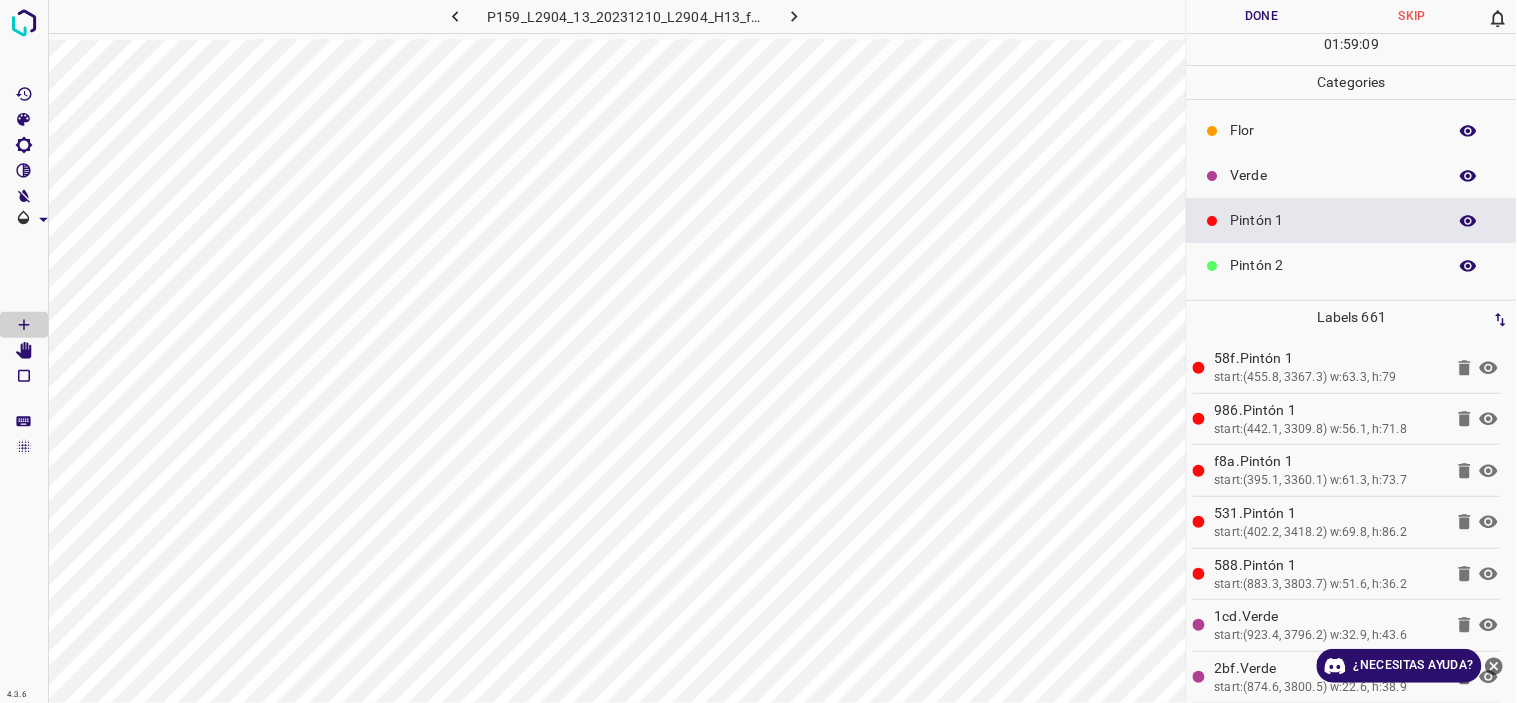 click on "Verde" at bounding box center [1334, 175] 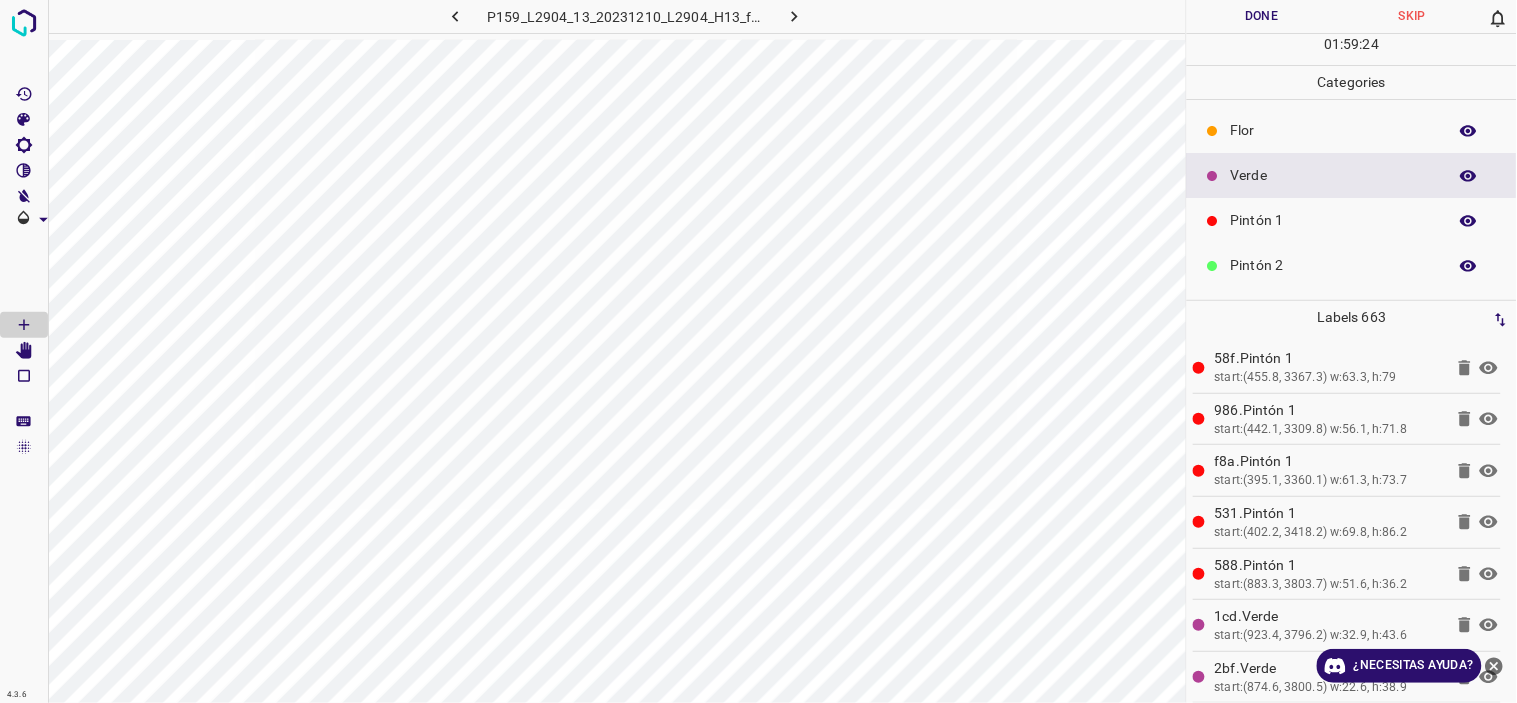 click on "Pintón 1" at bounding box center (1334, 220) 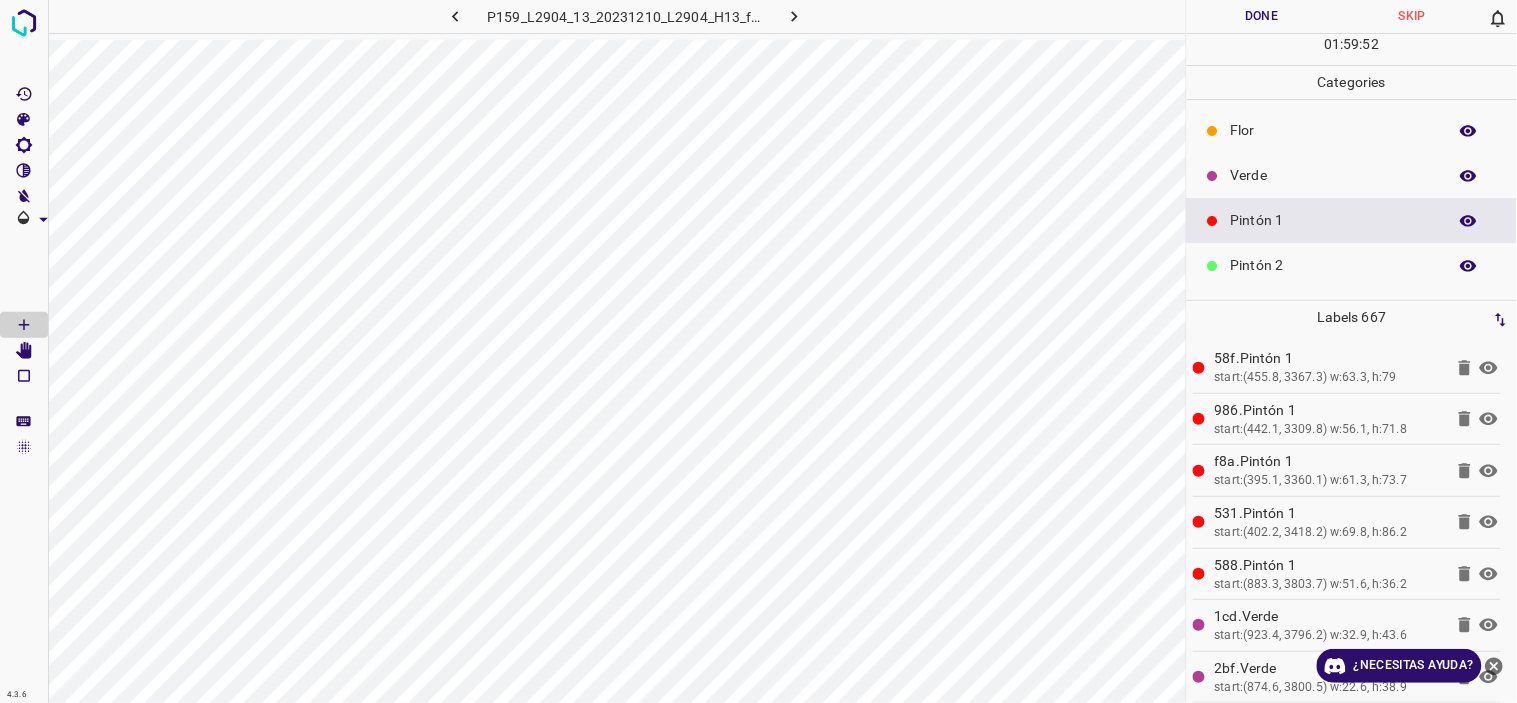 click on "Verde" at bounding box center (1334, 175) 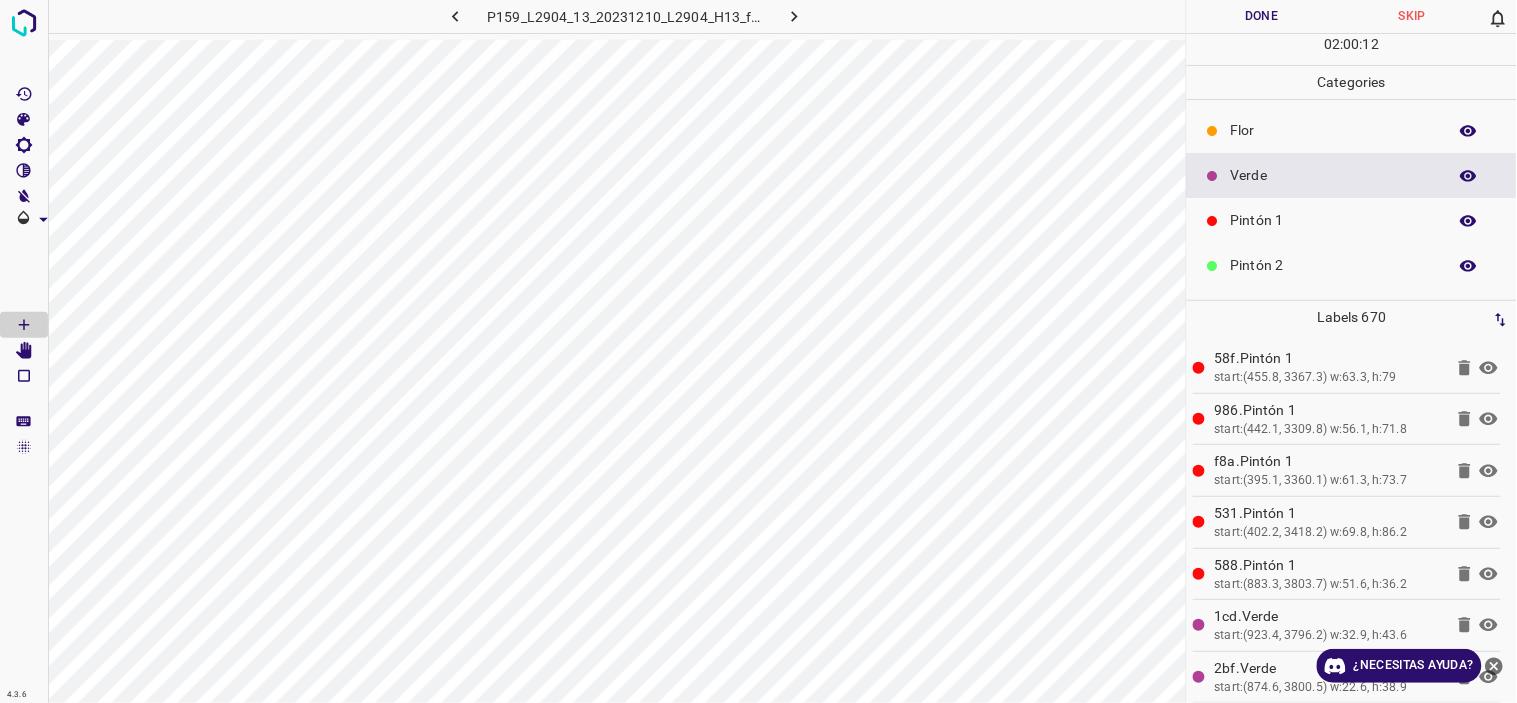 click on "Azul" at bounding box center (1334, 445) 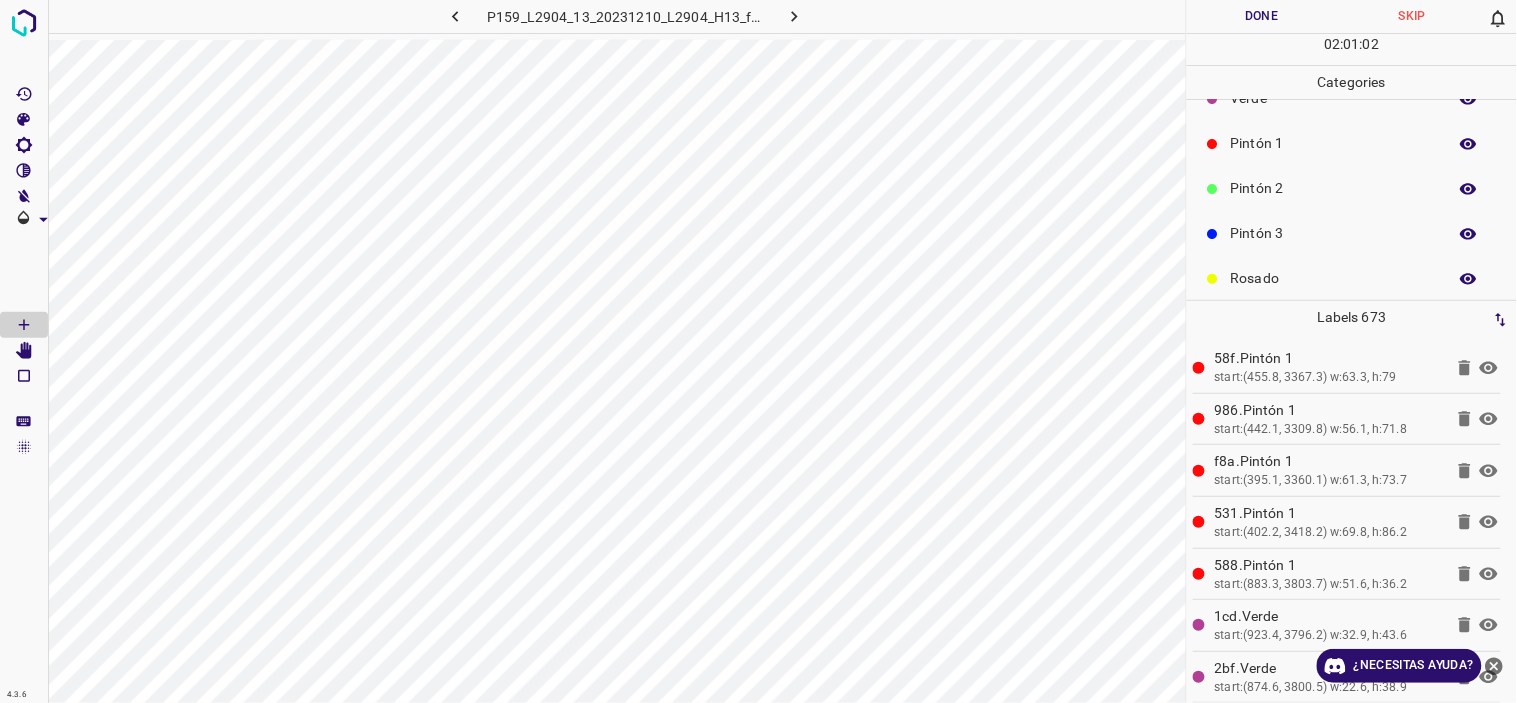 scroll, scrollTop: 0, scrollLeft: 0, axis: both 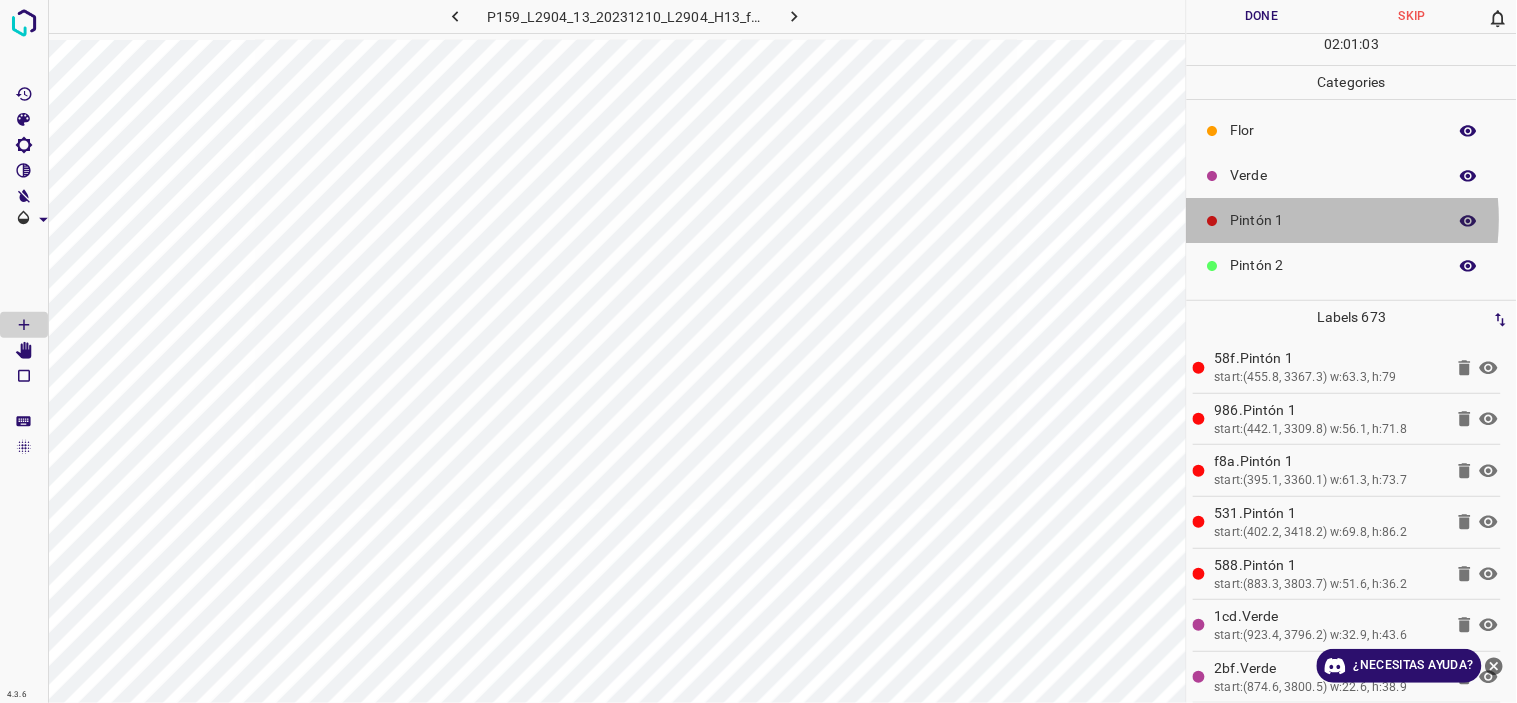 click on "Pintón 1" at bounding box center [1334, 220] 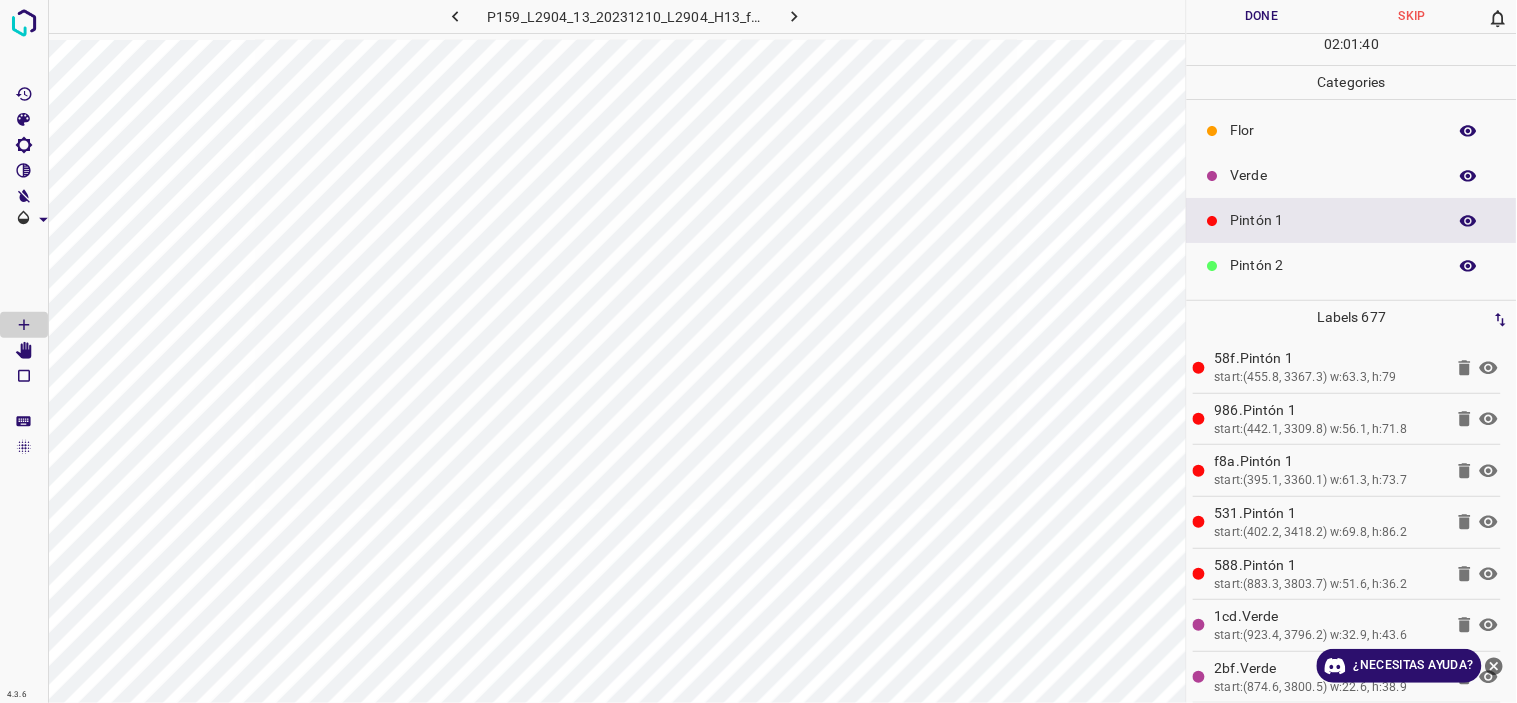 click on "Verde" at bounding box center (1334, 175) 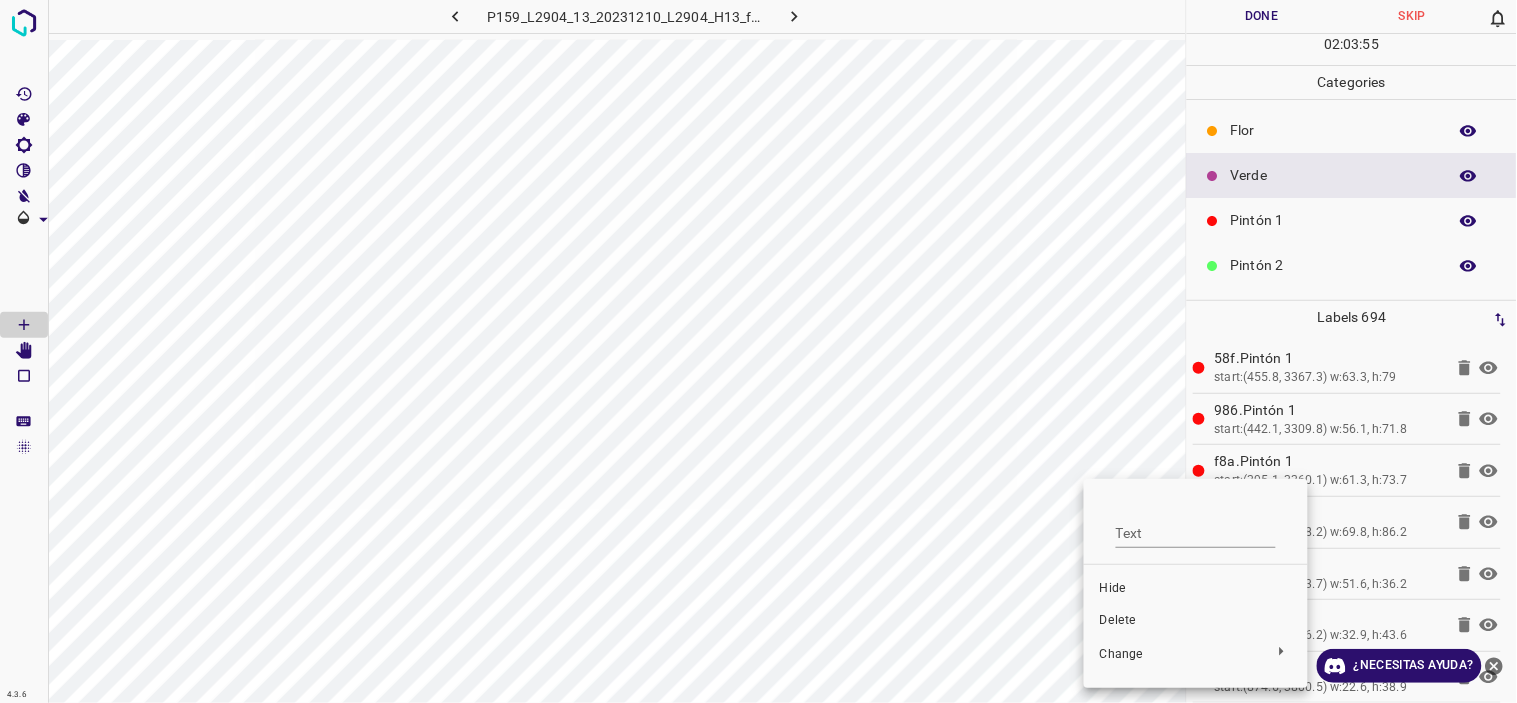click at bounding box center [758, 351] 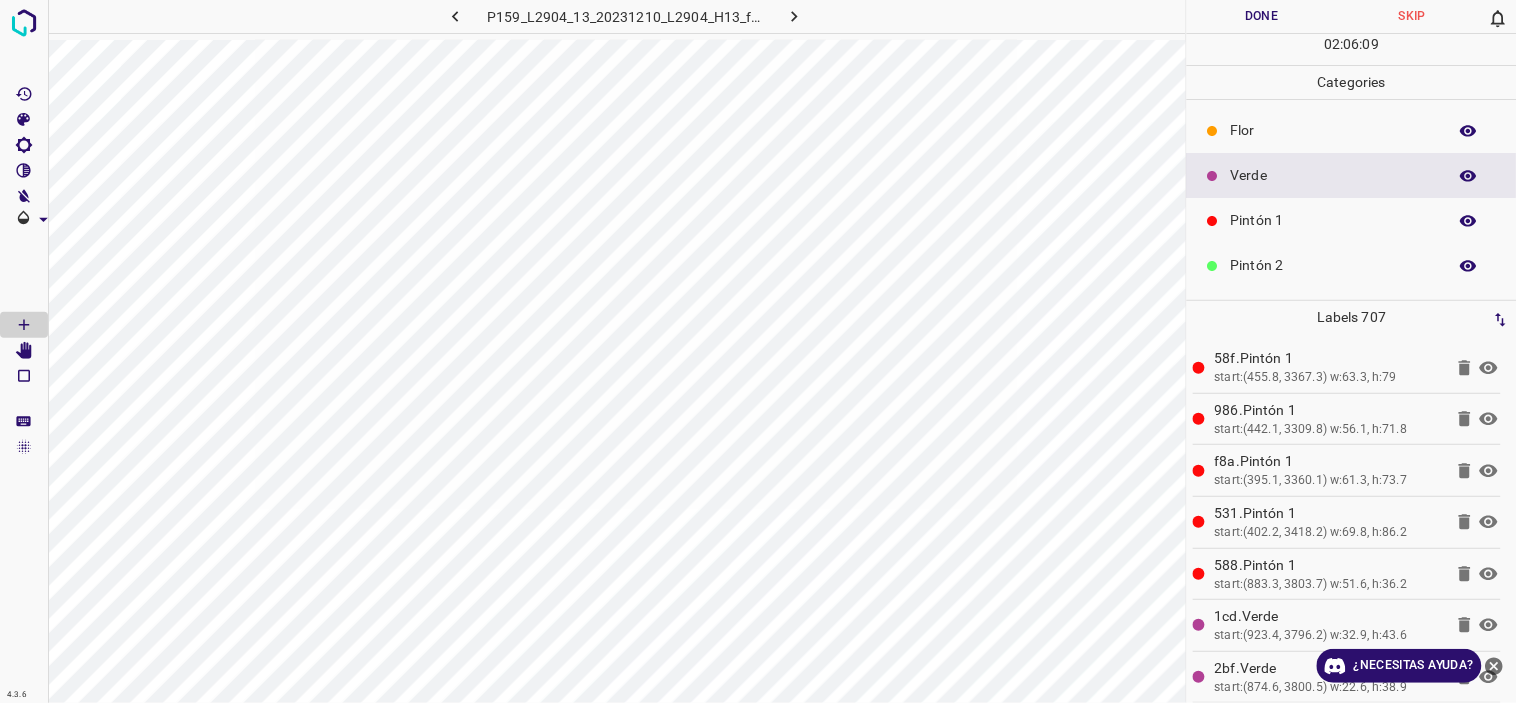 click on "Pintón 1" at bounding box center [1334, 220] 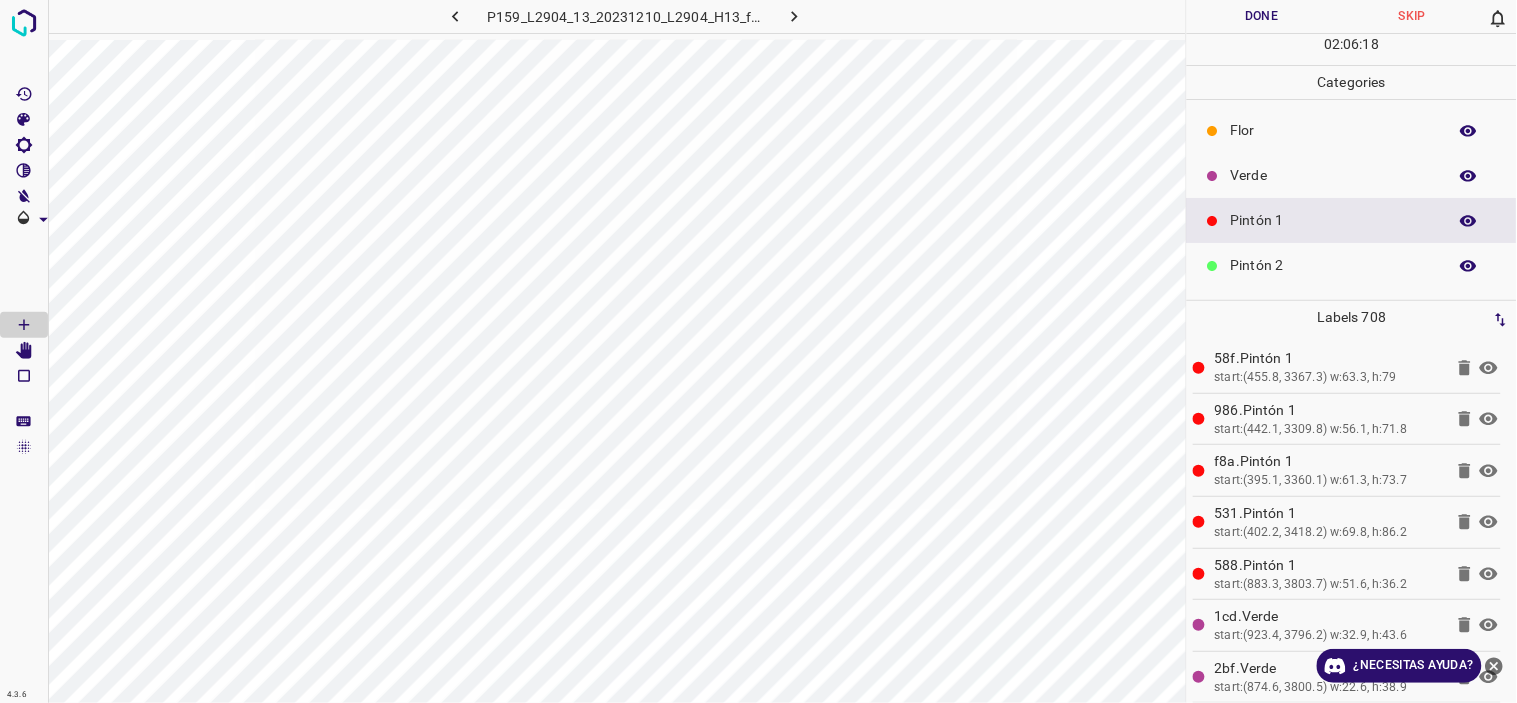 click on "Azul" at bounding box center (1334, 445) 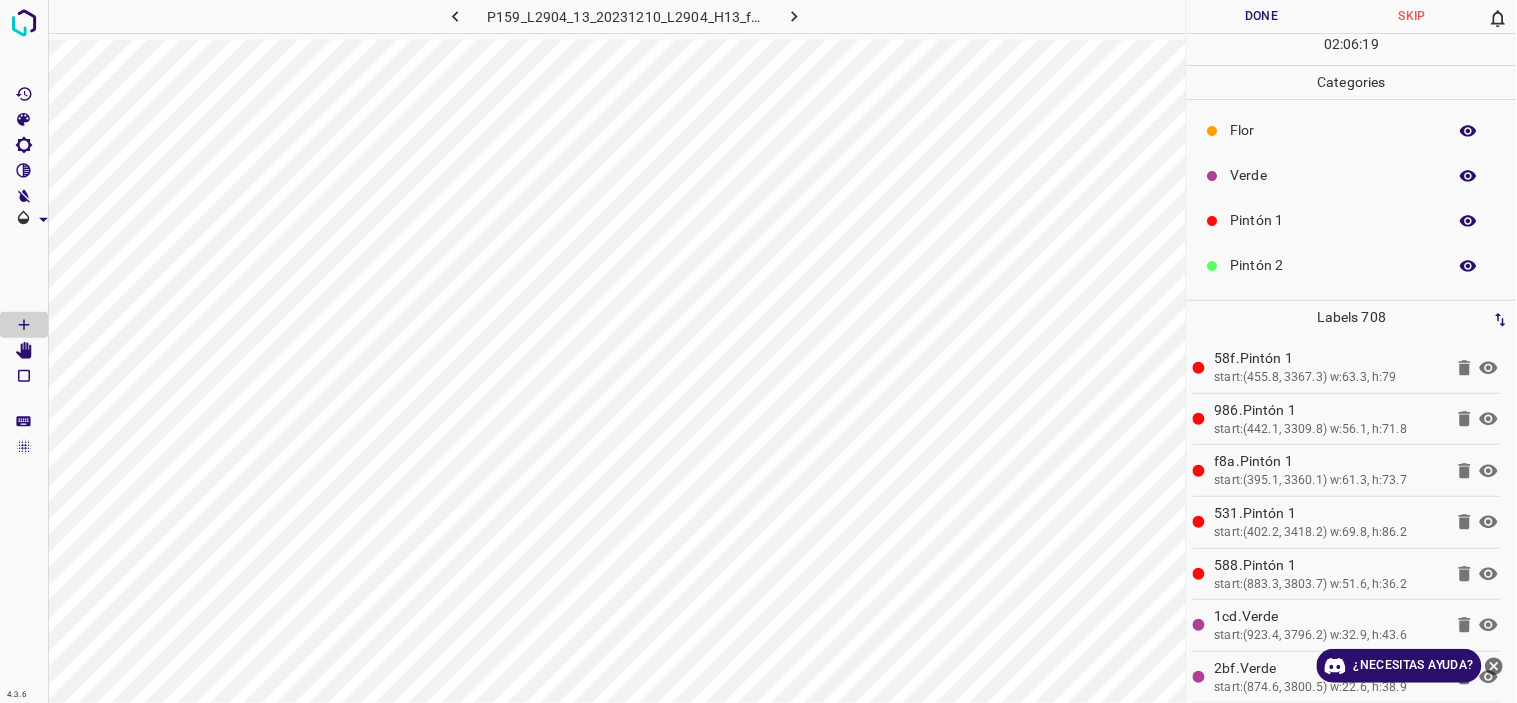 scroll, scrollTop: 175, scrollLeft: 0, axis: vertical 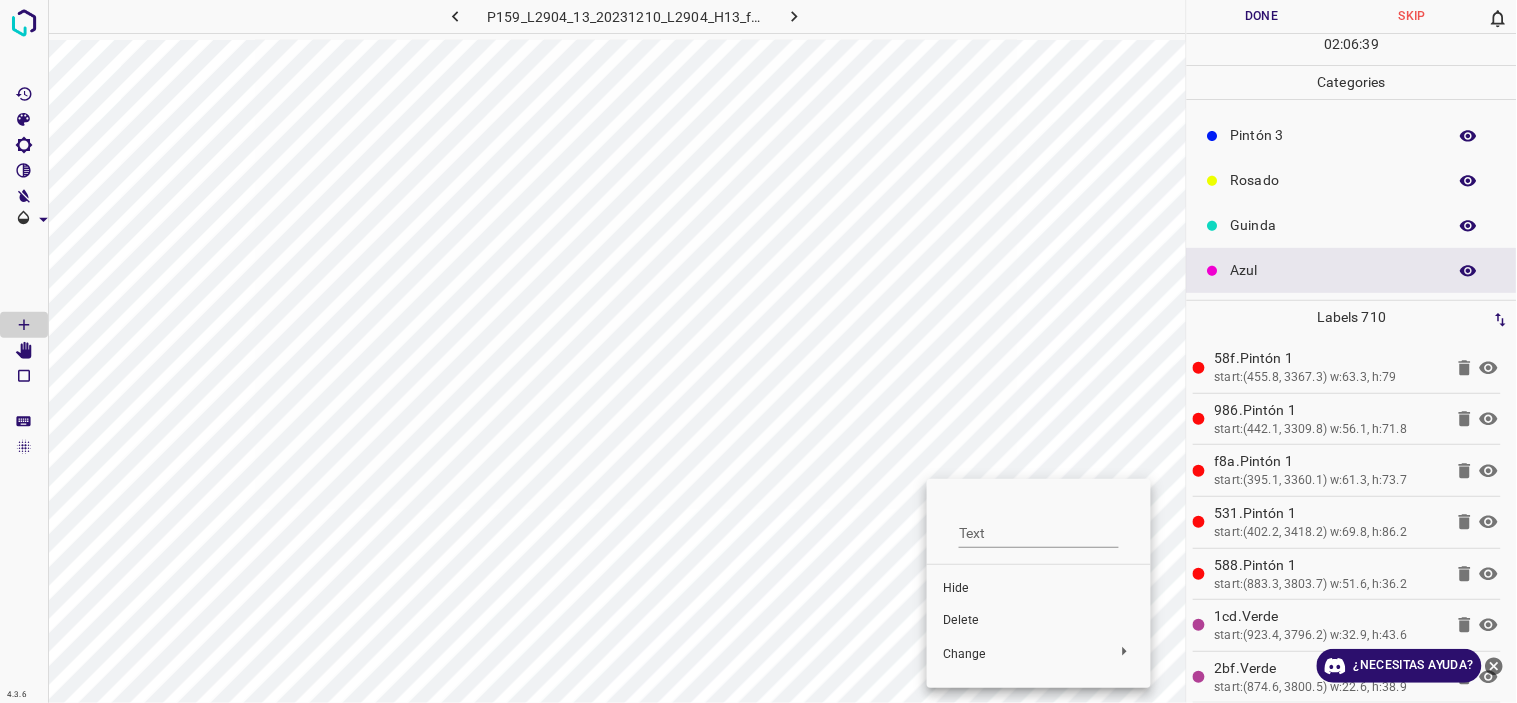 click at bounding box center (758, 351) 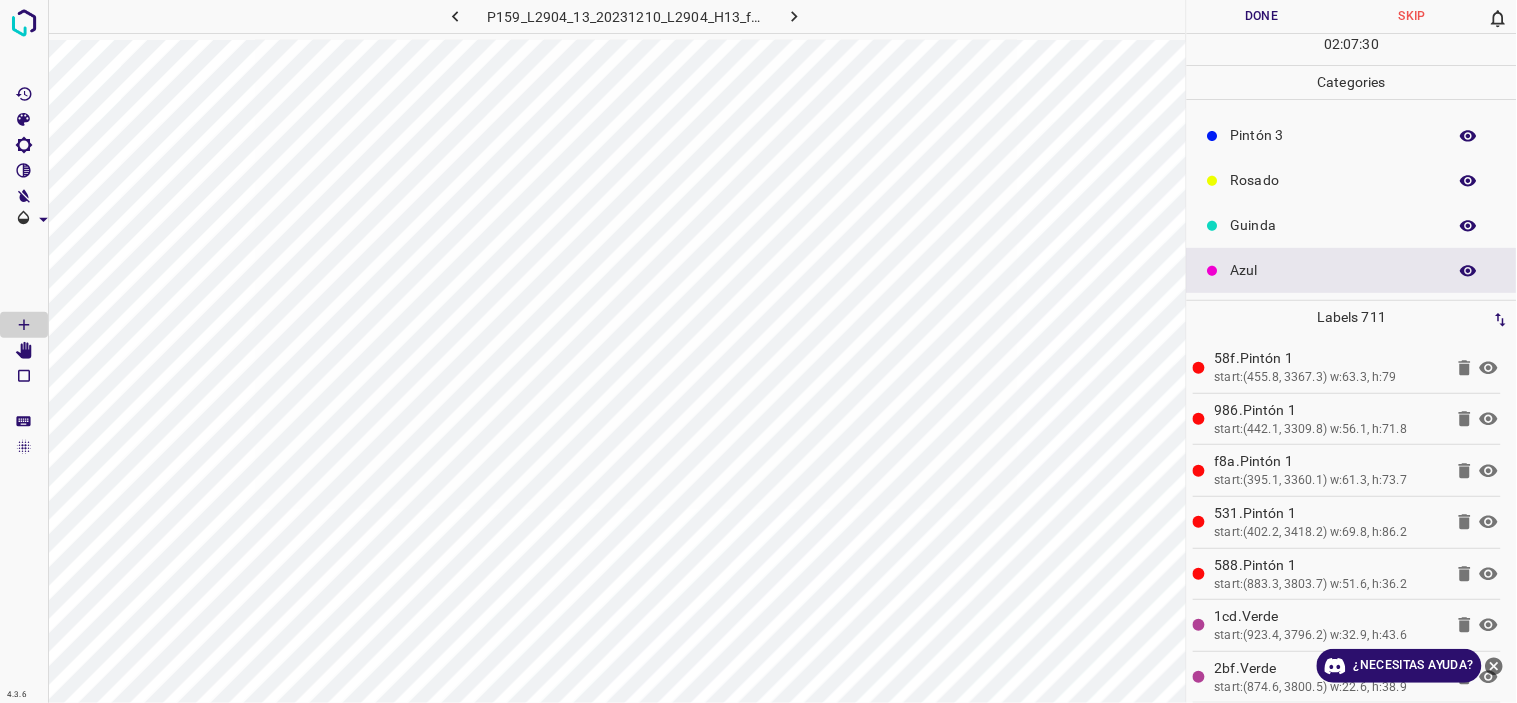 scroll, scrollTop: 0, scrollLeft: 0, axis: both 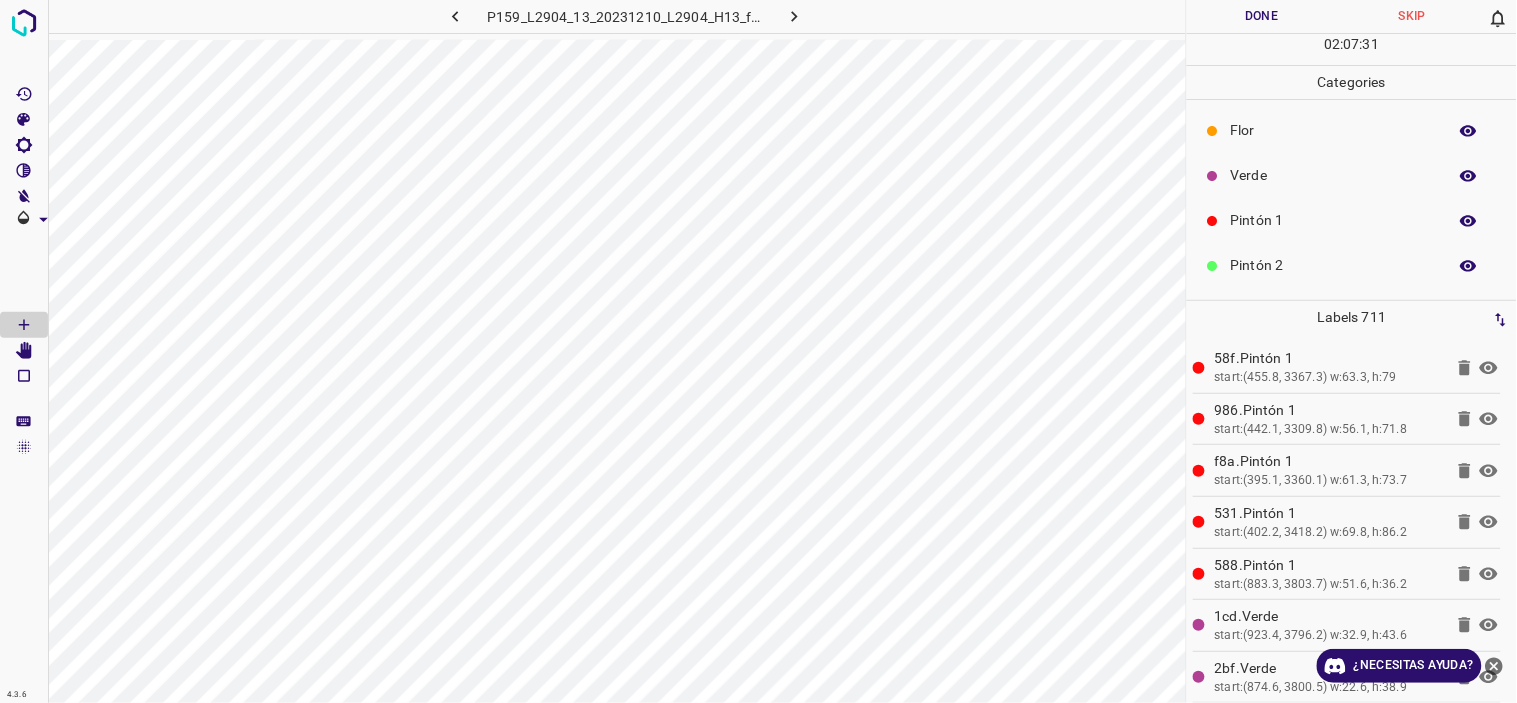 click on "Verde" at bounding box center (1334, 175) 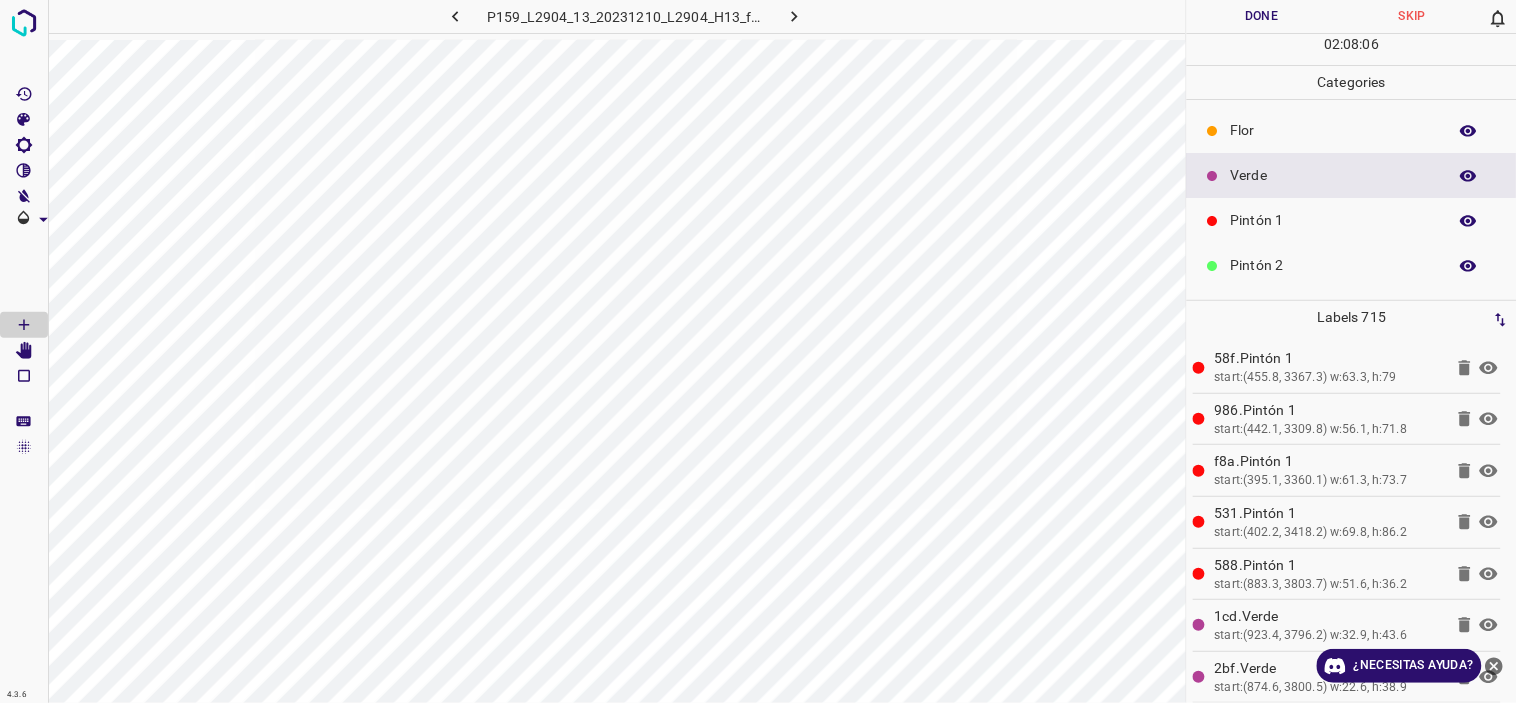 click on "Azul" at bounding box center [1334, 445] 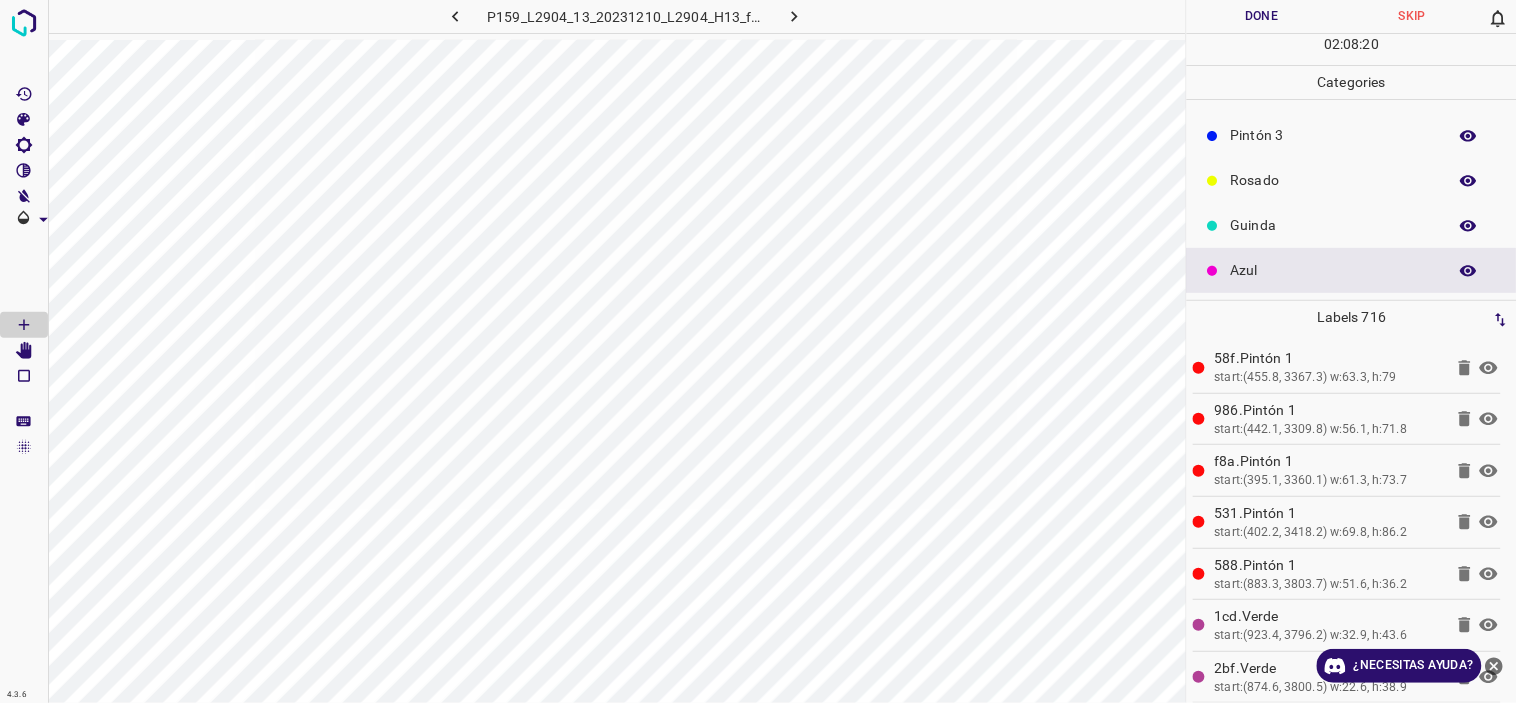 scroll, scrollTop: 0, scrollLeft: 0, axis: both 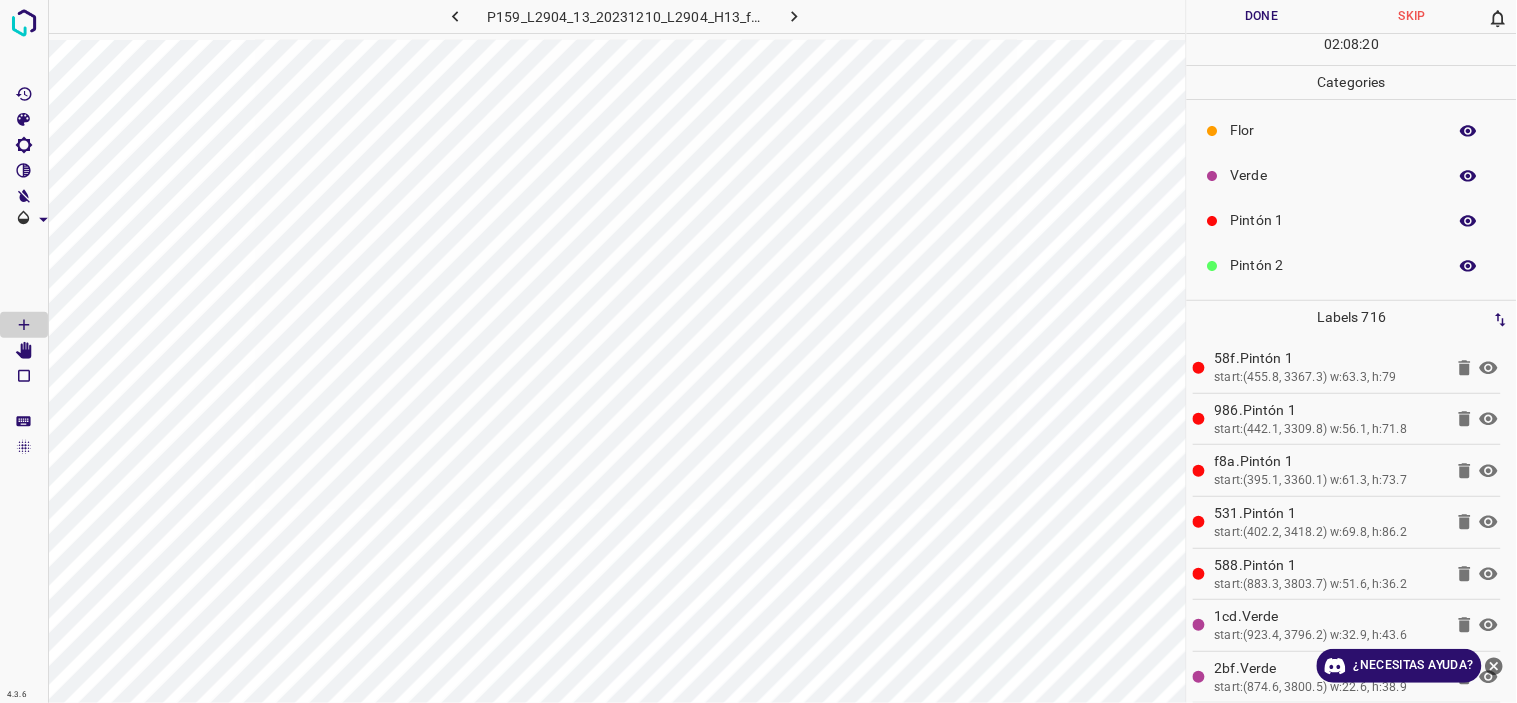 click on "Flor" at bounding box center [1334, 130] 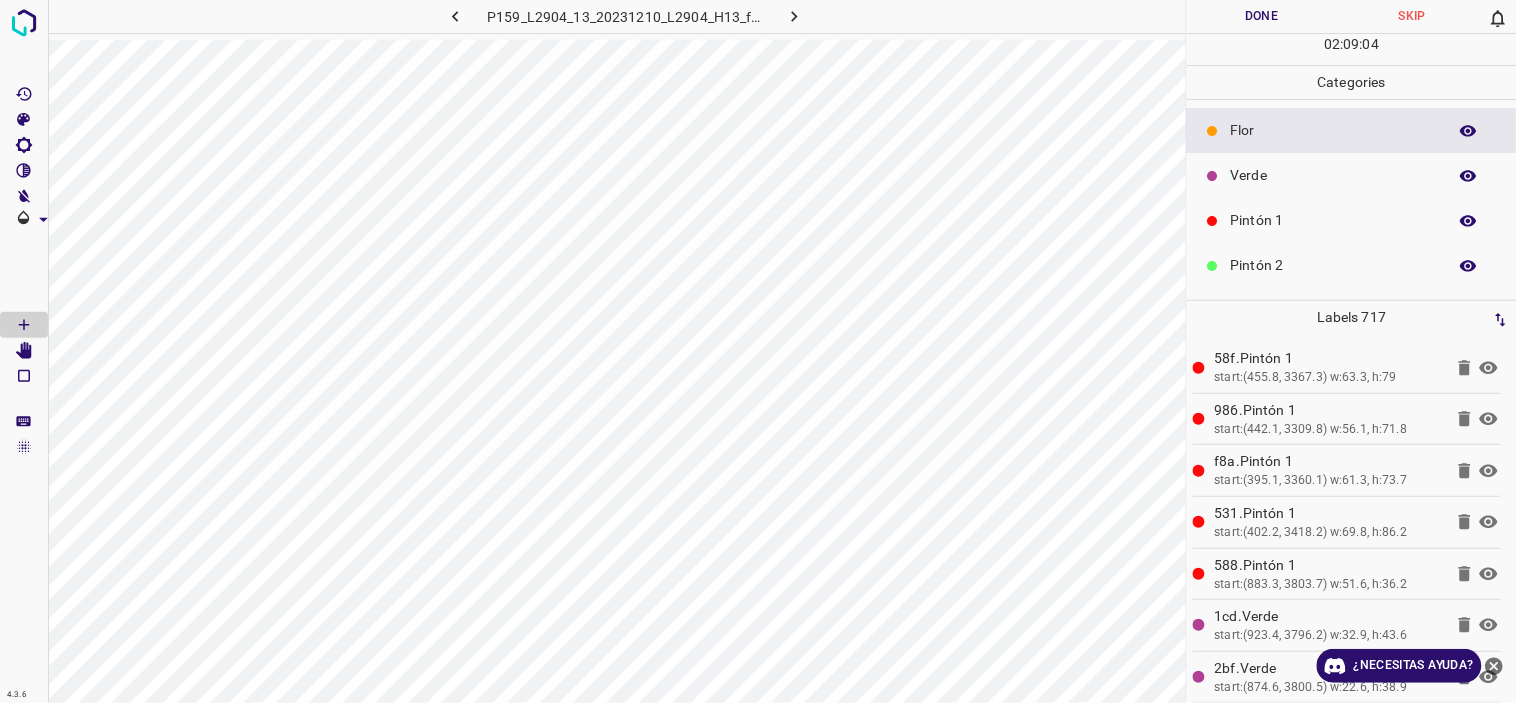 scroll, scrollTop: 175, scrollLeft: 0, axis: vertical 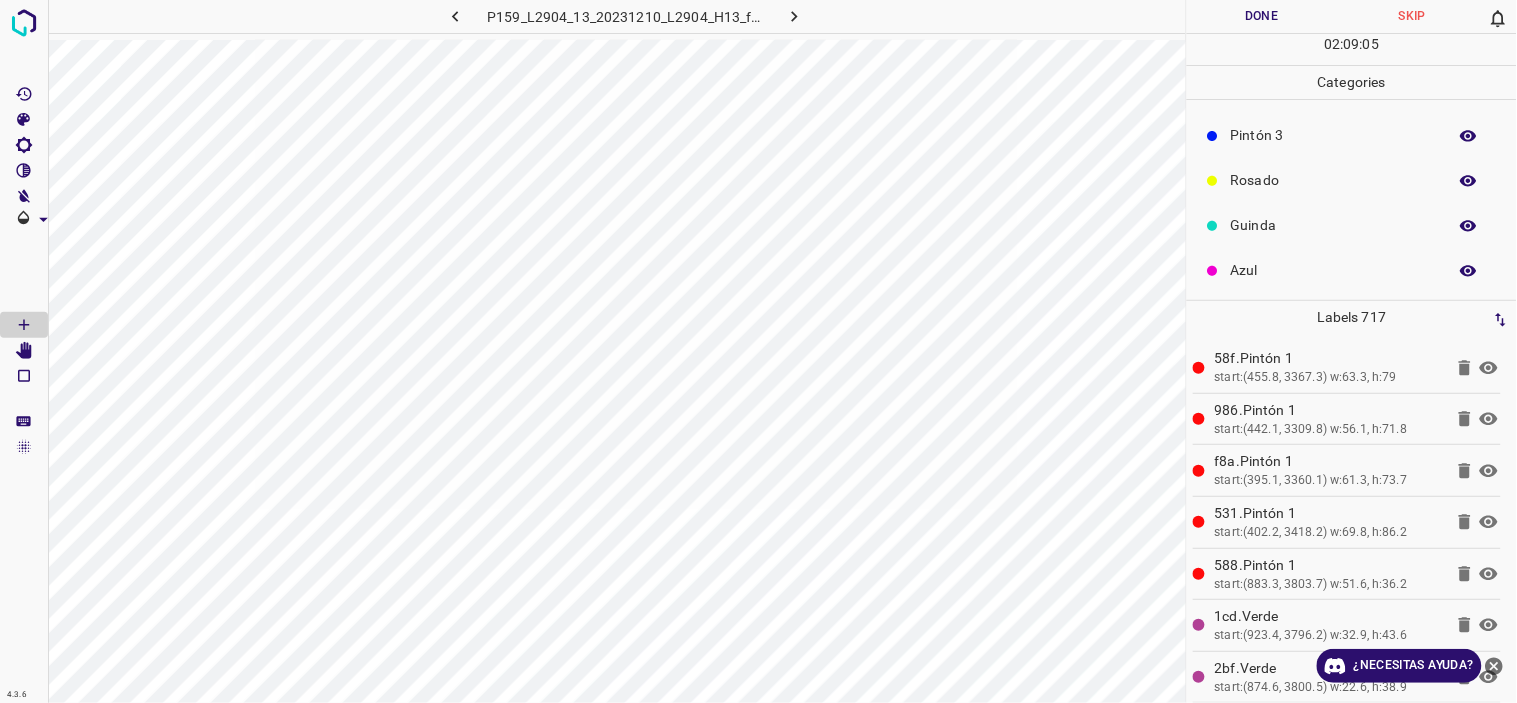 click on "Pintón 3" at bounding box center (1334, 135) 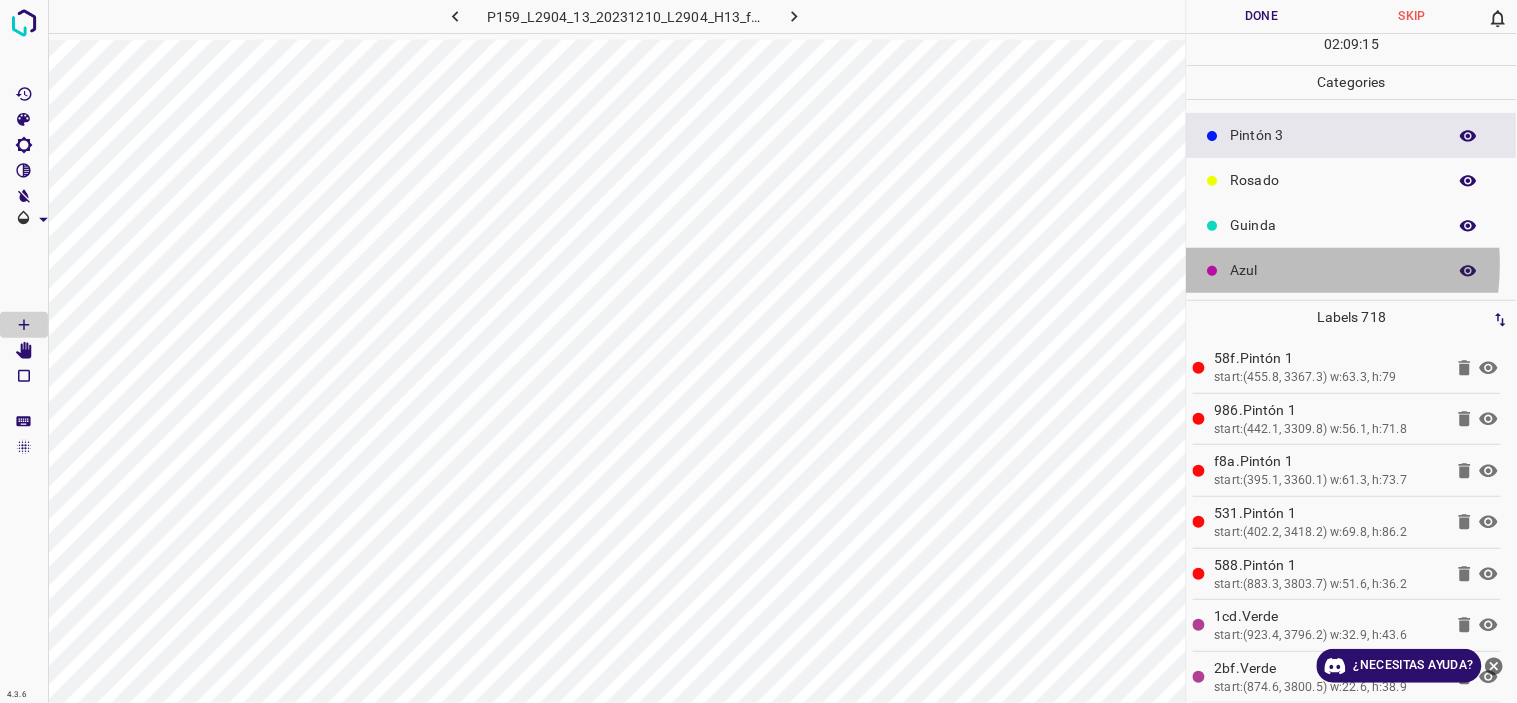 click on "Azul" at bounding box center [1334, 270] 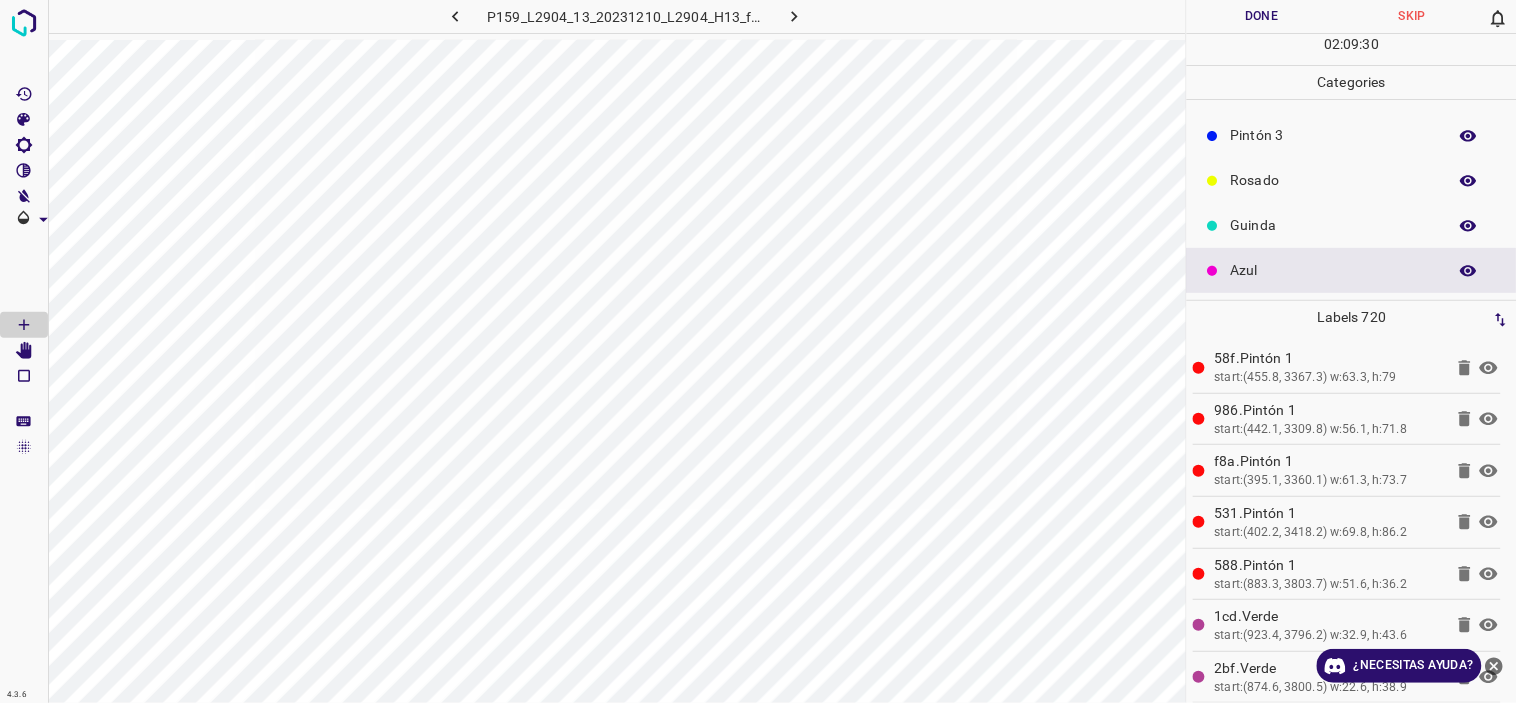 click on "Verde" at bounding box center [1334, 0] 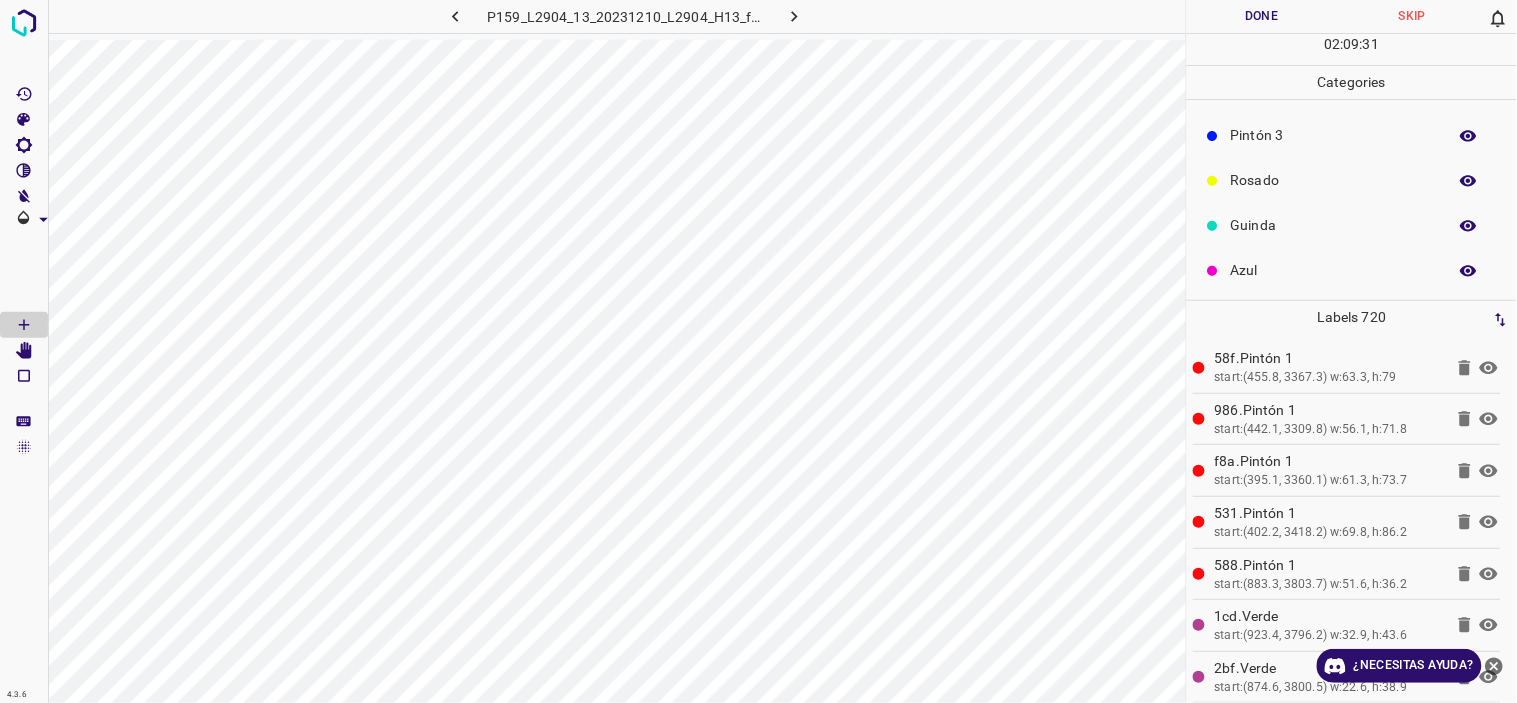 scroll, scrollTop: 0, scrollLeft: 0, axis: both 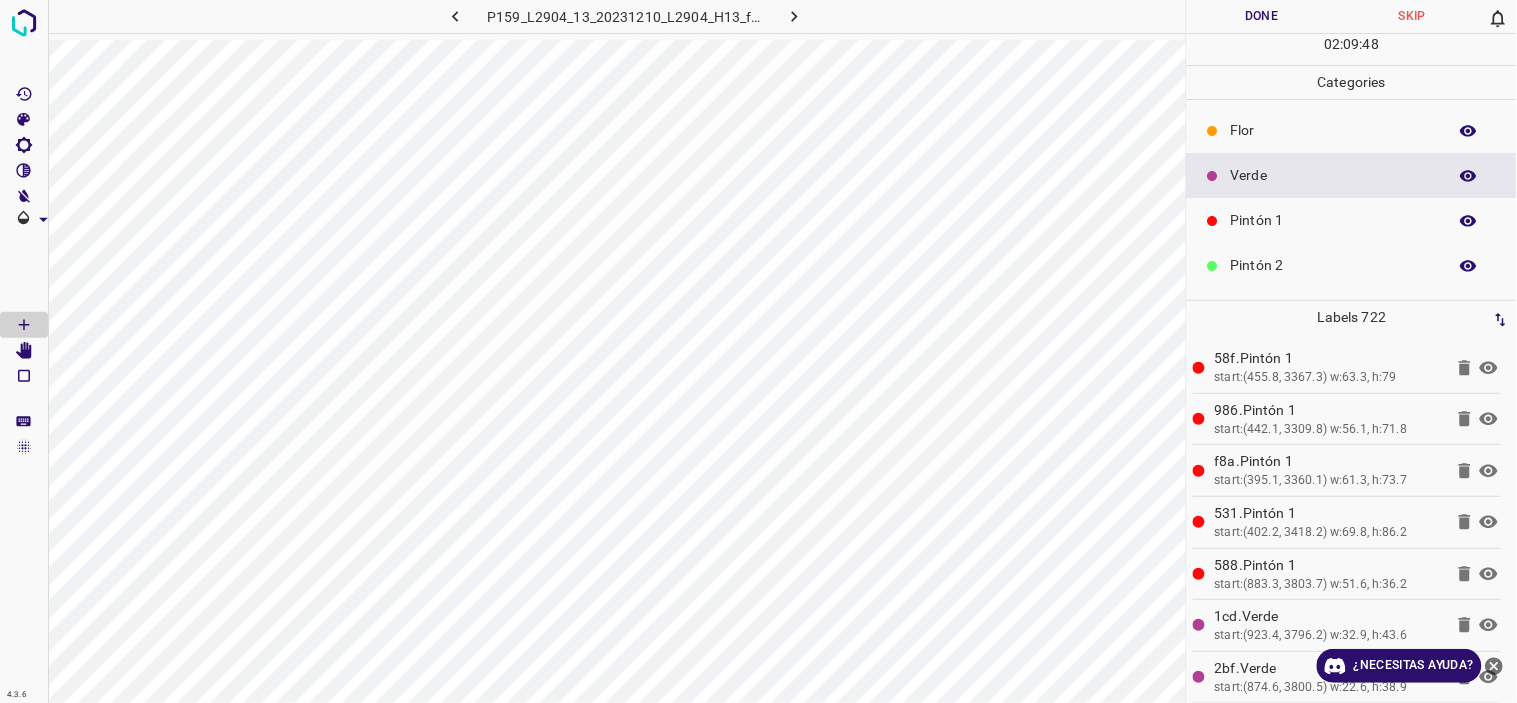 click on "Flor" at bounding box center (1334, 130) 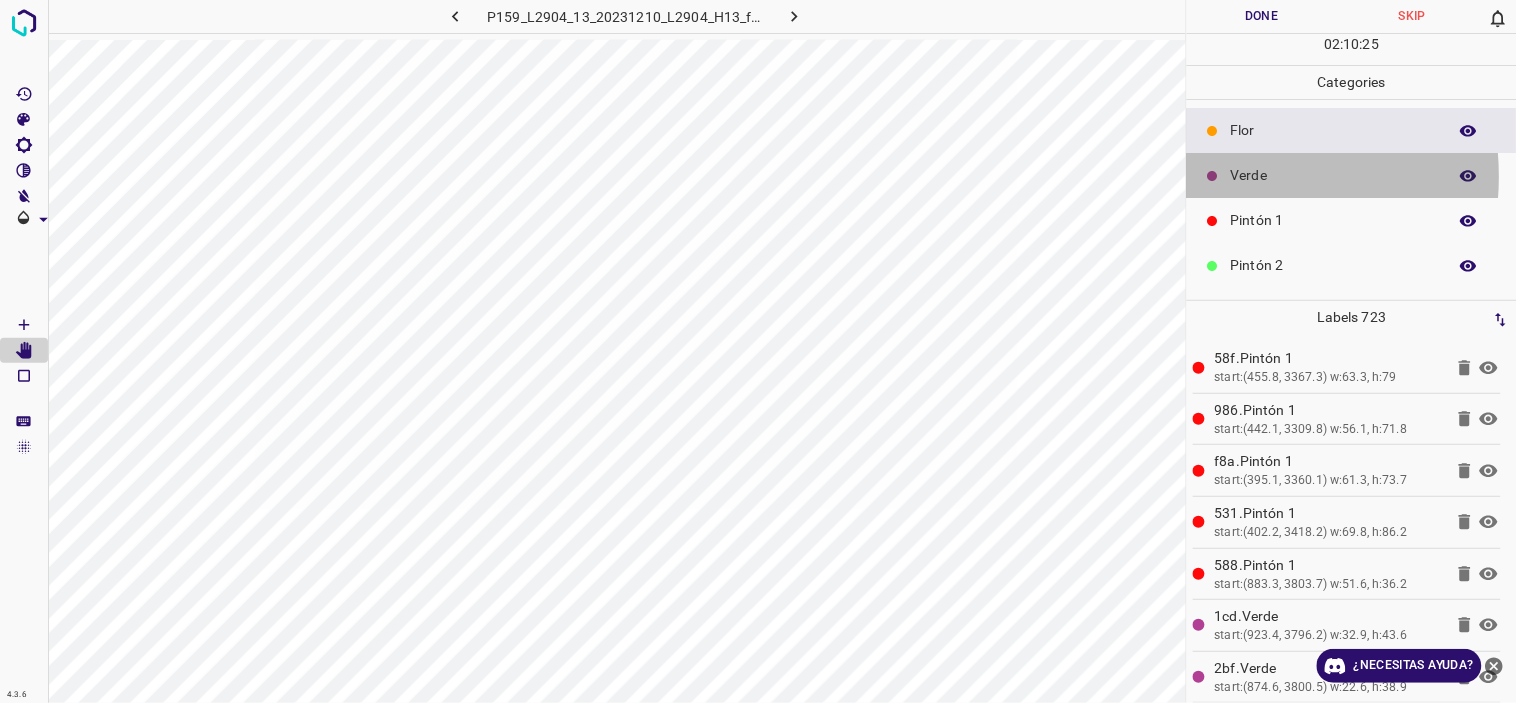 click on "Verde" at bounding box center (1334, 175) 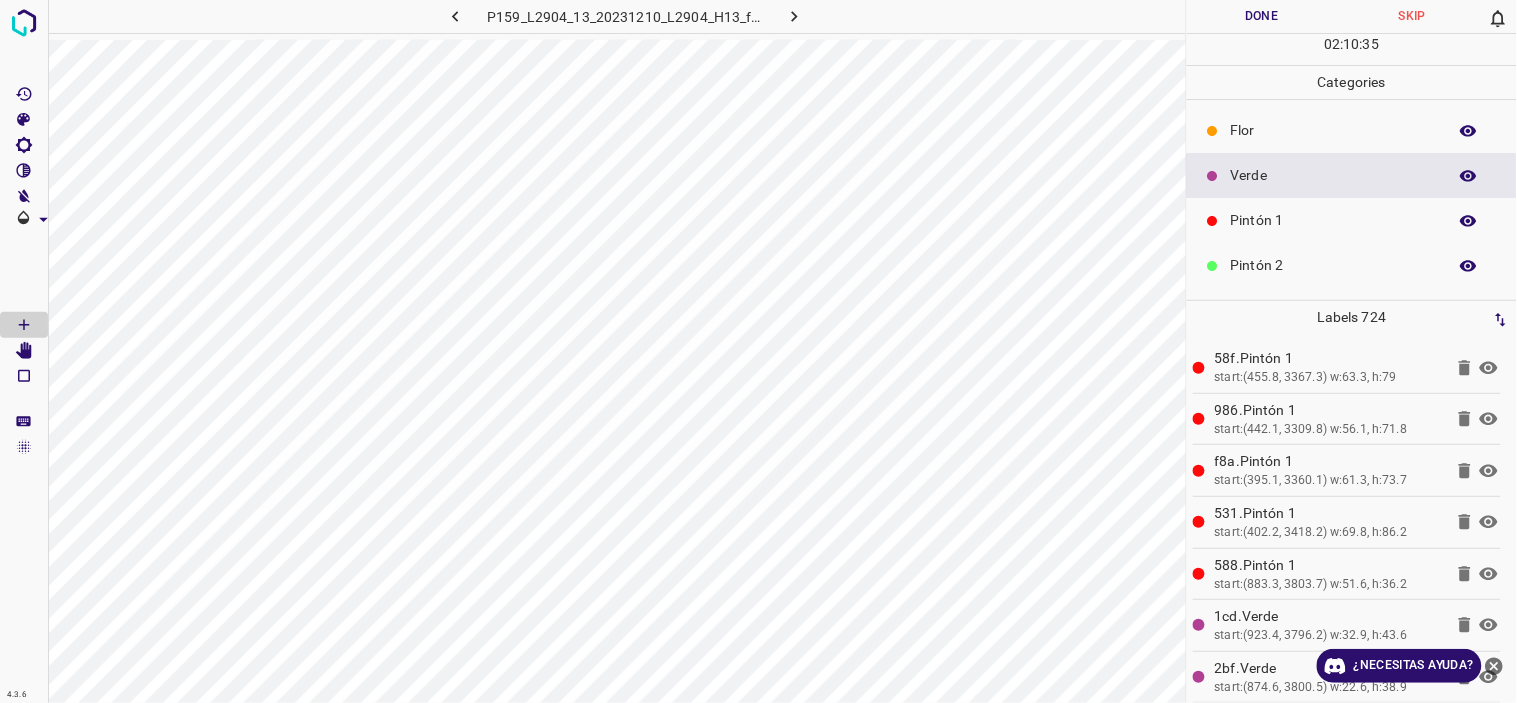 click on "Flor" at bounding box center [1334, 130] 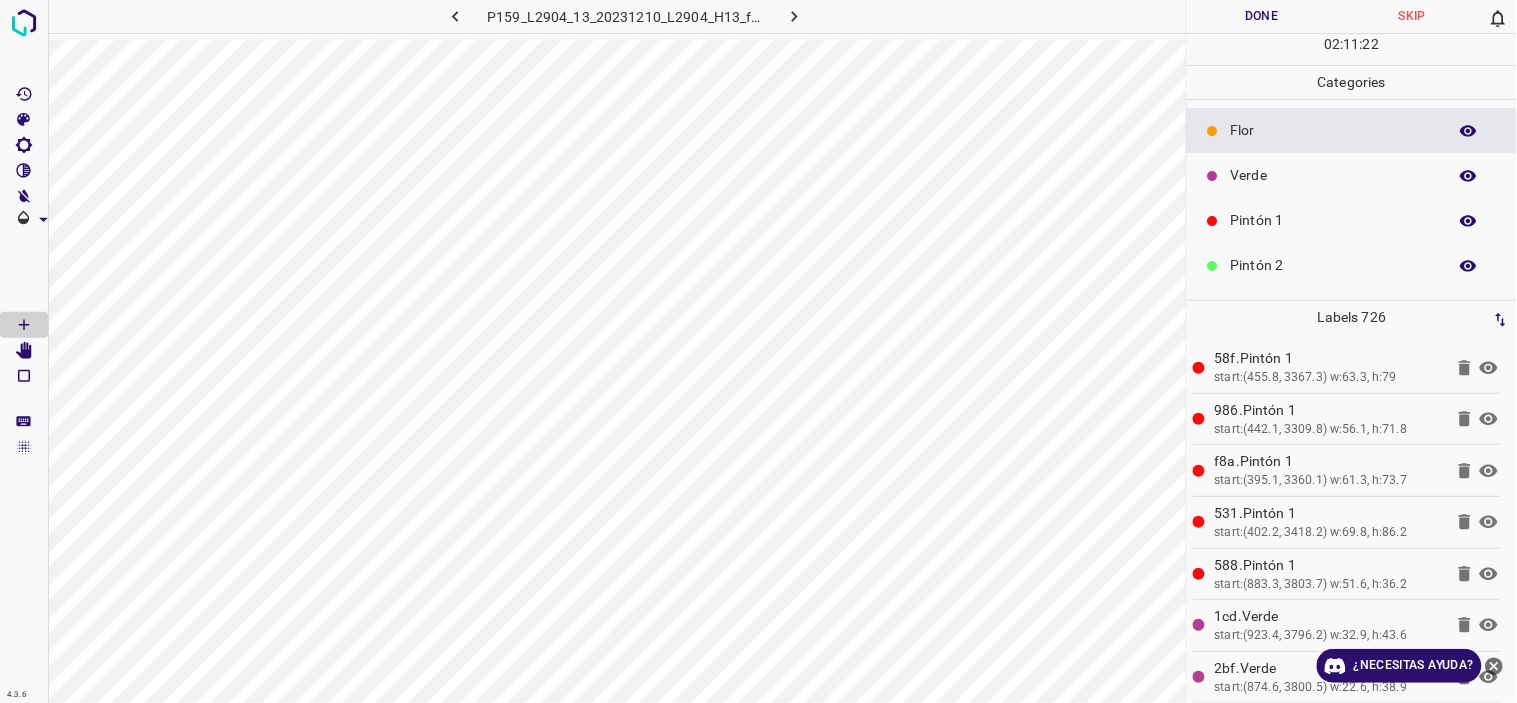 click on "Verde" at bounding box center (1334, 175) 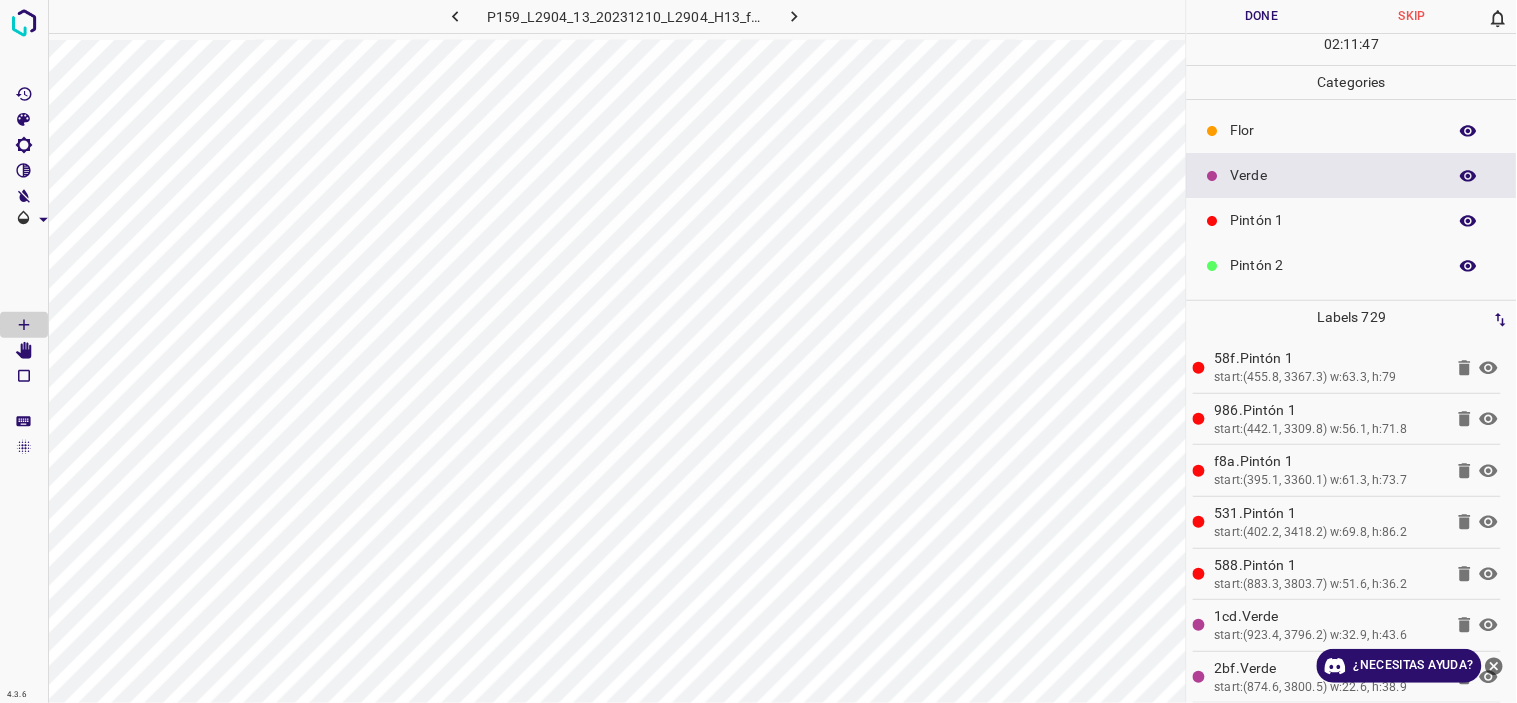 click on "Flor" at bounding box center [1334, 130] 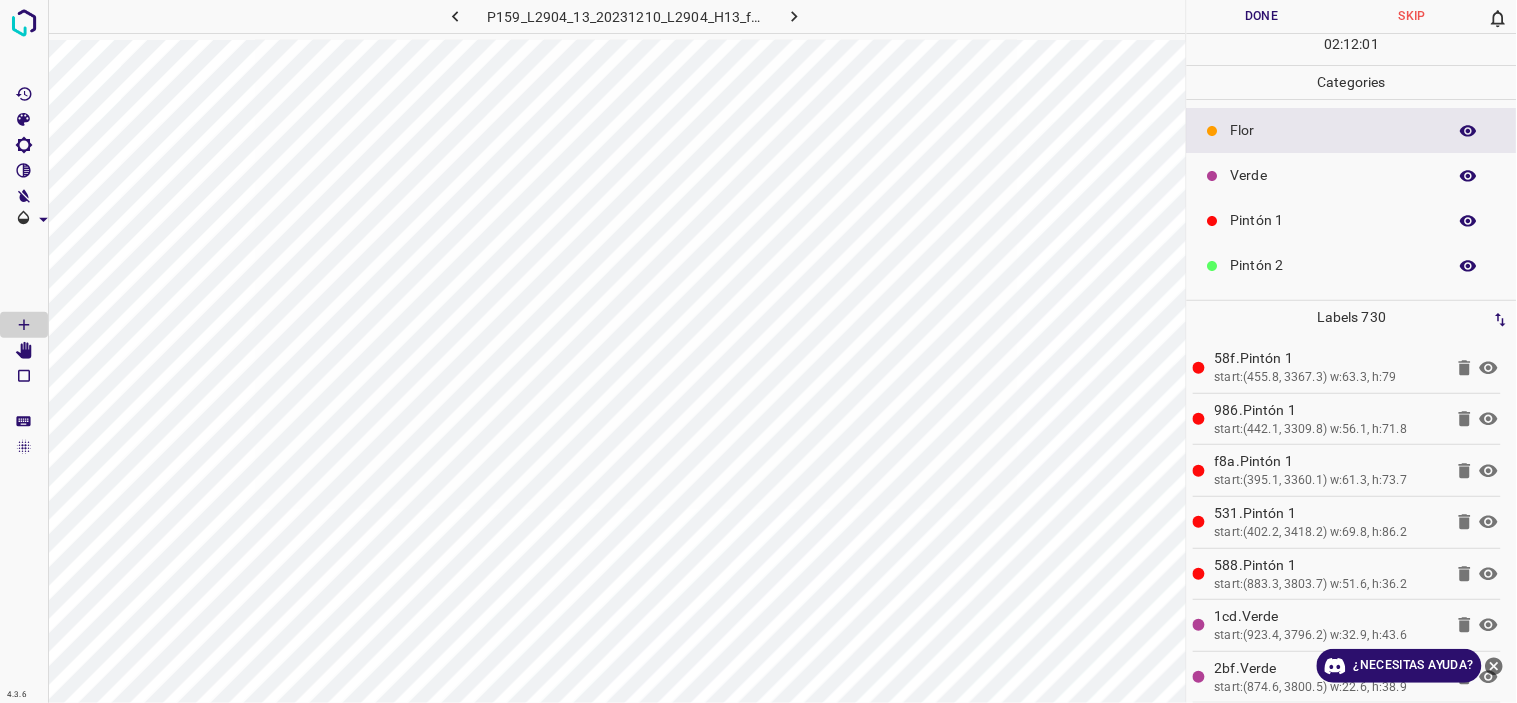 click on "Verde" at bounding box center (1334, 175) 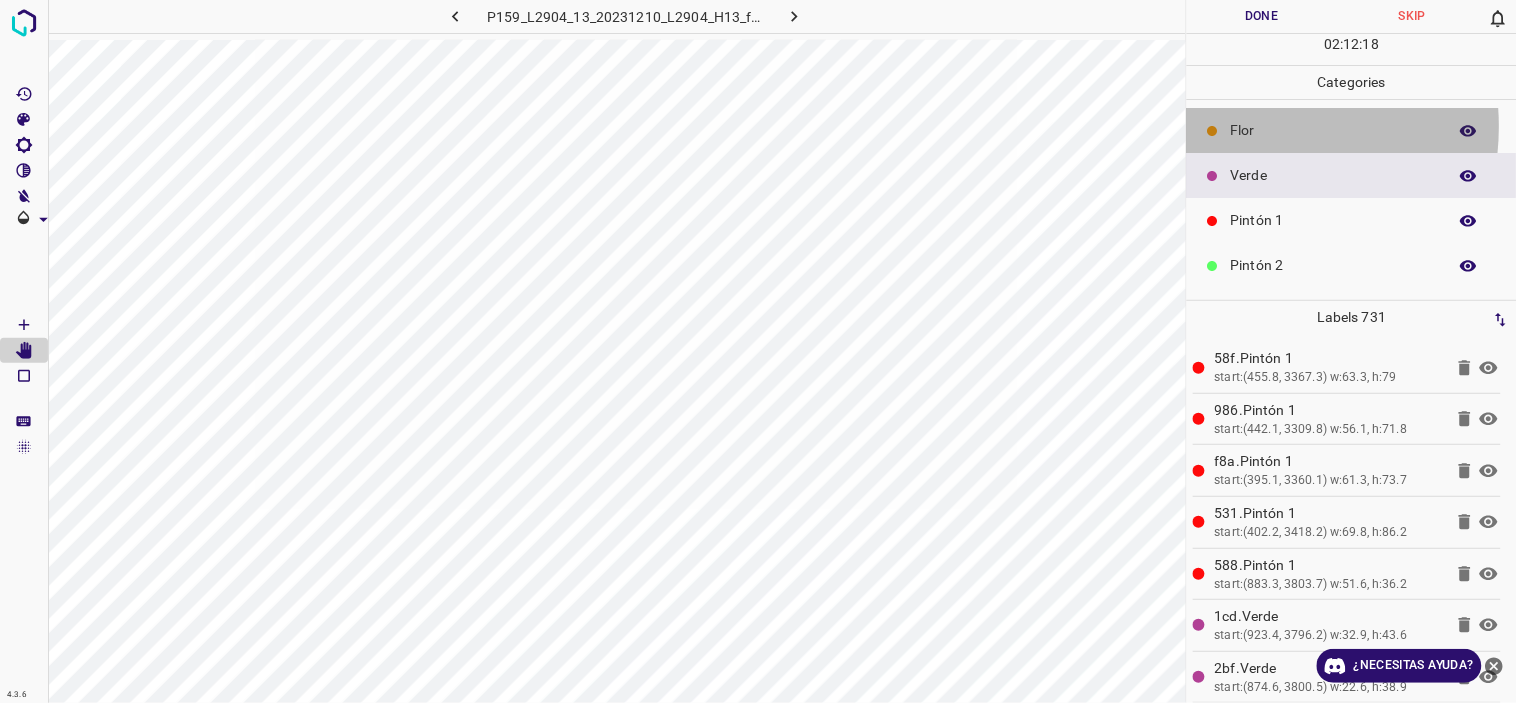 click on "Flor" at bounding box center (1334, 130) 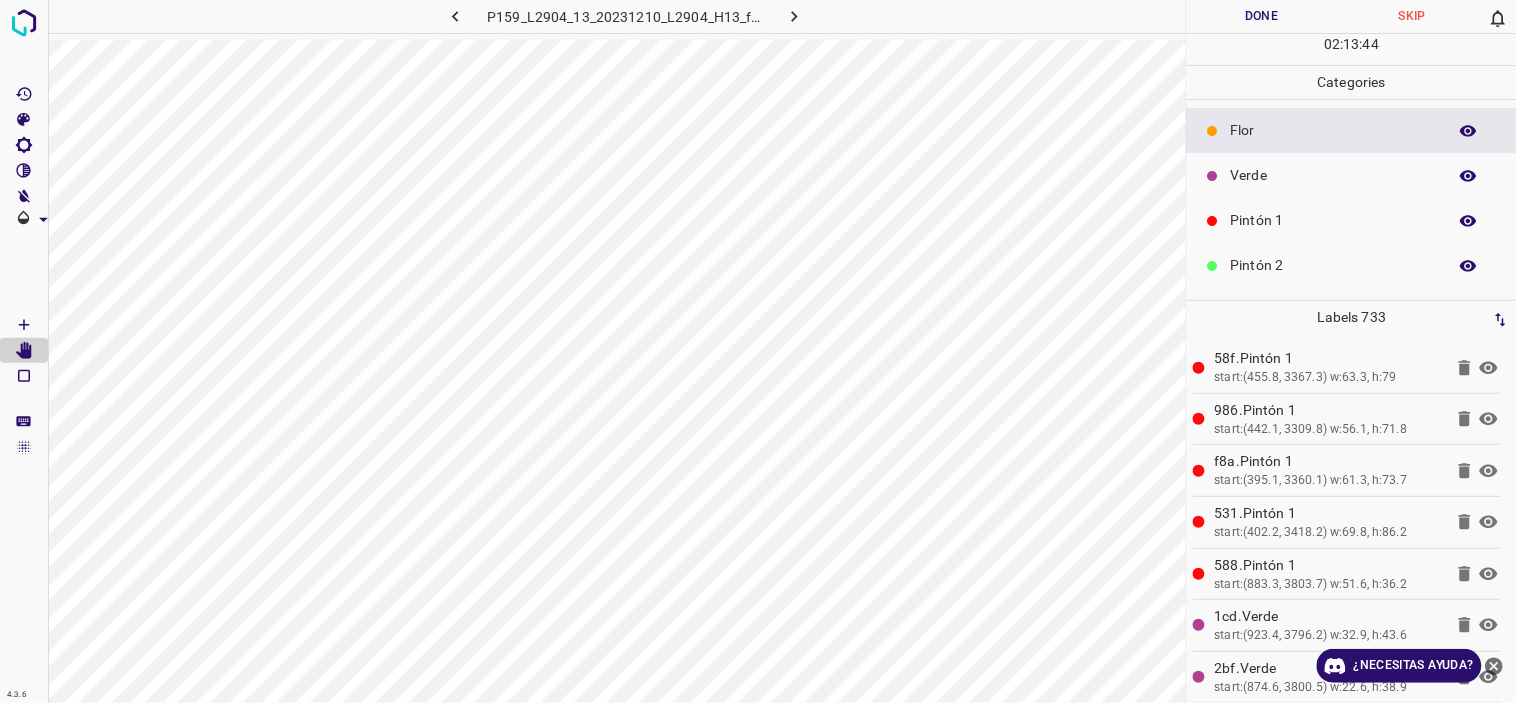 click on "Verde" at bounding box center (1334, 175) 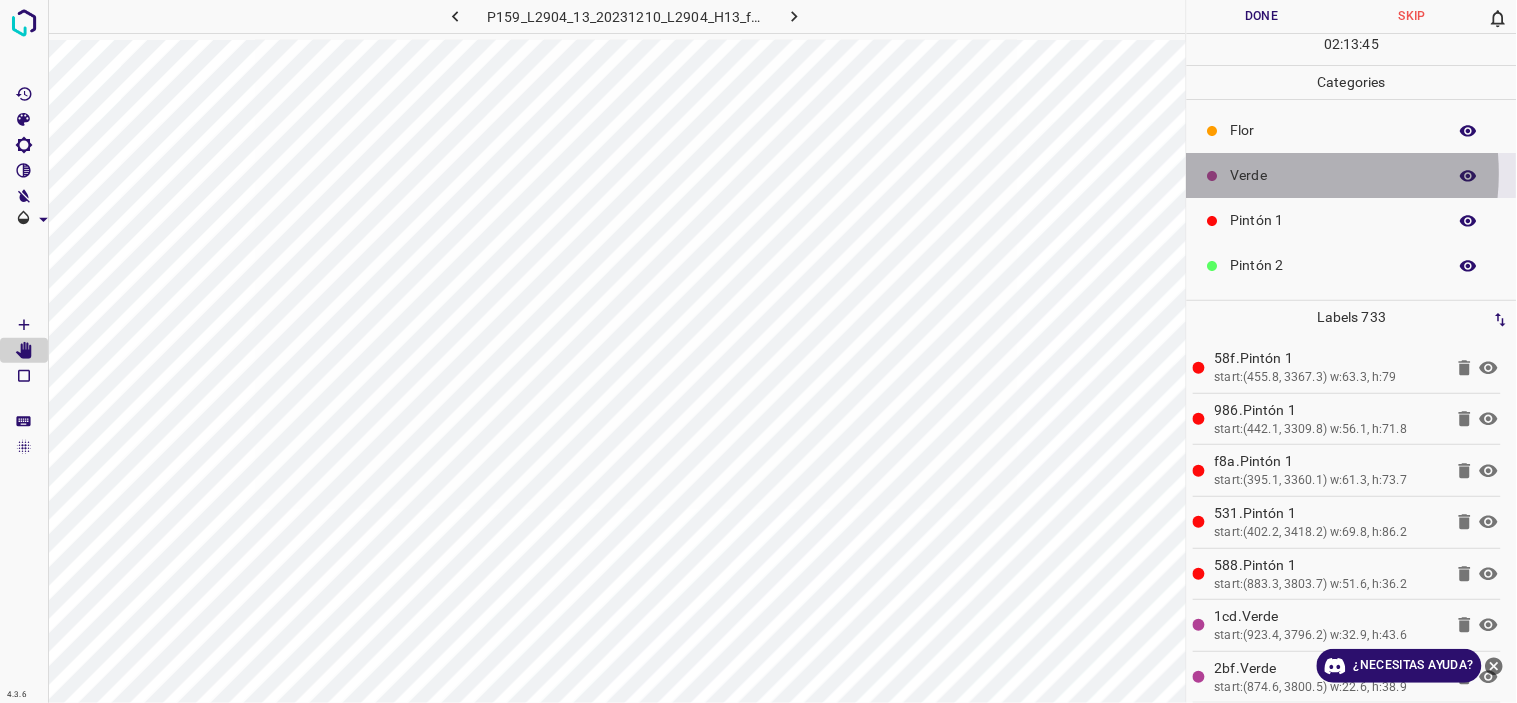 click on "Verde" at bounding box center (1334, 175) 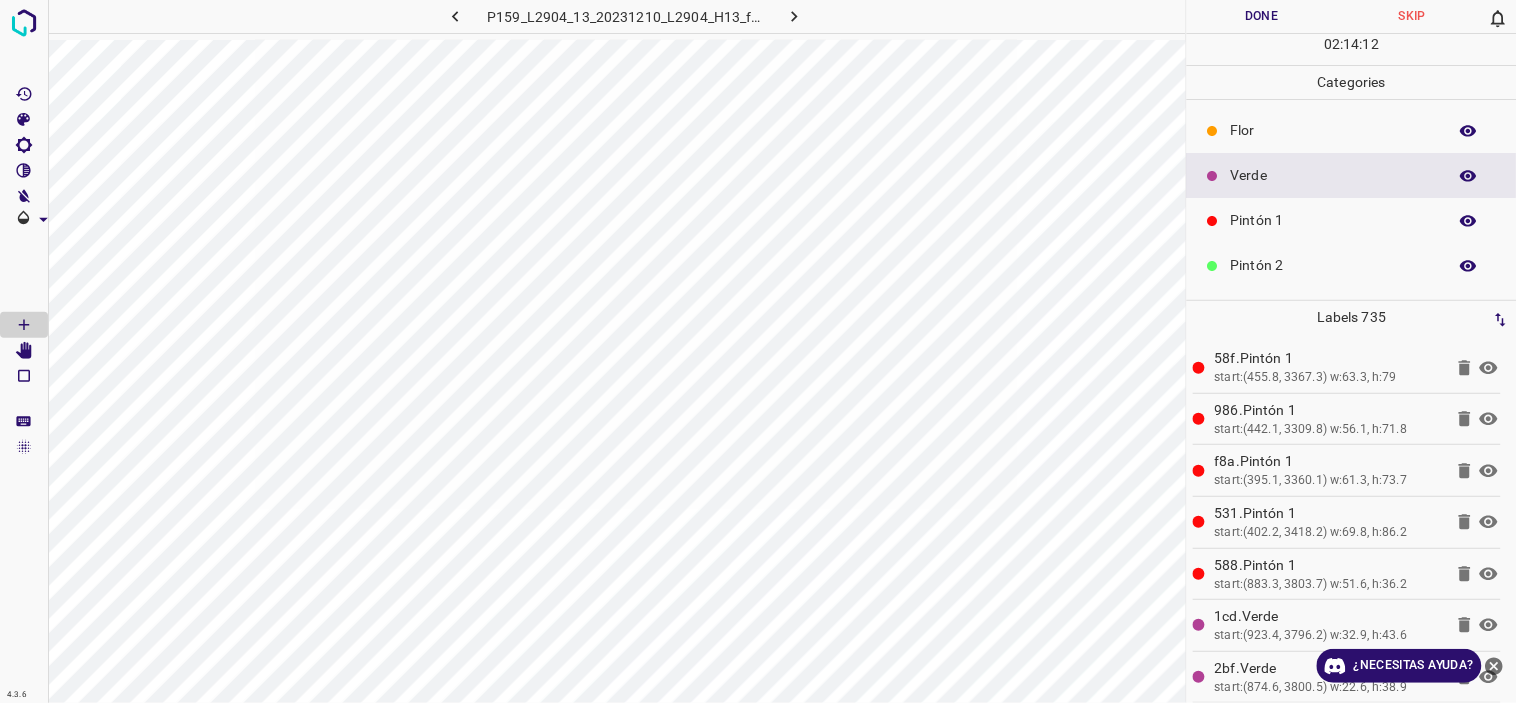 click on "Pintón 1" at bounding box center (1334, 220) 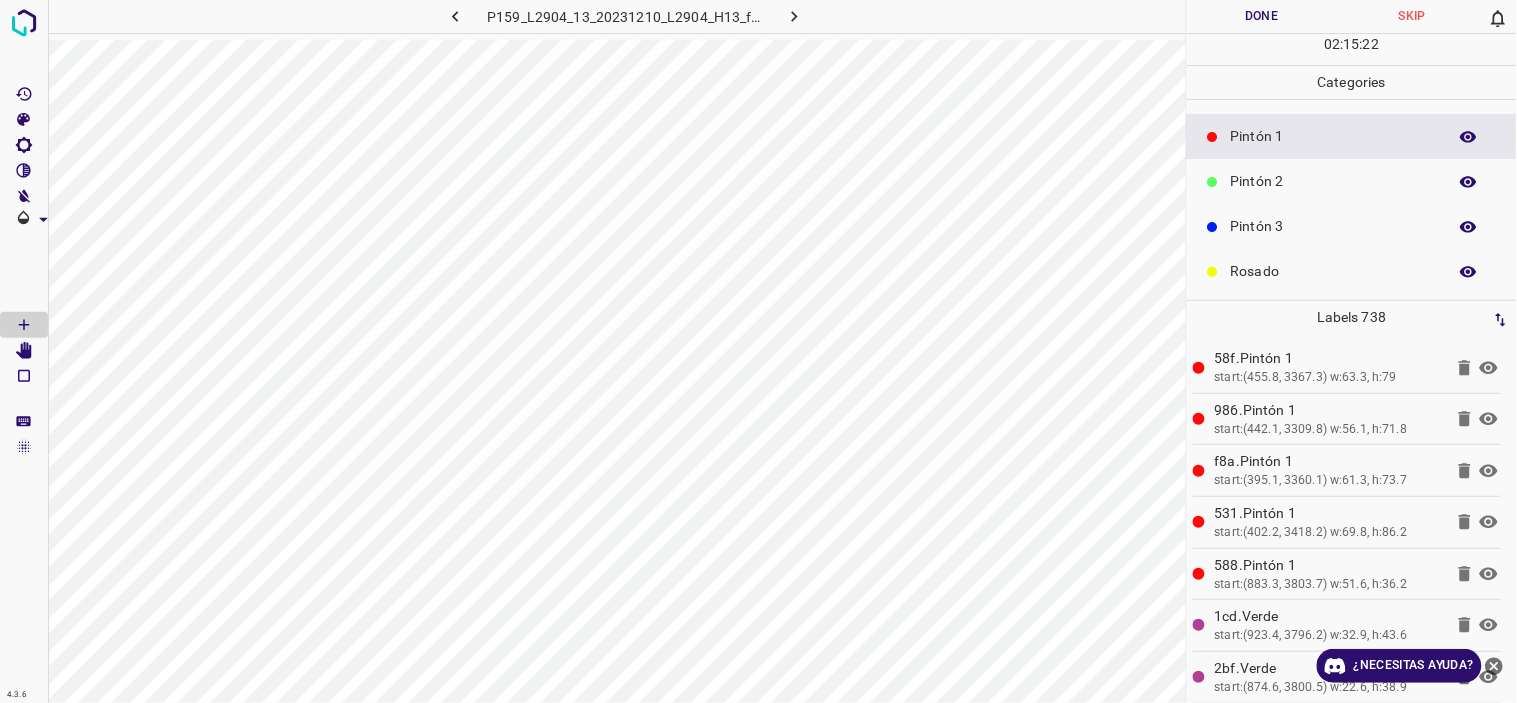 scroll, scrollTop: 175, scrollLeft: 0, axis: vertical 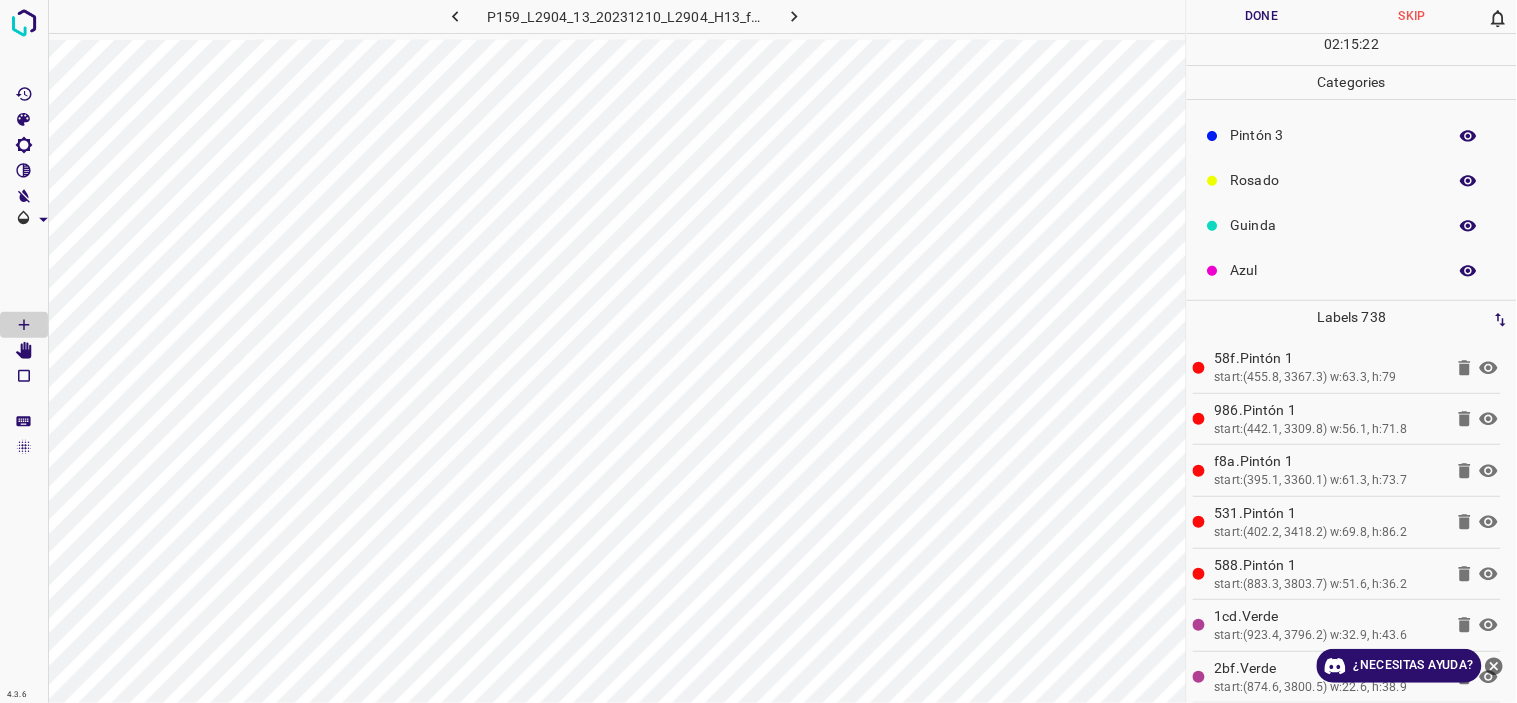 click on "Azul" at bounding box center [1334, 270] 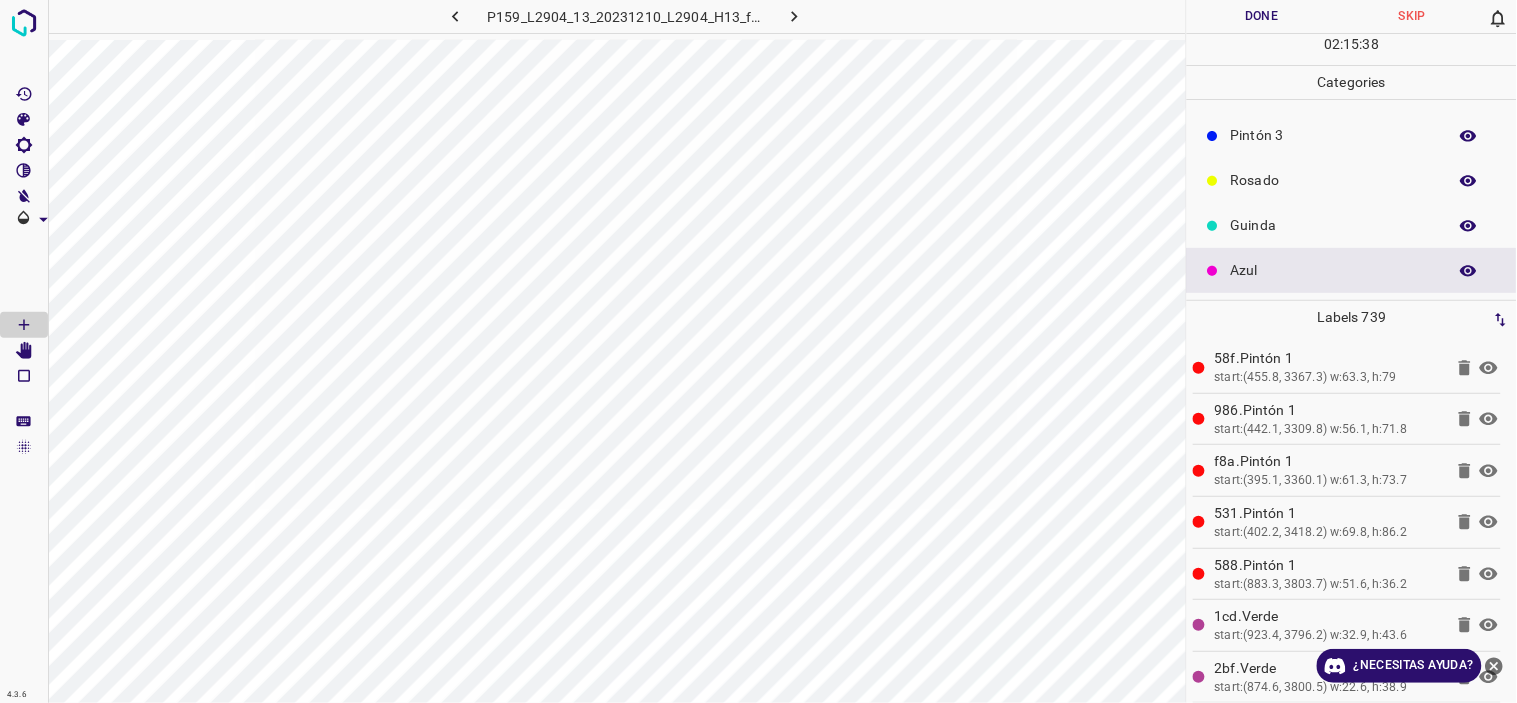 click on "Rosado" at bounding box center [1334, 180] 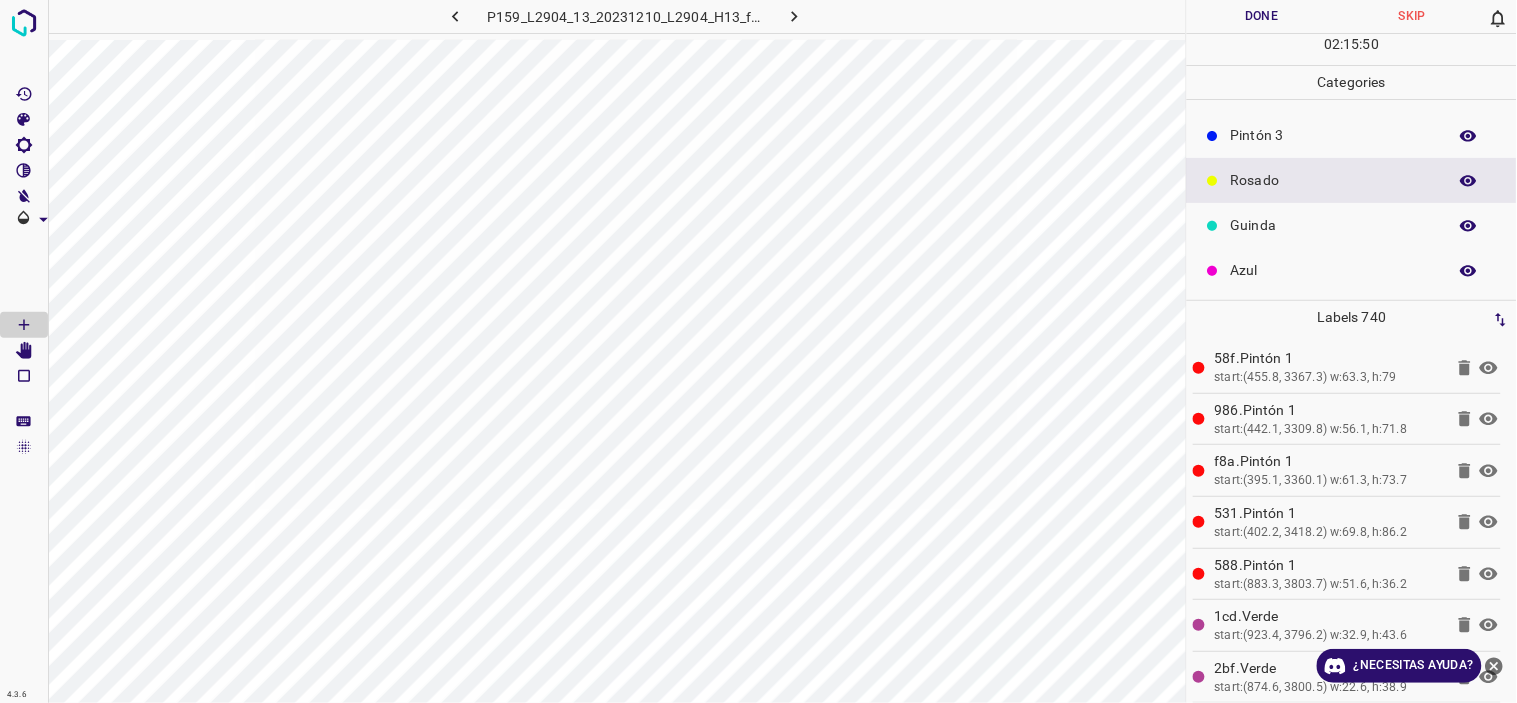 scroll, scrollTop: 0, scrollLeft: 0, axis: both 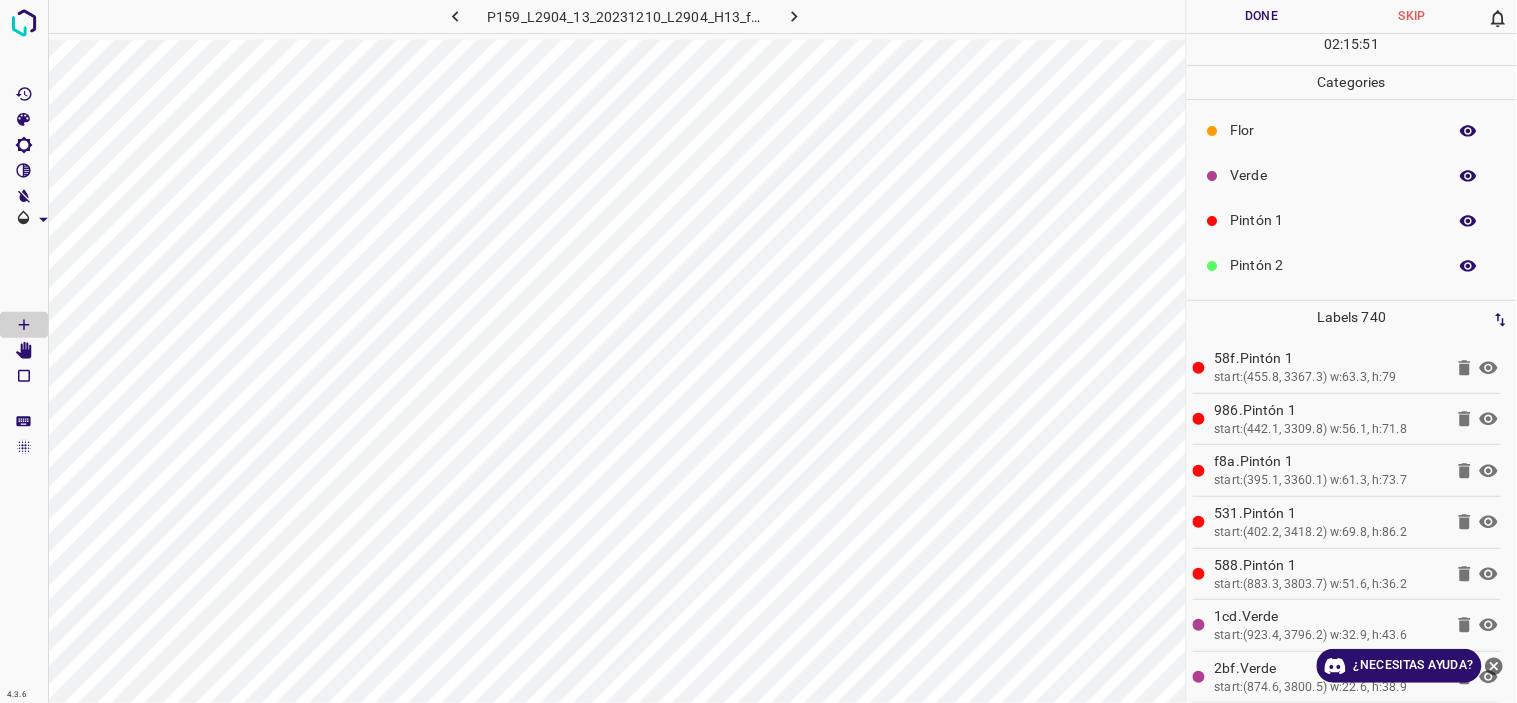 click on "Verde" at bounding box center (1334, 175) 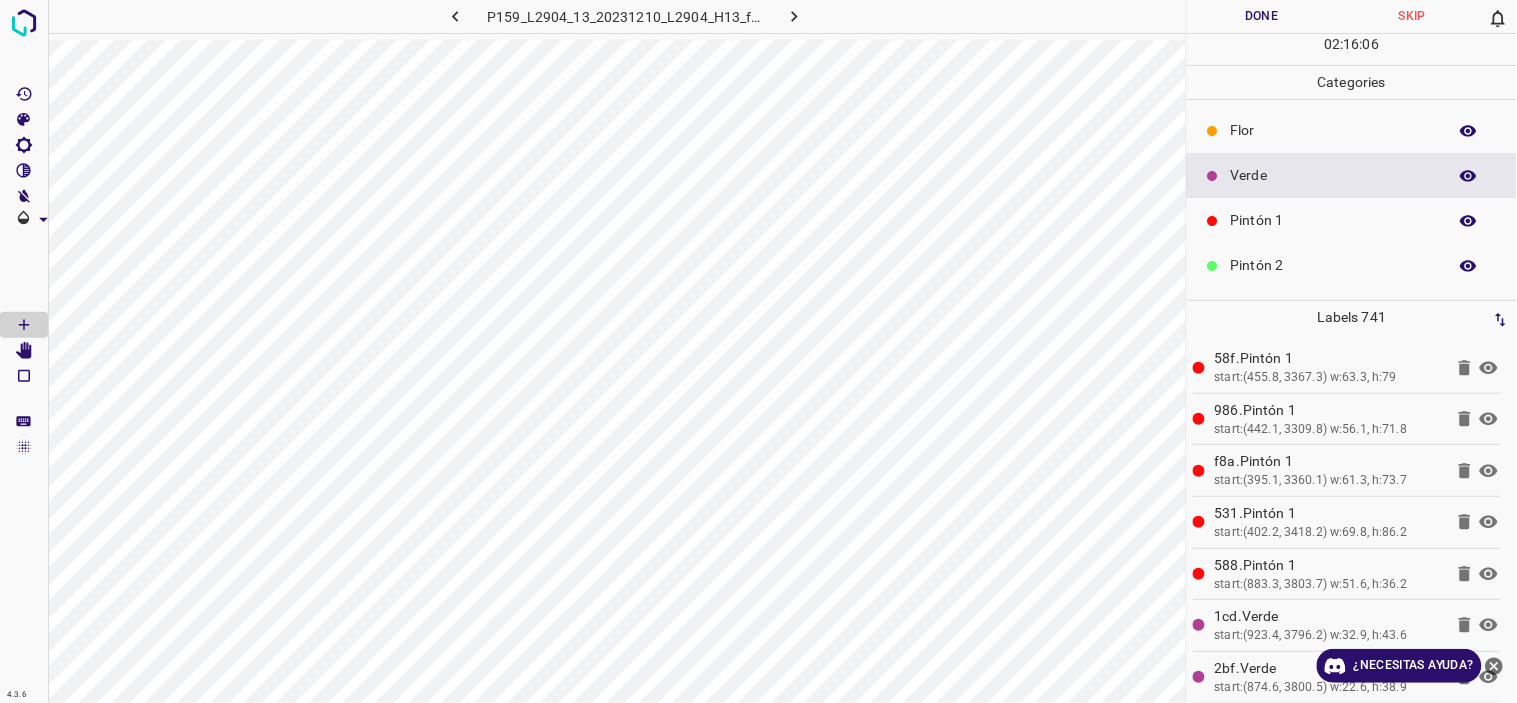 click on "Azul" at bounding box center [1334, 445] 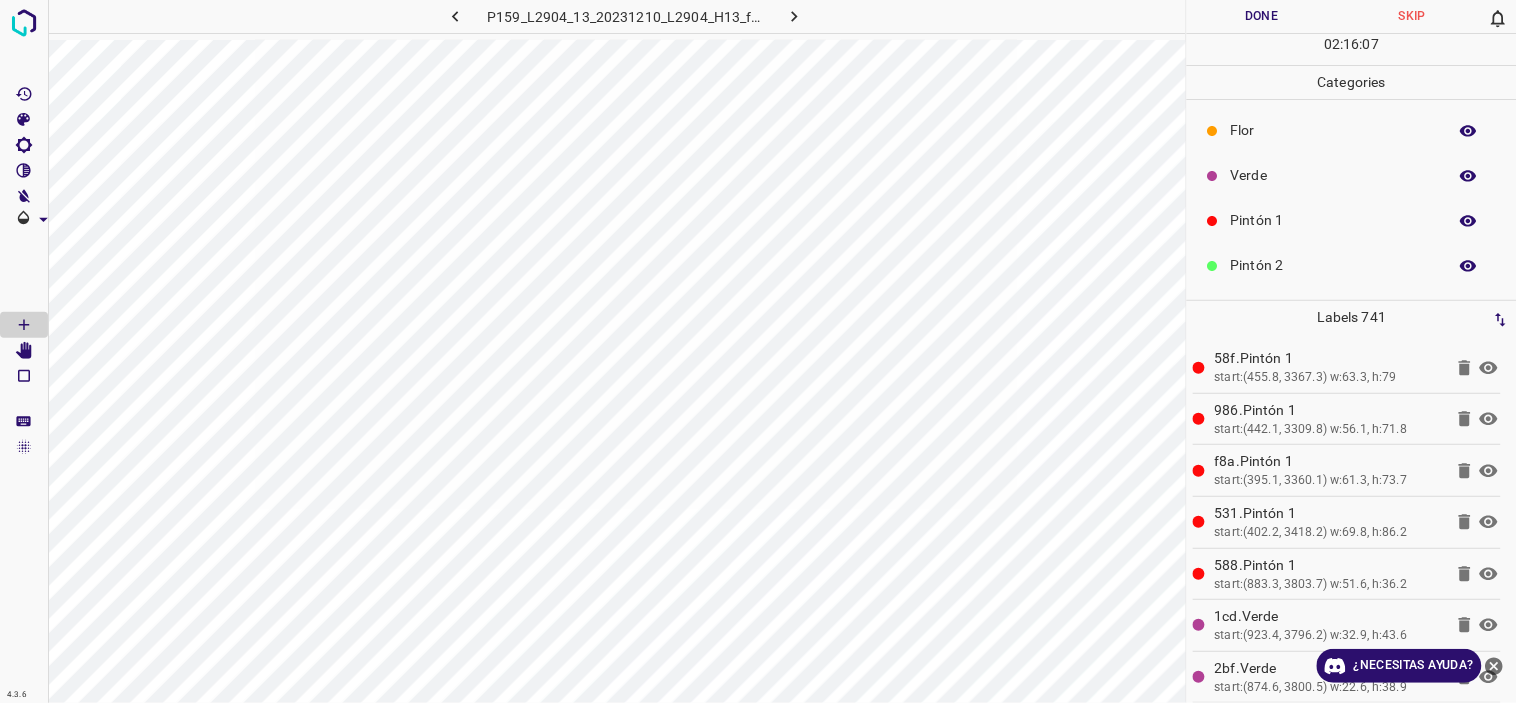 scroll, scrollTop: 175, scrollLeft: 0, axis: vertical 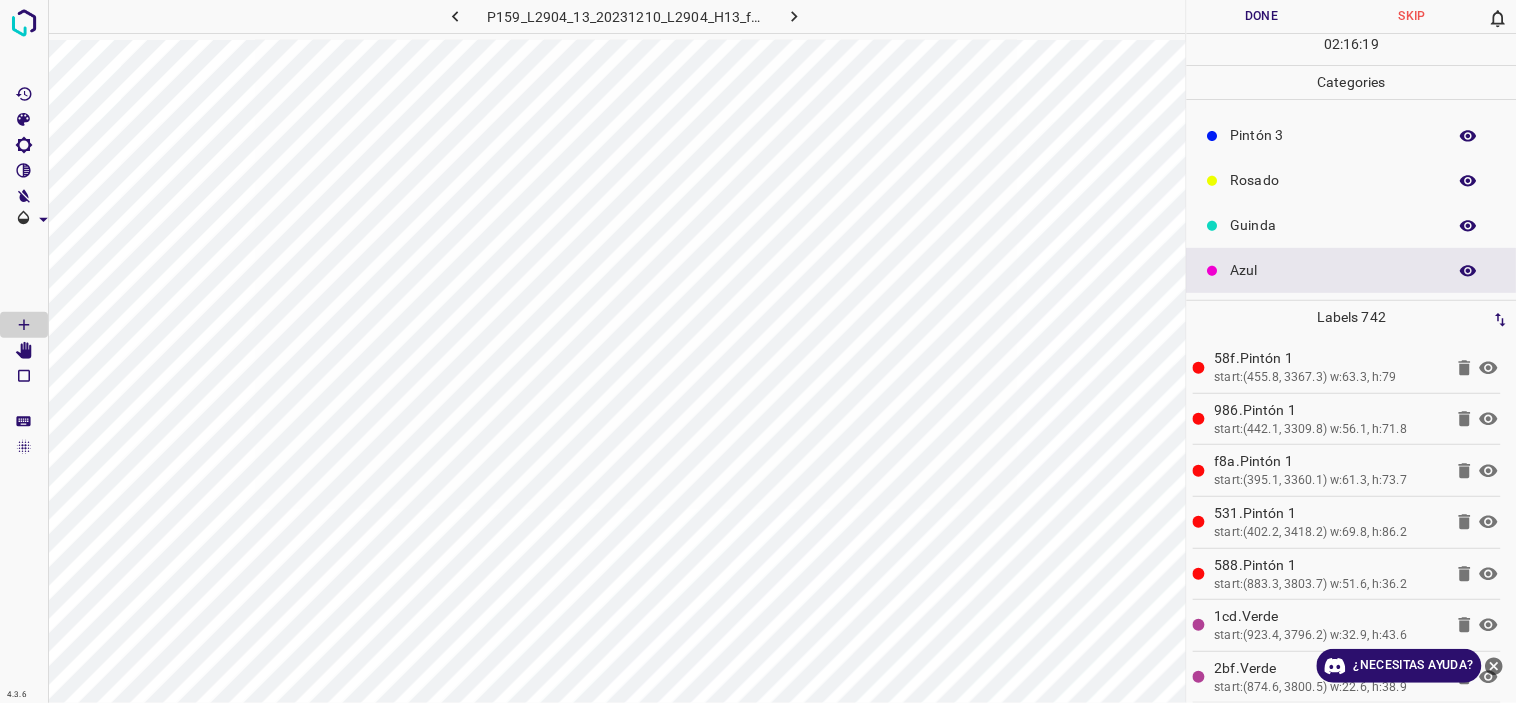 click on "Pintón 3" at bounding box center [1334, 135] 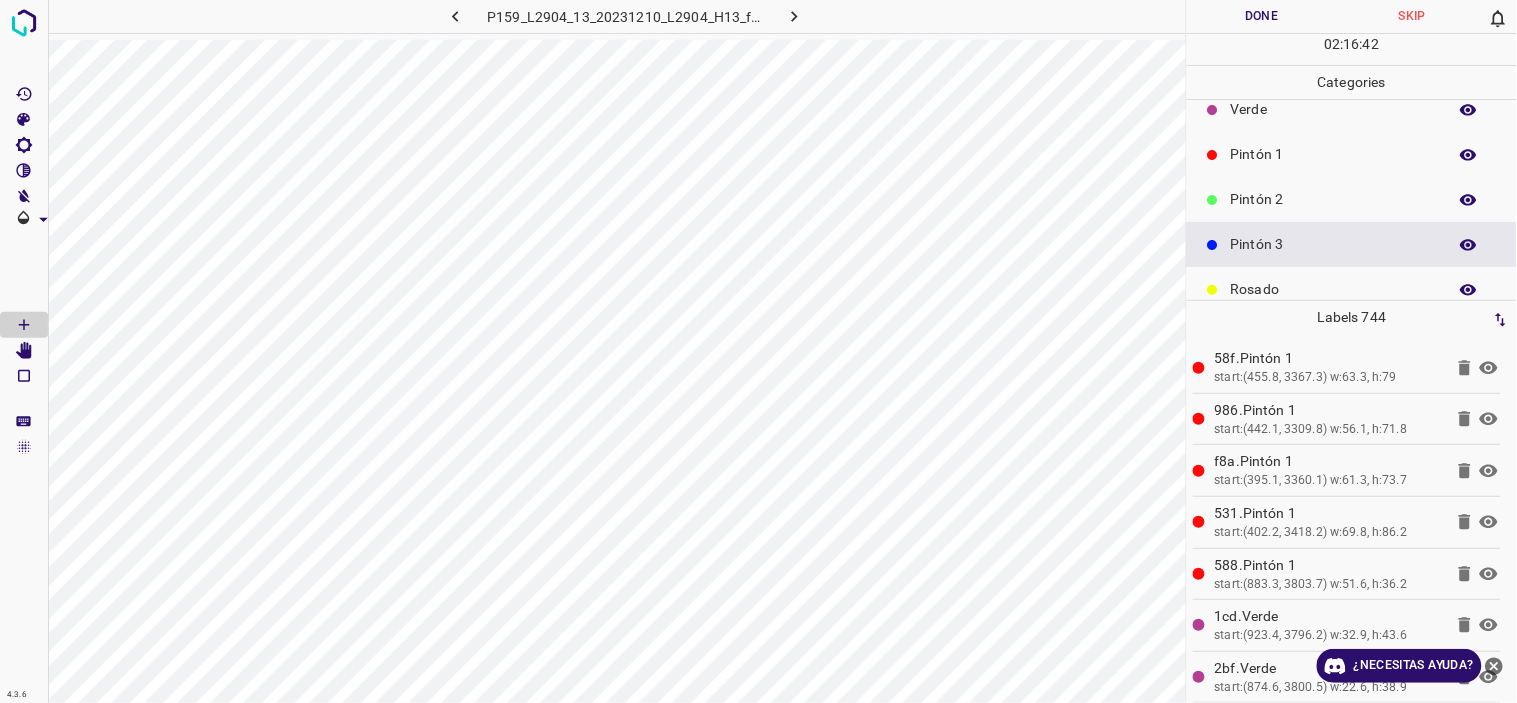 scroll, scrollTop: 175, scrollLeft: 0, axis: vertical 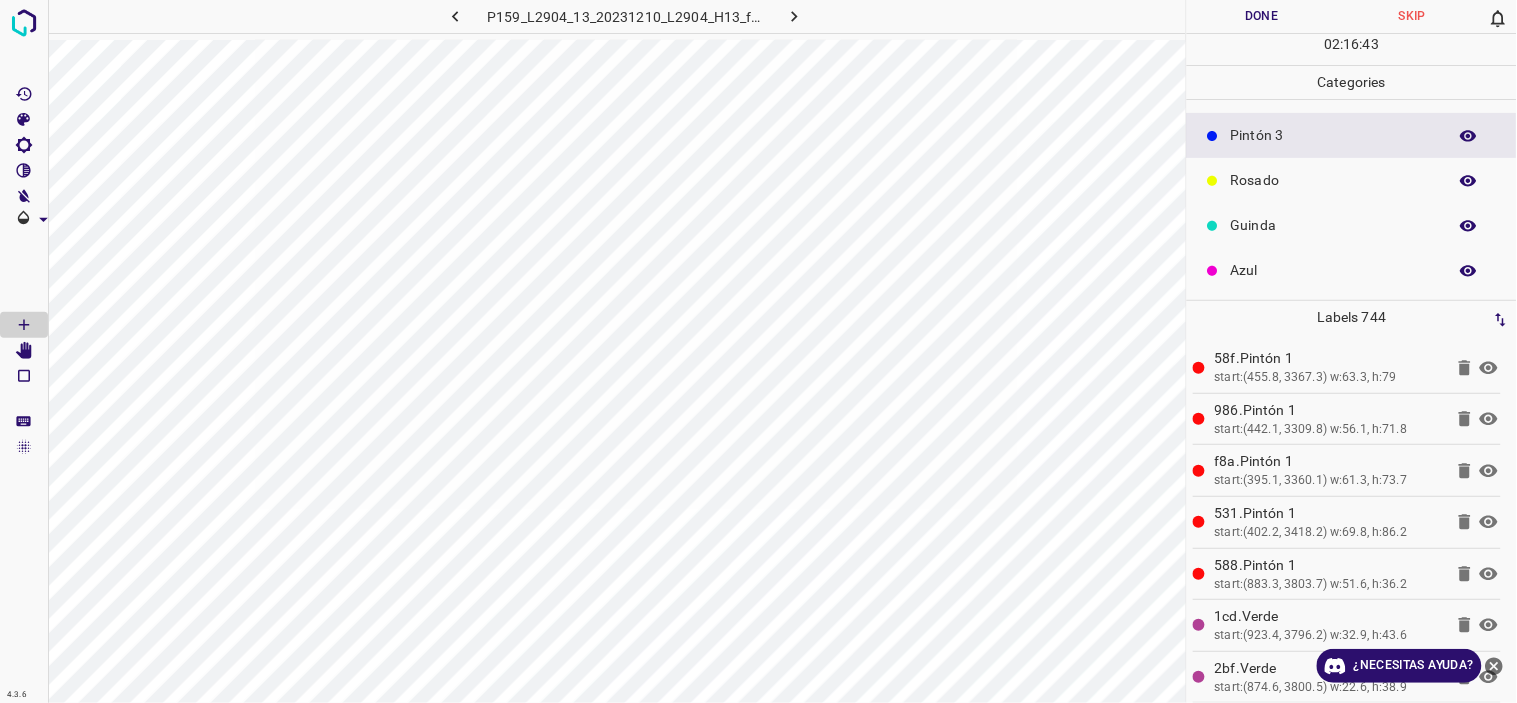click on "Azul" at bounding box center (1334, 270) 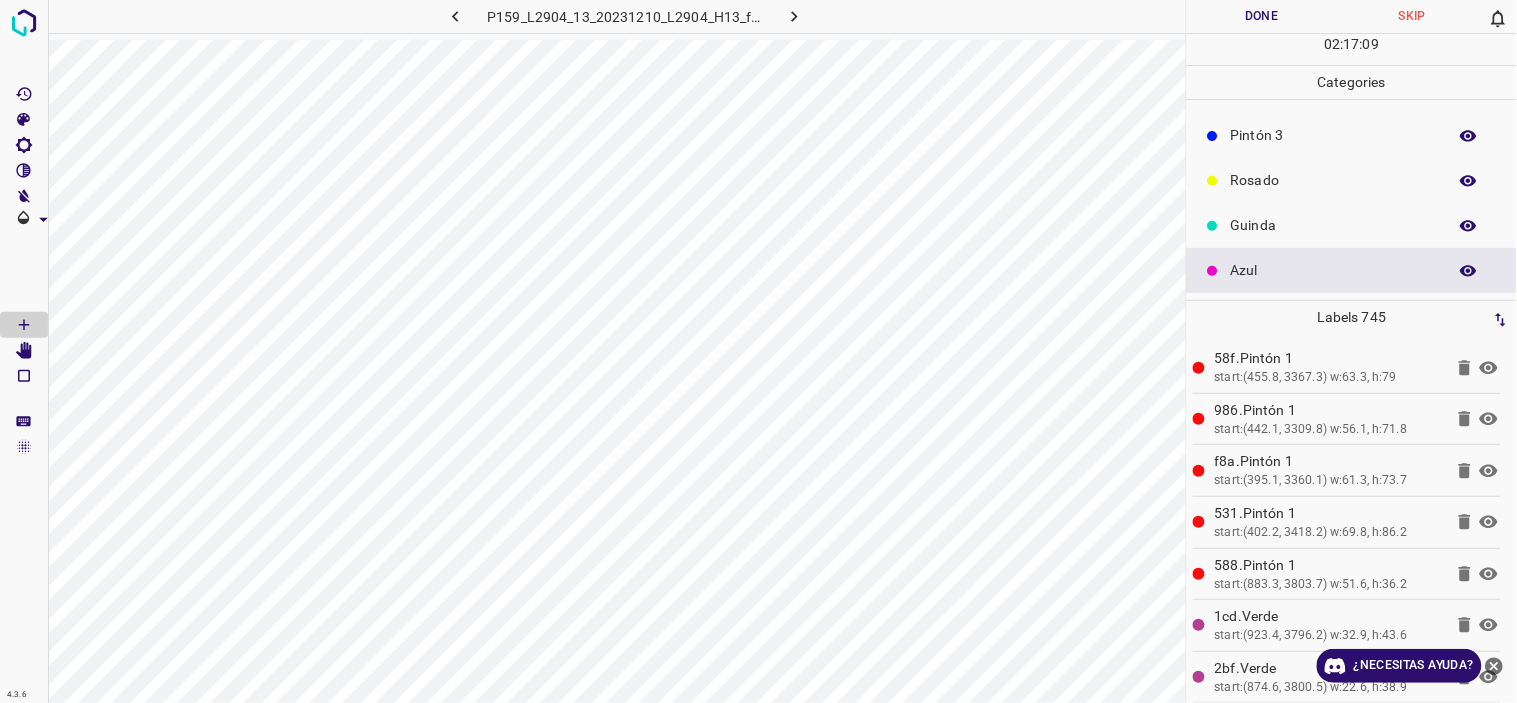 click on "Rosado" at bounding box center (1334, 180) 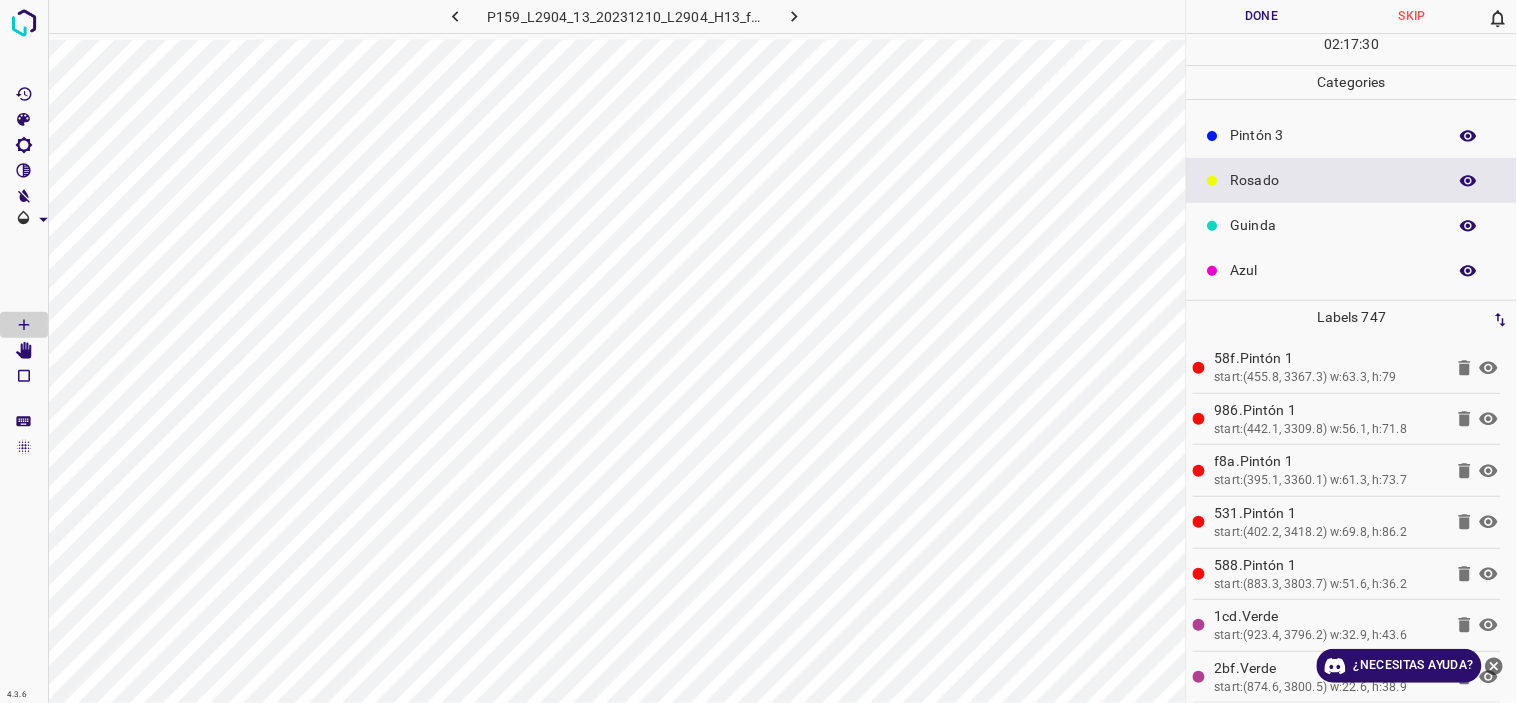 click on "Azul" at bounding box center (1334, 270) 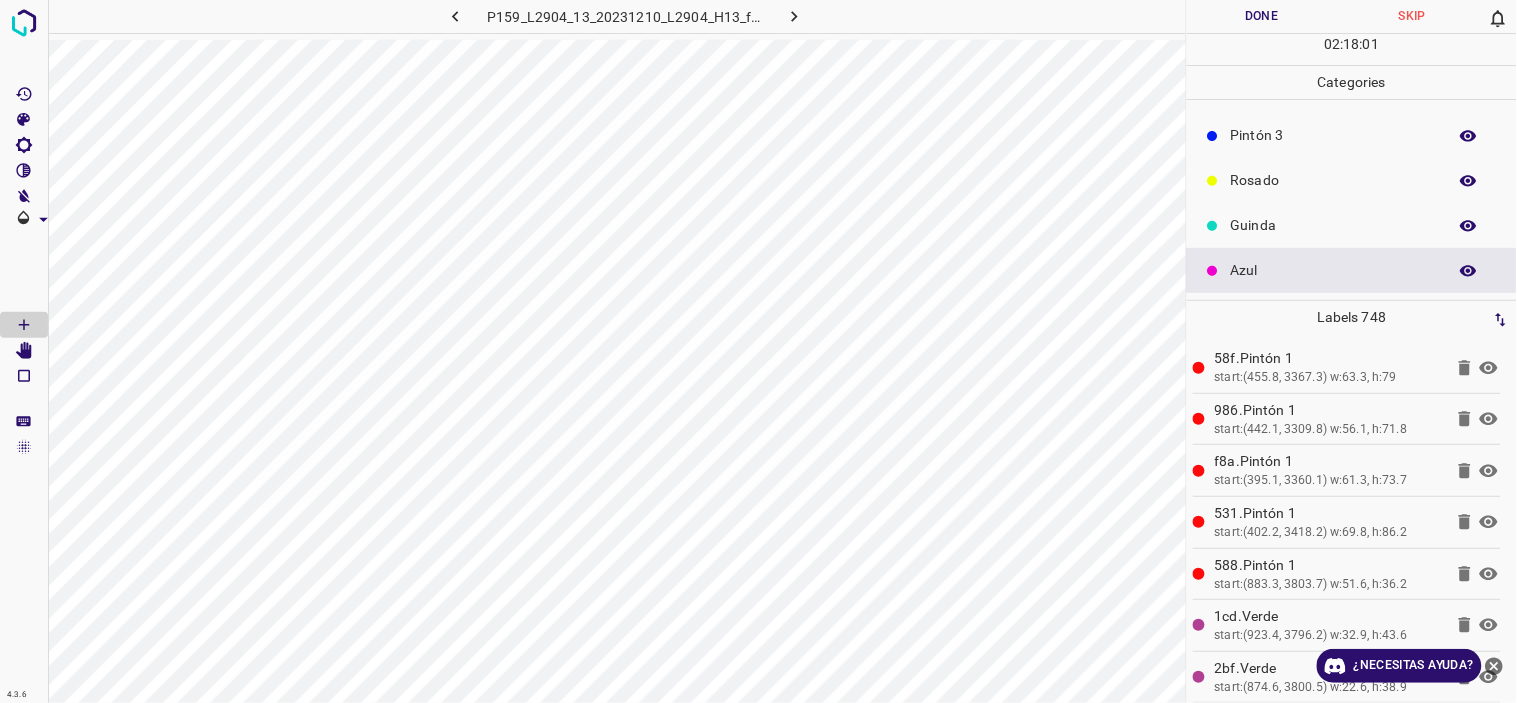 scroll, scrollTop: 0, scrollLeft: 0, axis: both 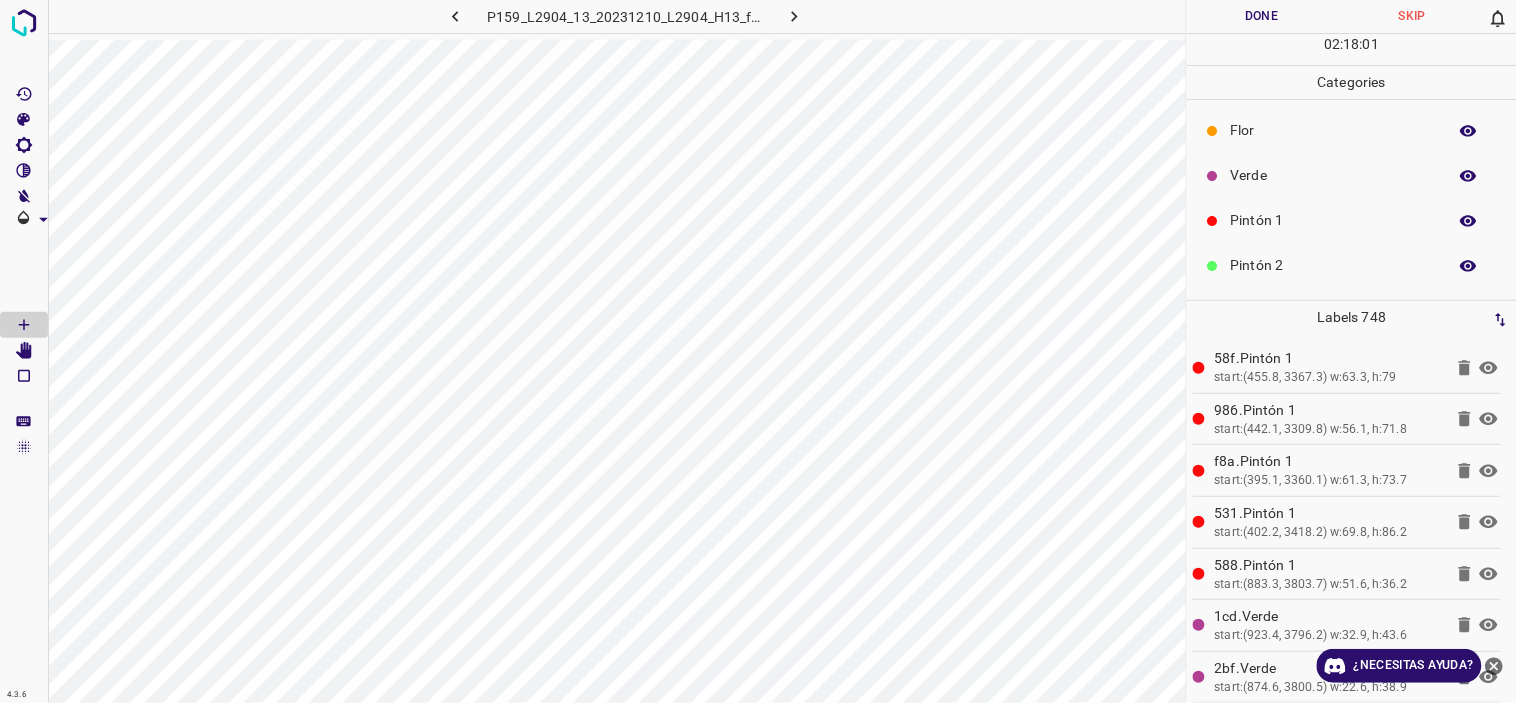 click on "Verde" at bounding box center (1334, 175) 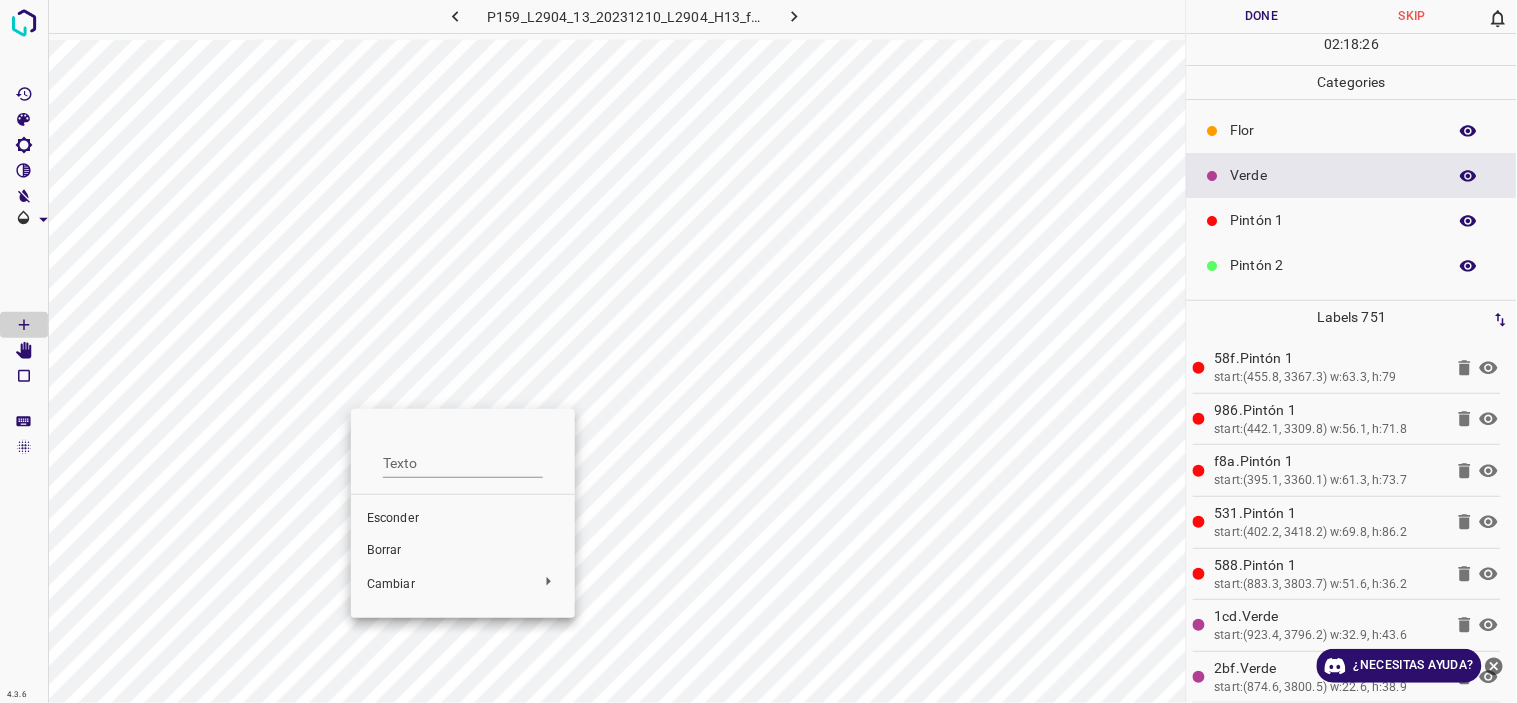 click at bounding box center (758, 351) 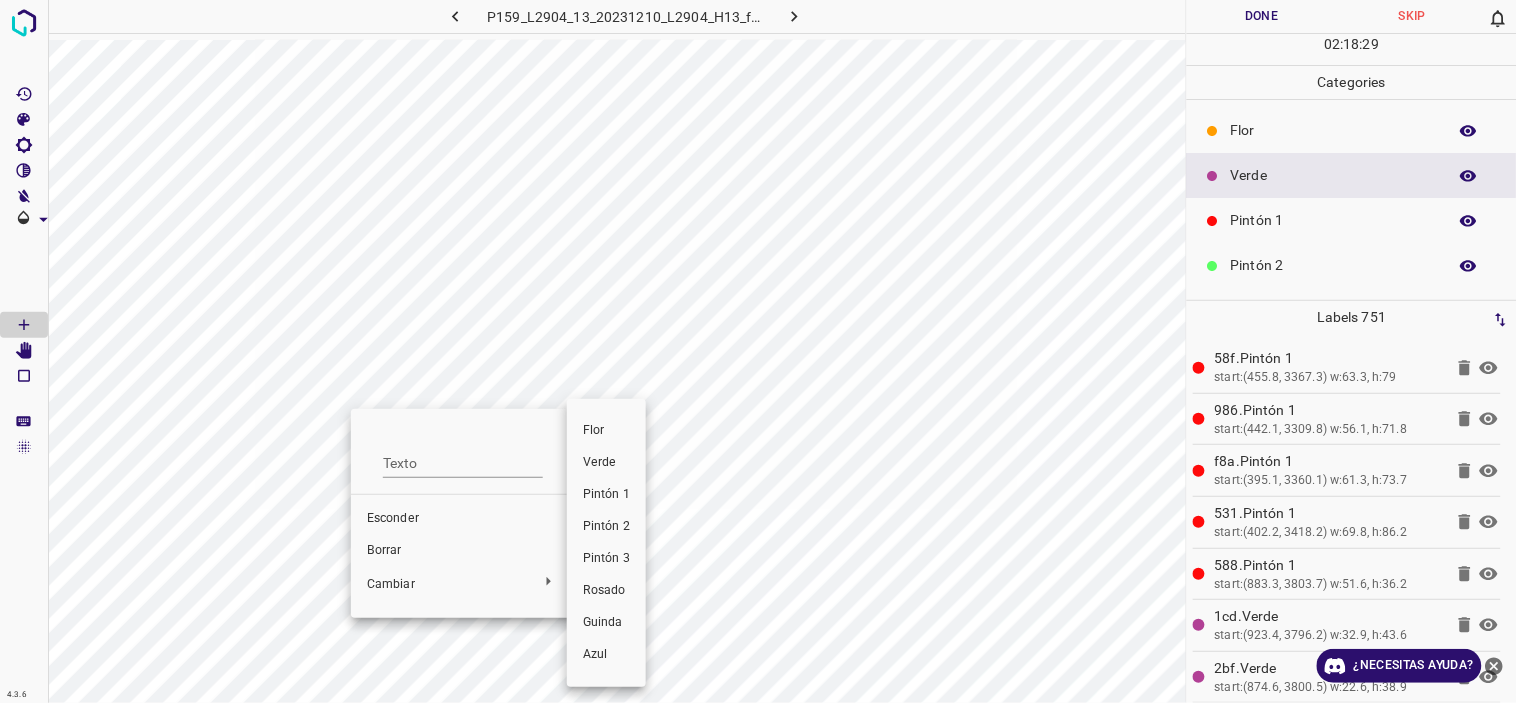 click on "Flor" at bounding box center (606, 431) 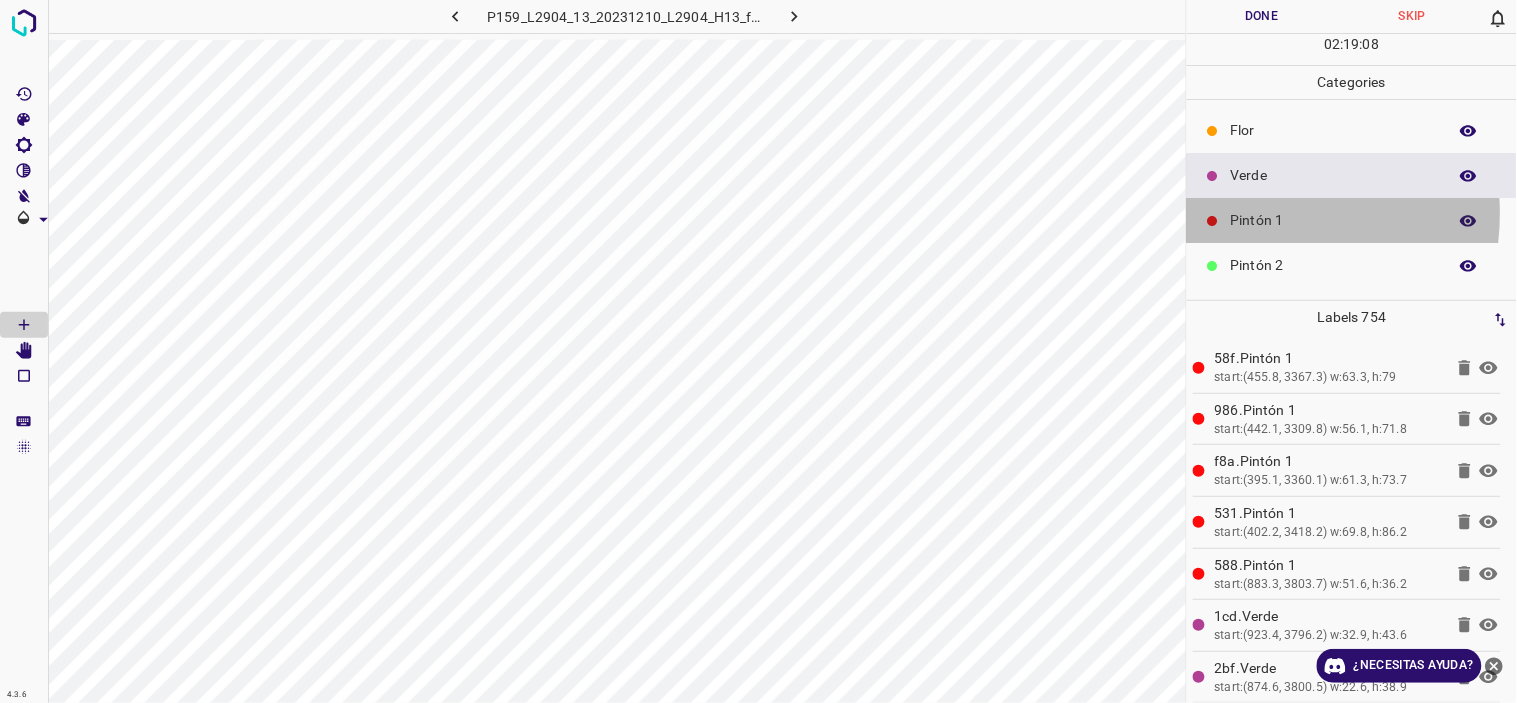 click on "Pintón 1" at bounding box center [1334, 220] 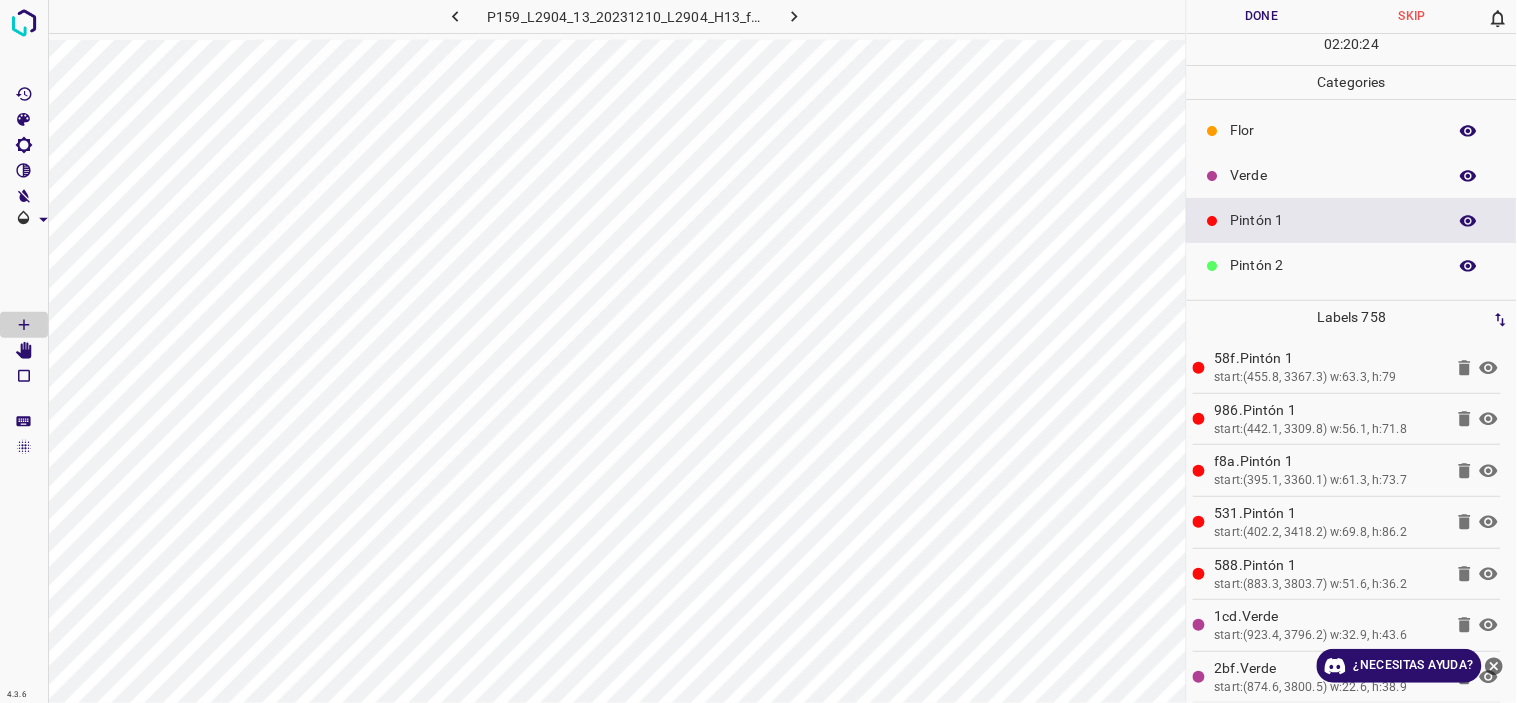 click on "Verde" at bounding box center (1334, 175) 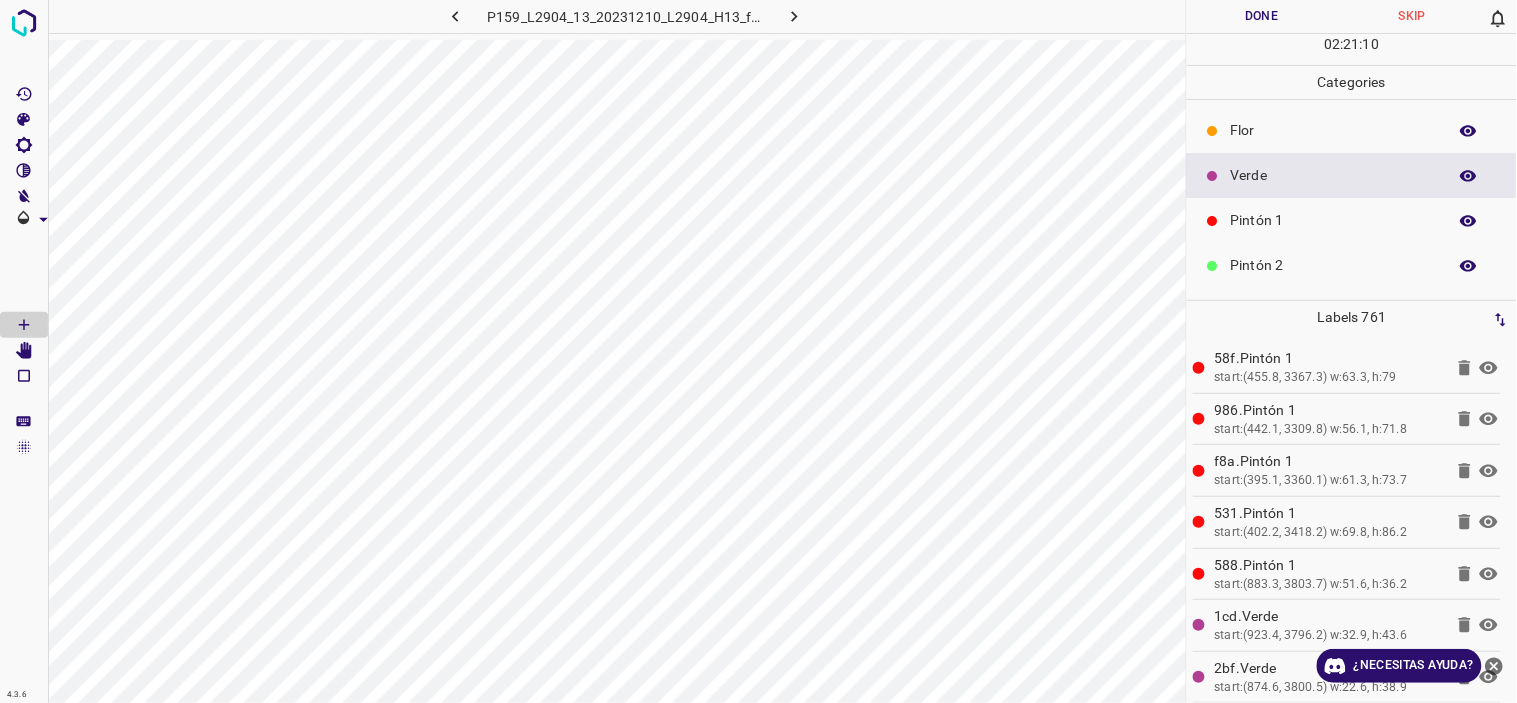 scroll, scrollTop: 175, scrollLeft: 0, axis: vertical 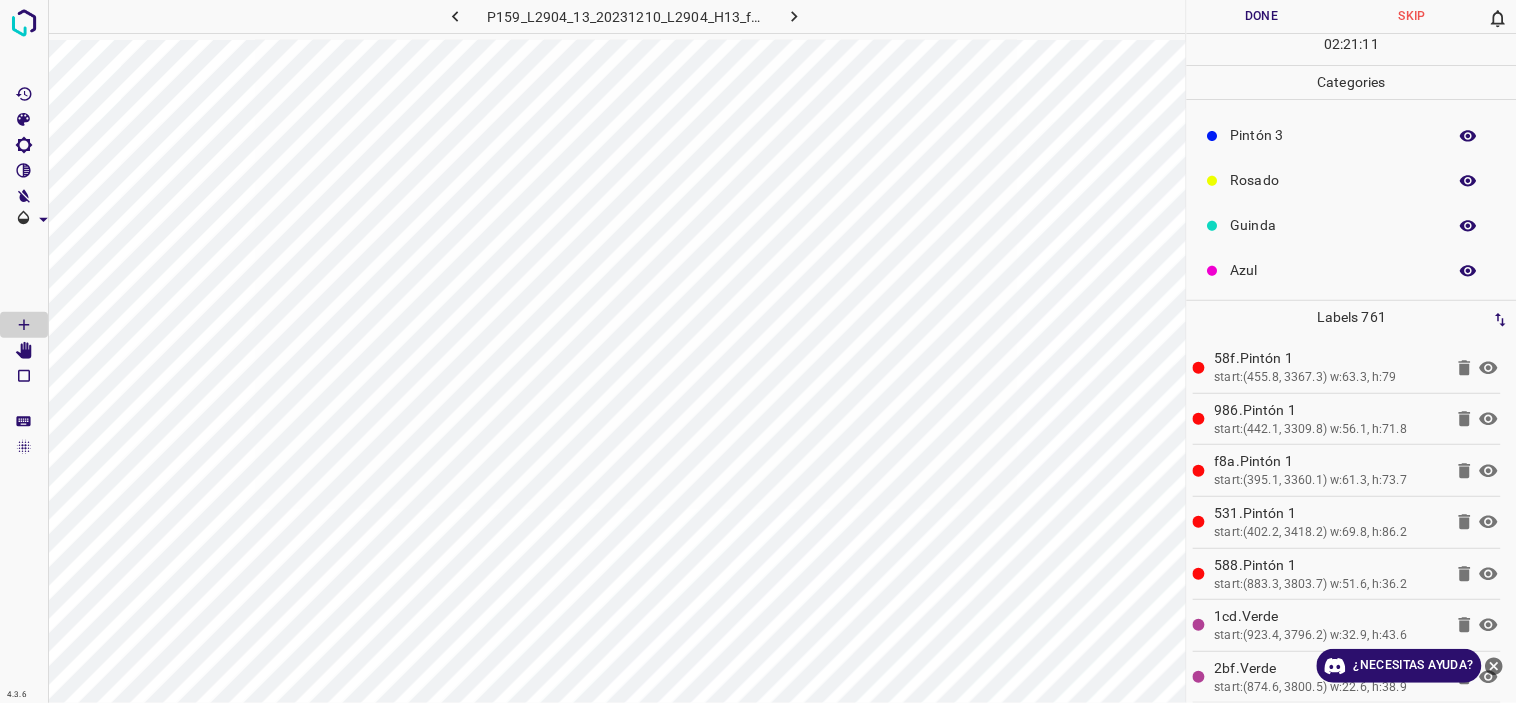 click on "Guinda" at bounding box center (1334, 225) 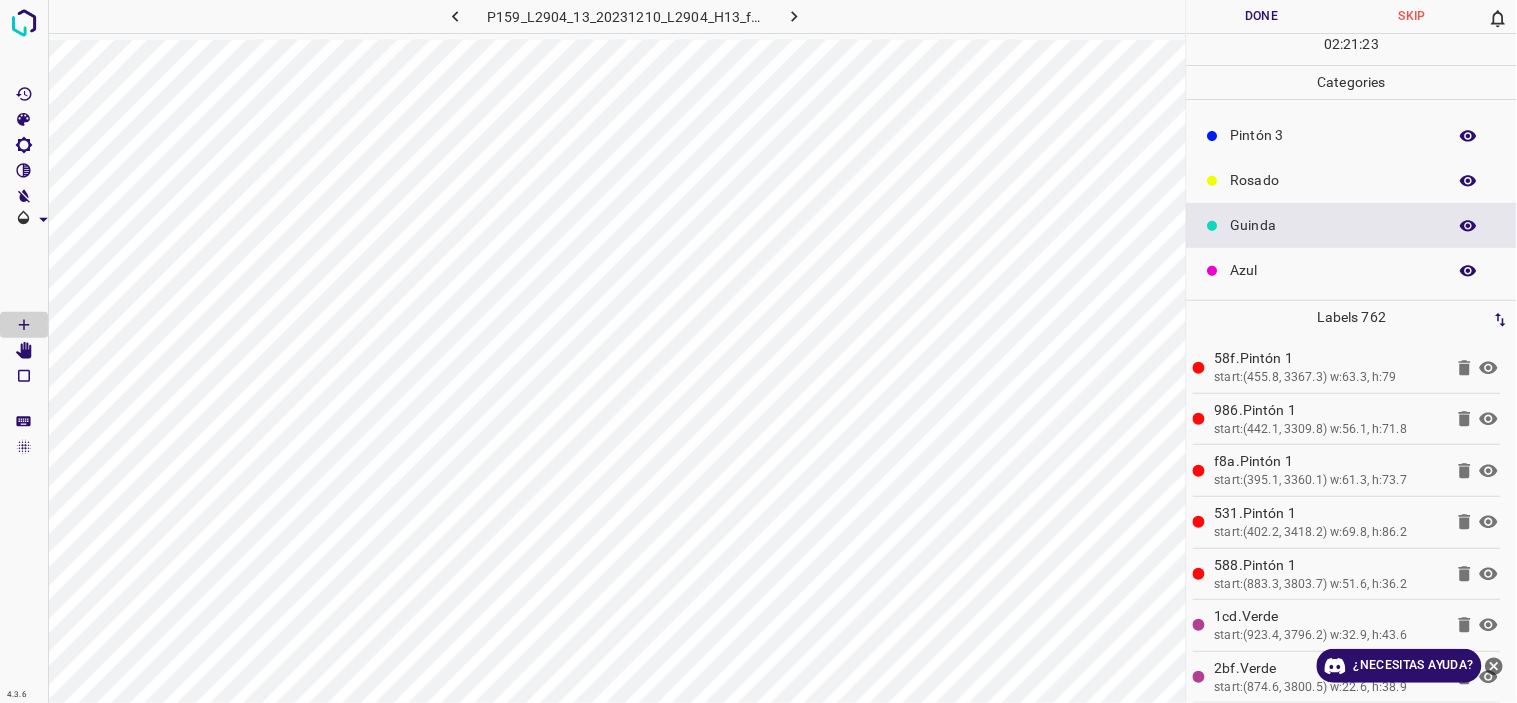 click on "Azul" at bounding box center [1334, 270] 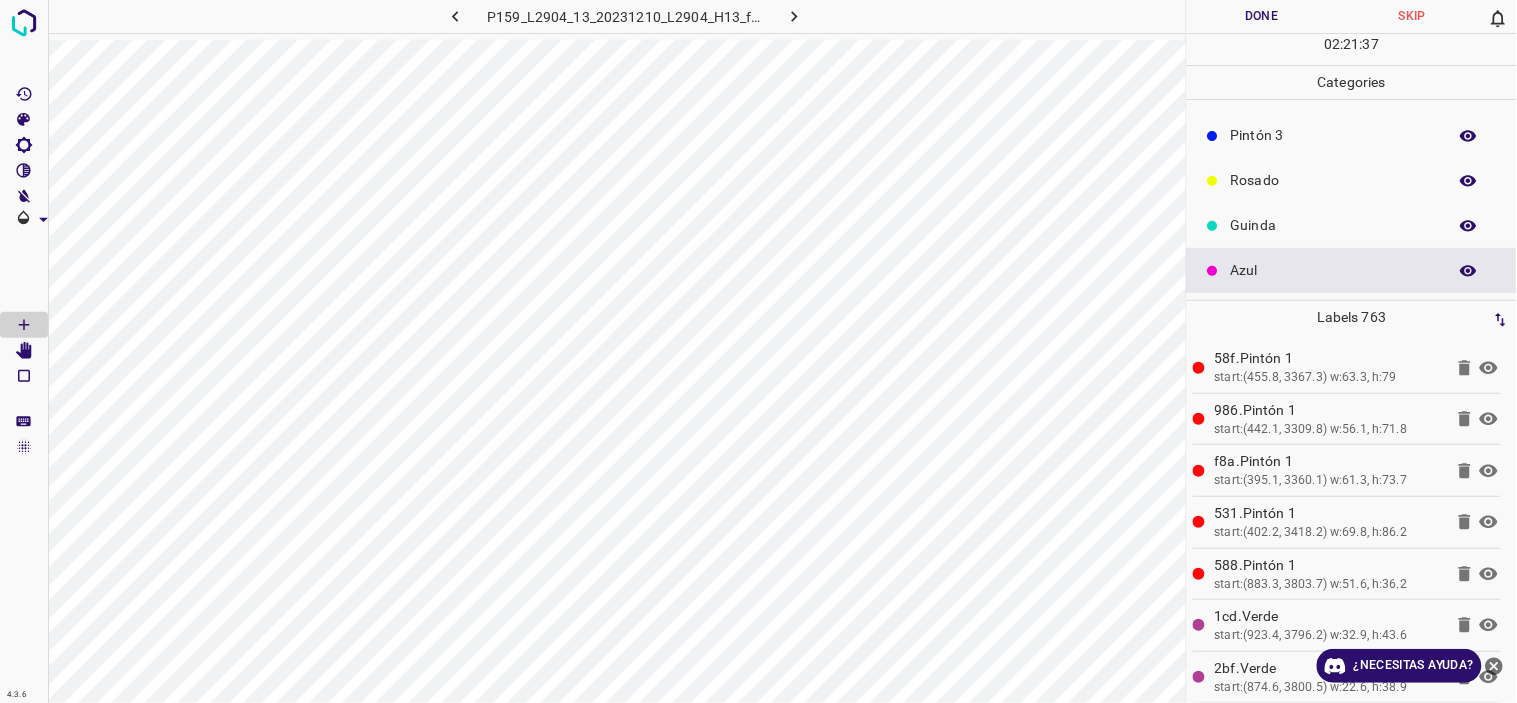 click on "Verde" at bounding box center (1352, 0) 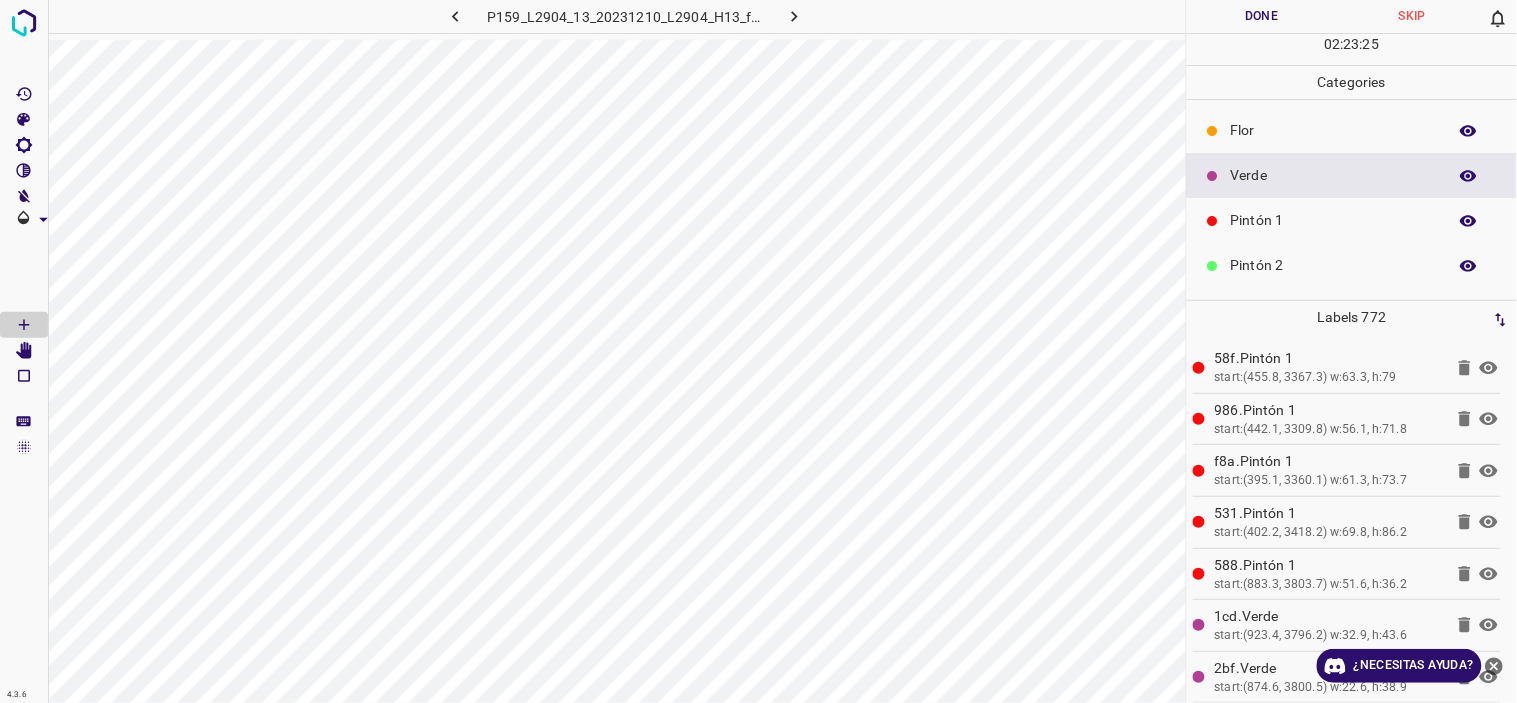 scroll, scrollTop: 175, scrollLeft: 0, axis: vertical 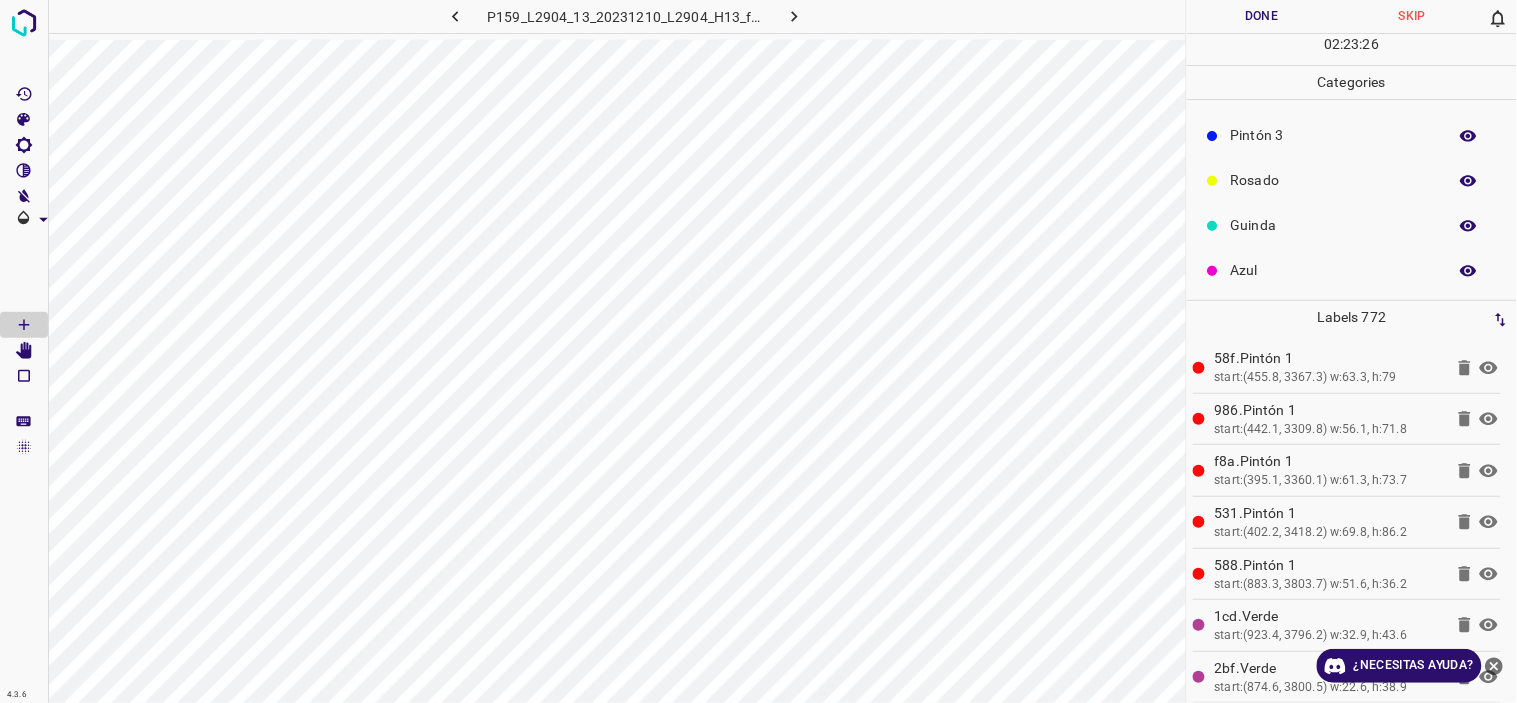 click on "Guinda" at bounding box center (1352, 225) 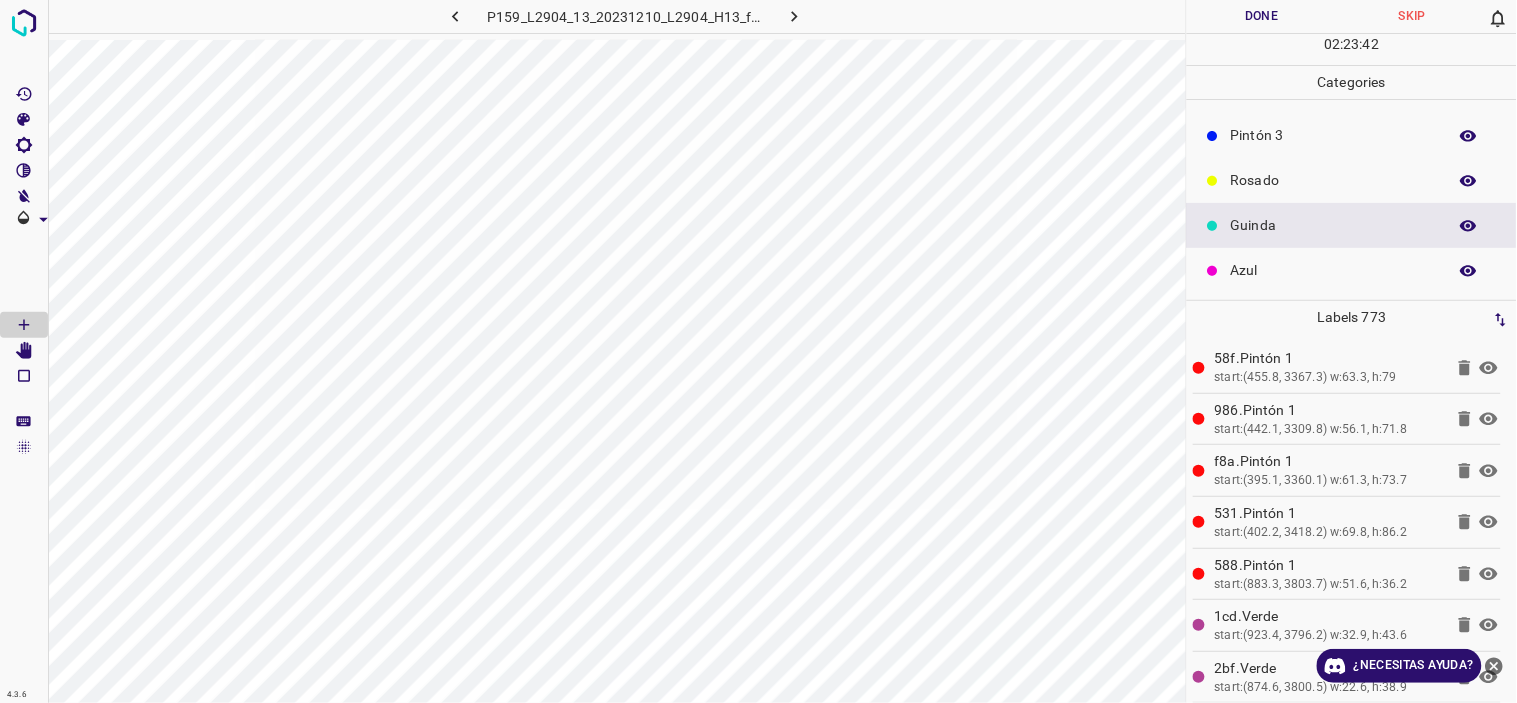 scroll, scrollTop: 0, scrollLeft: 0, axis: both 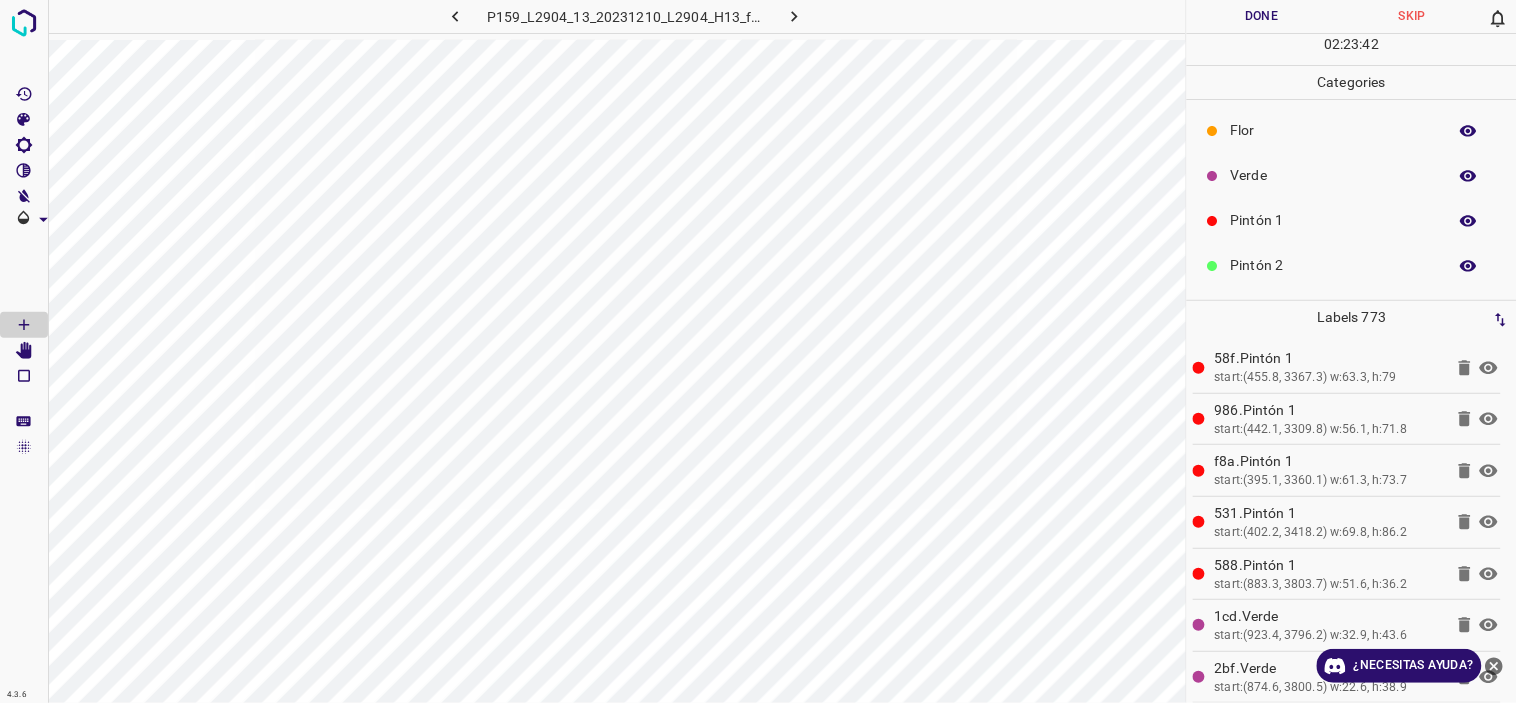 click on "Flor" at bounding box center [1334, 130] 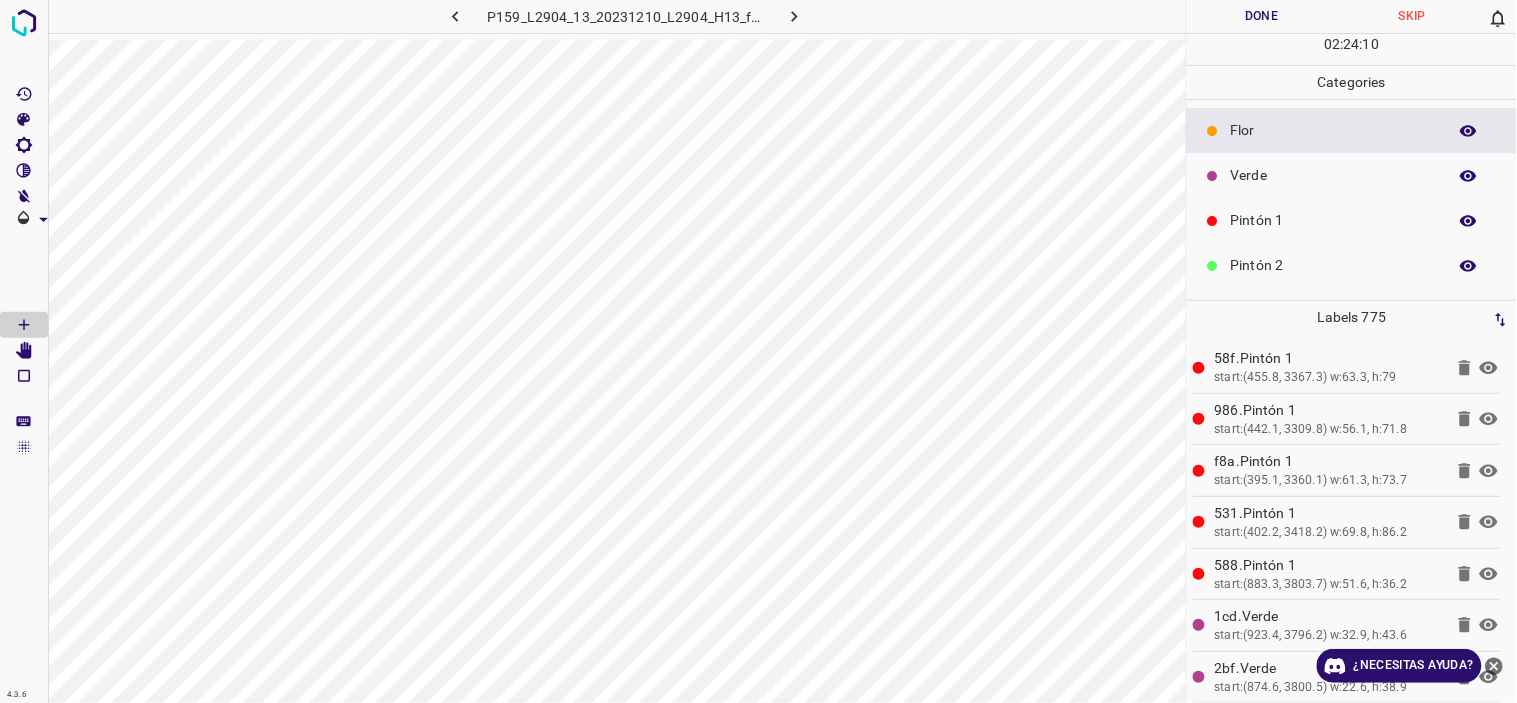 click on "Pintón 1" at bounding box center [1352, 220] 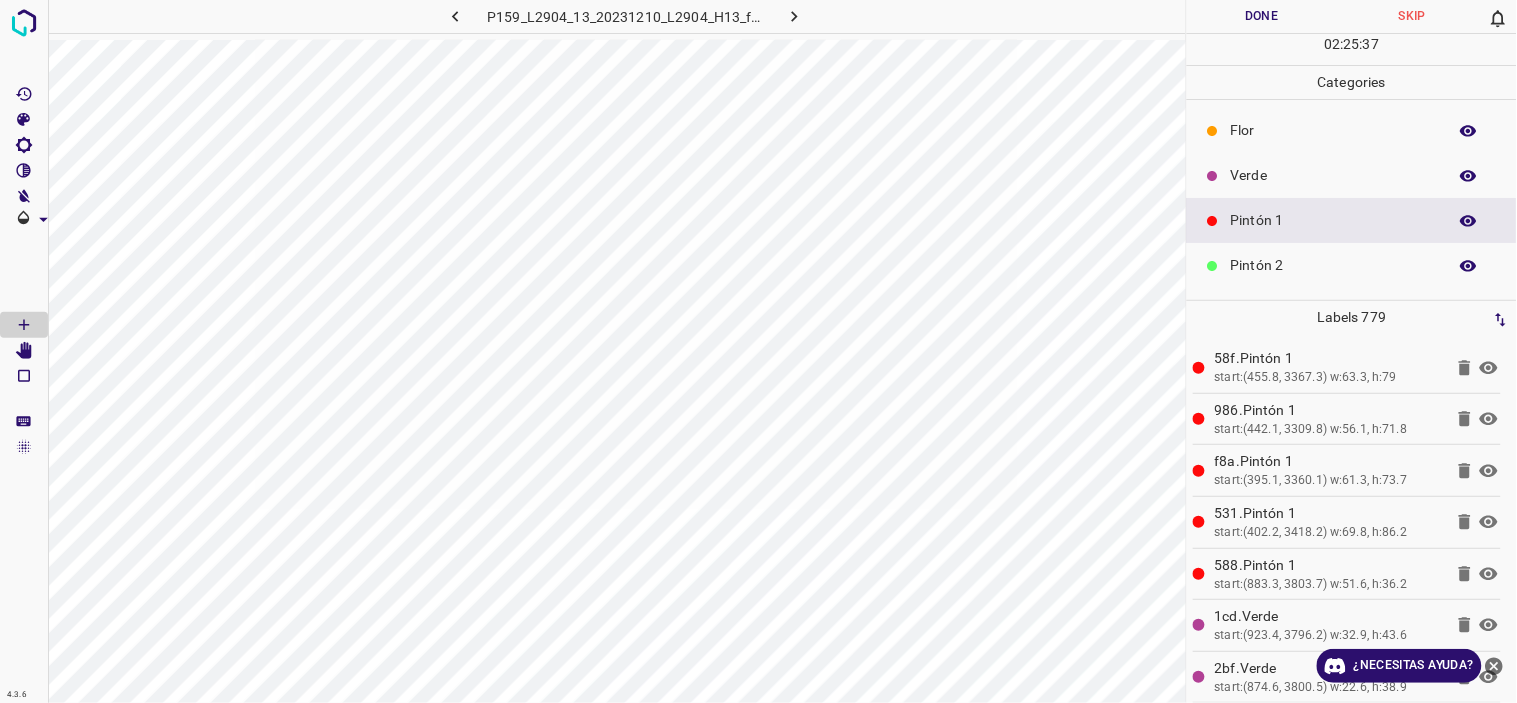 click on "Done" at bounding box center [1262, 16] 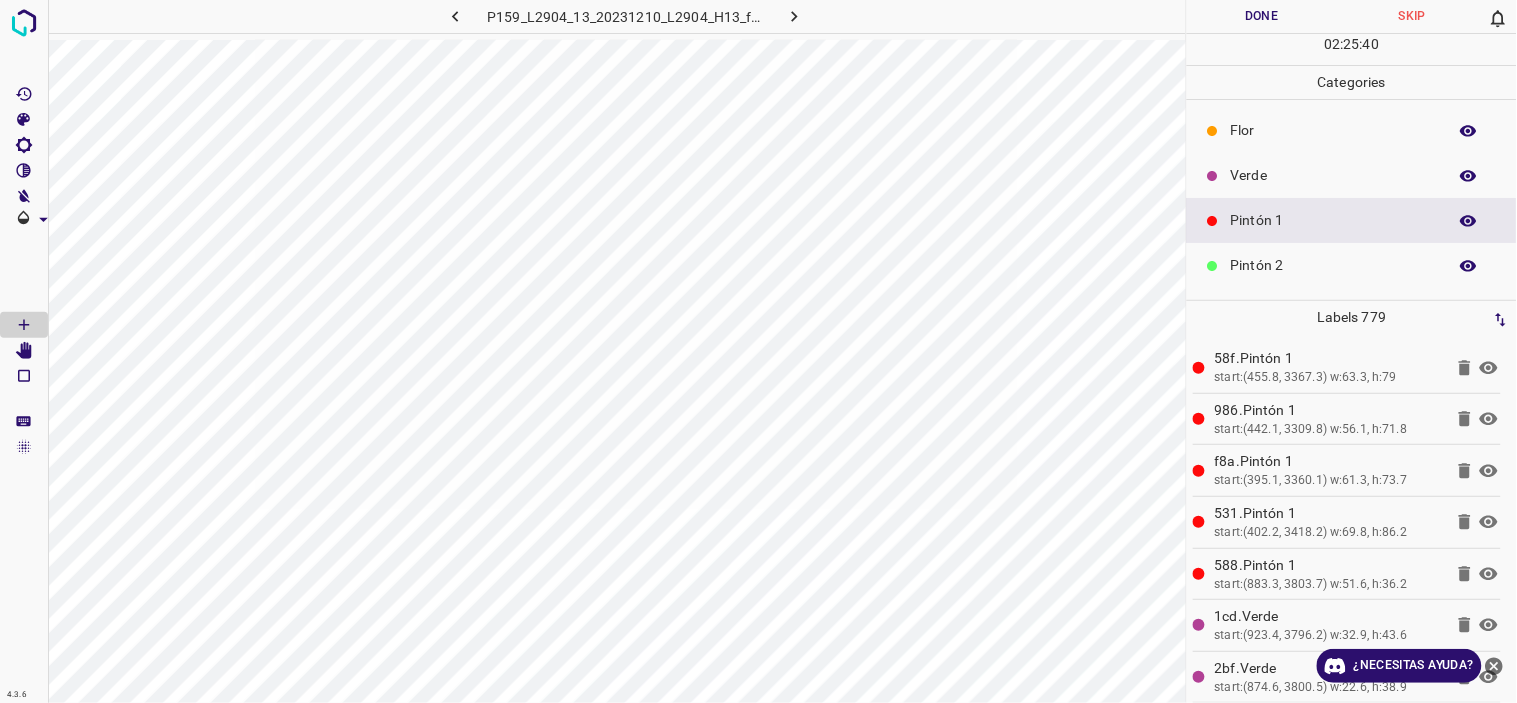 click on "Done" at bounding box center [1262, 16] 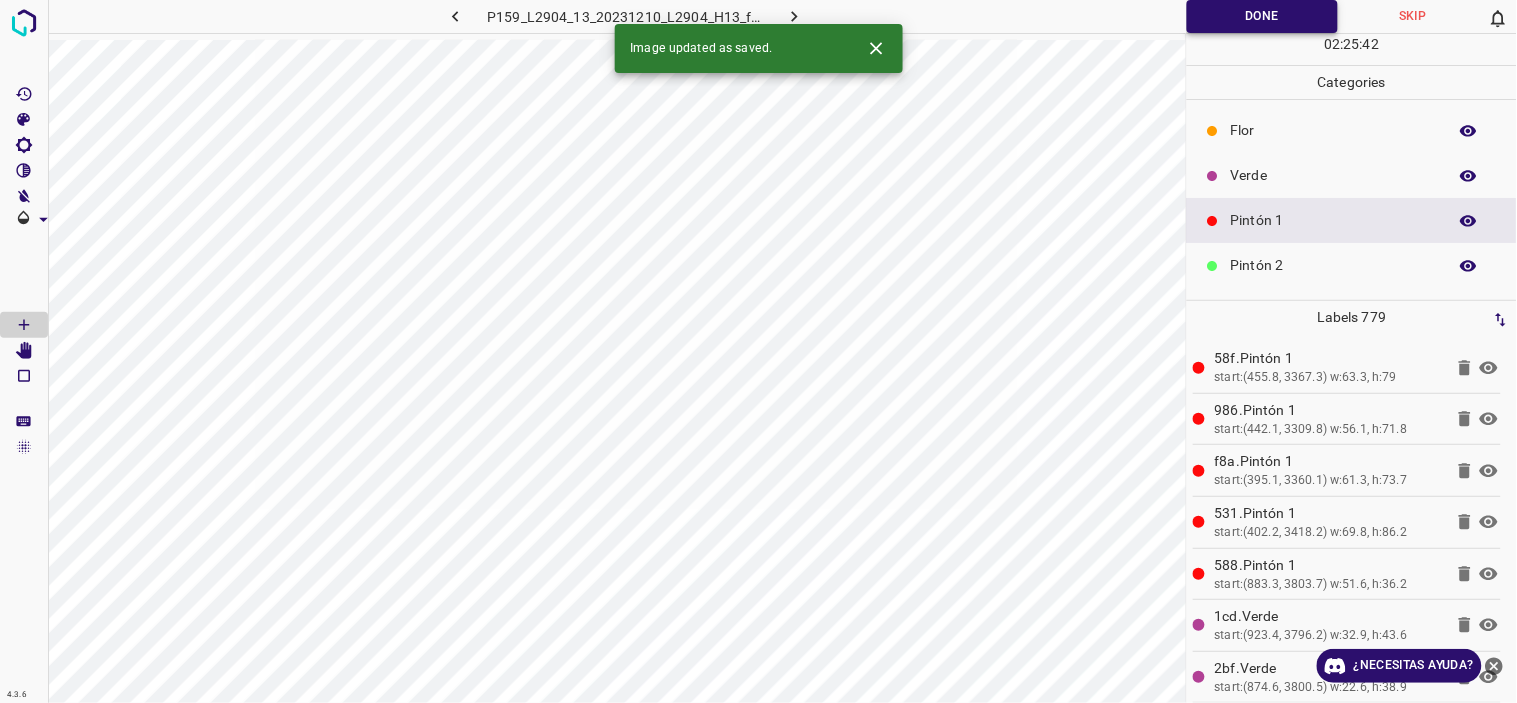 click on "Done" at bounding box center [1262, 16] 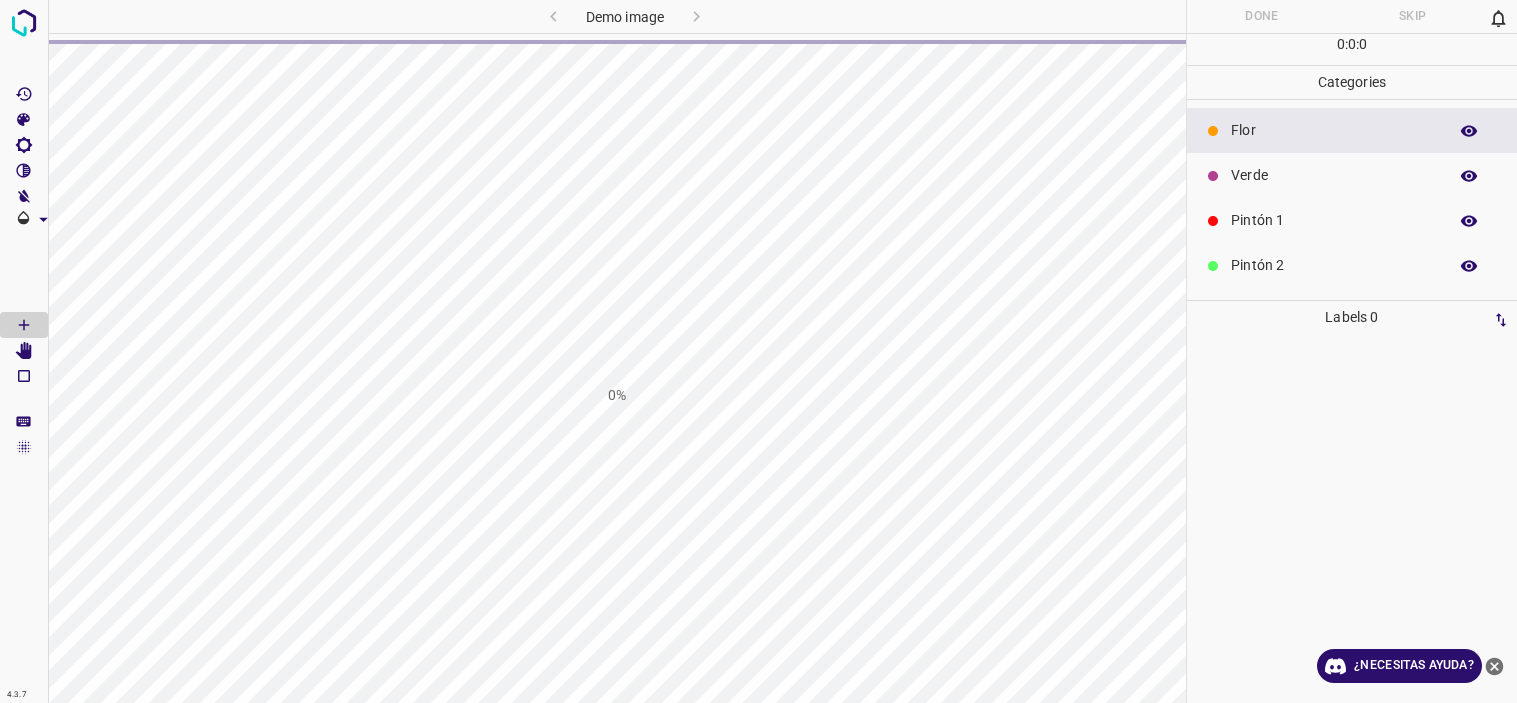 scroll, scrollTop: 0, scrollLeft: 0, axis: both 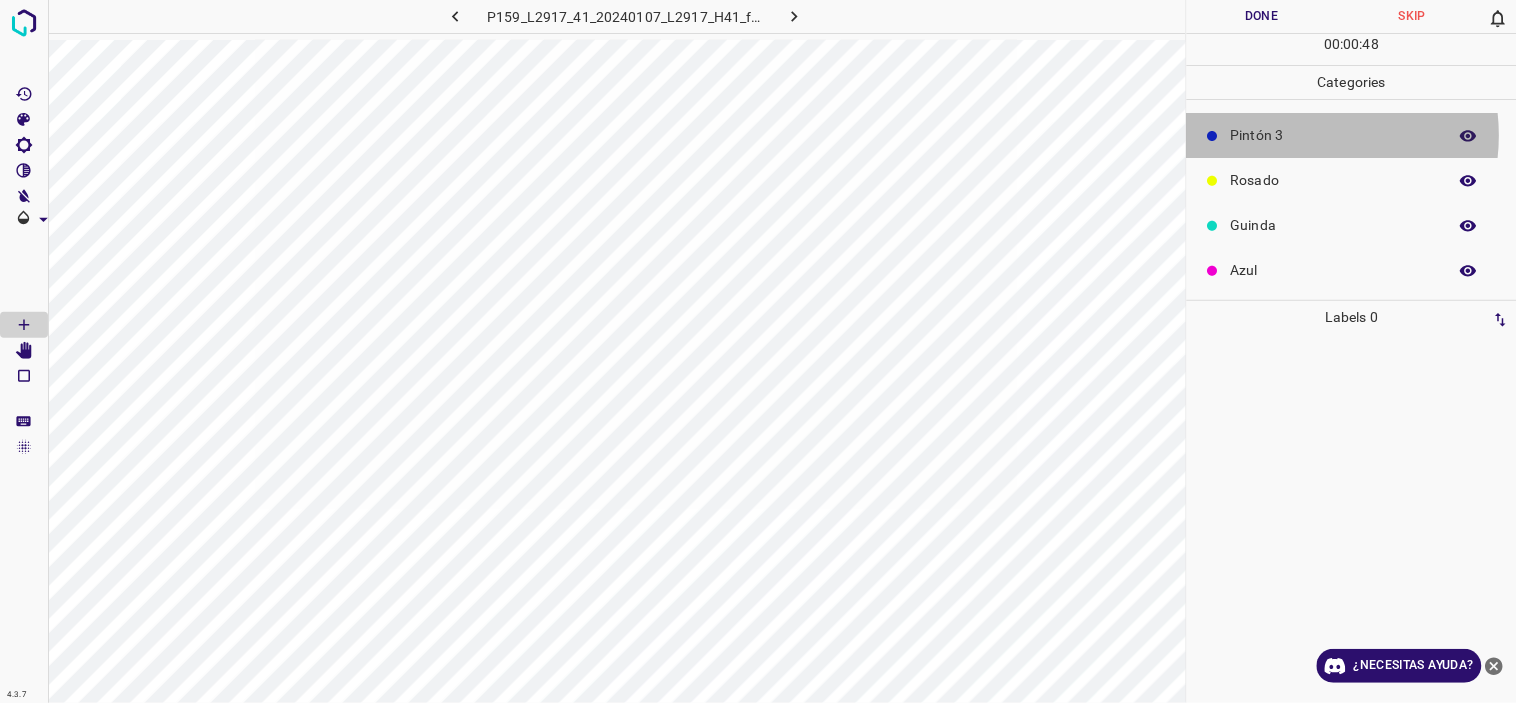 click on "Pintón 3" at bounding box center [1334, 135] 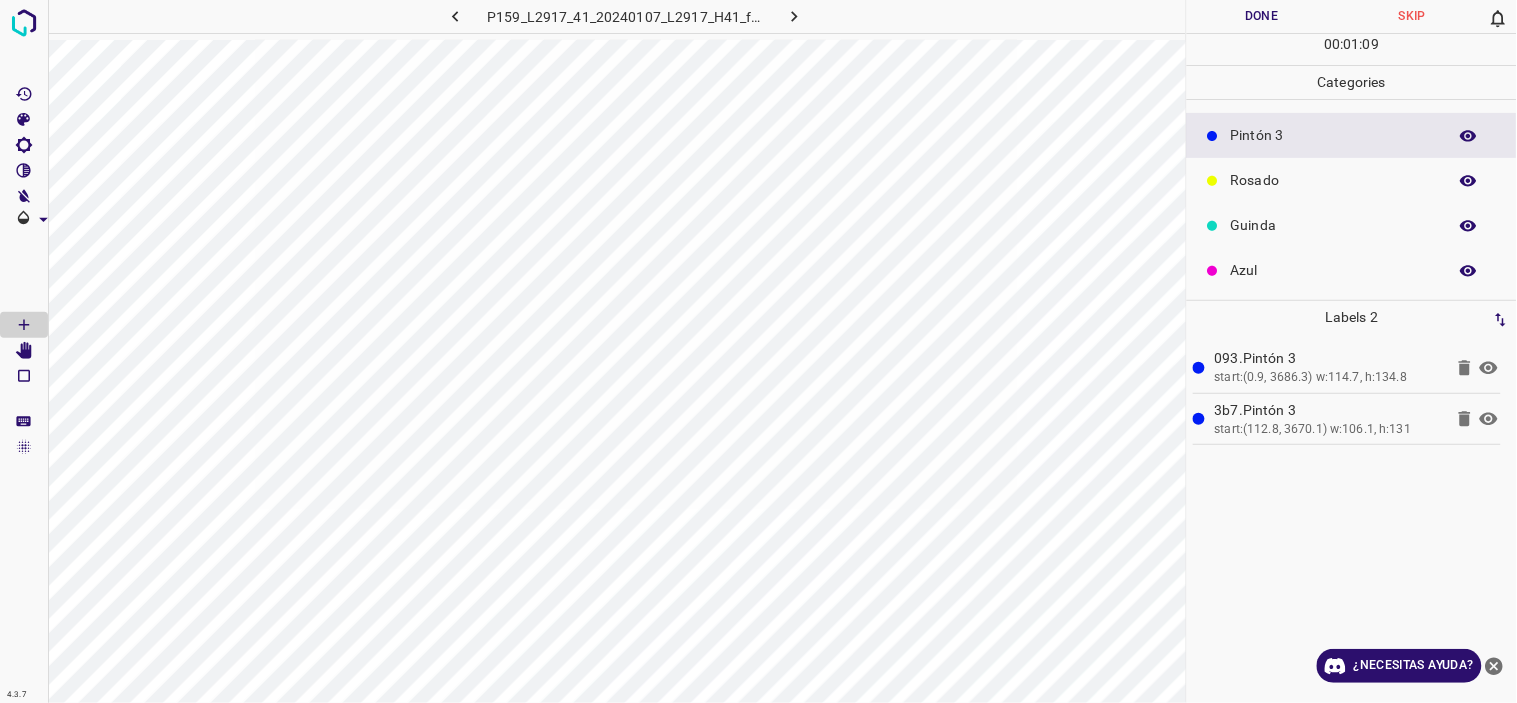 scroll, scrollTop: 0, scrollLeft: 0, axis: both 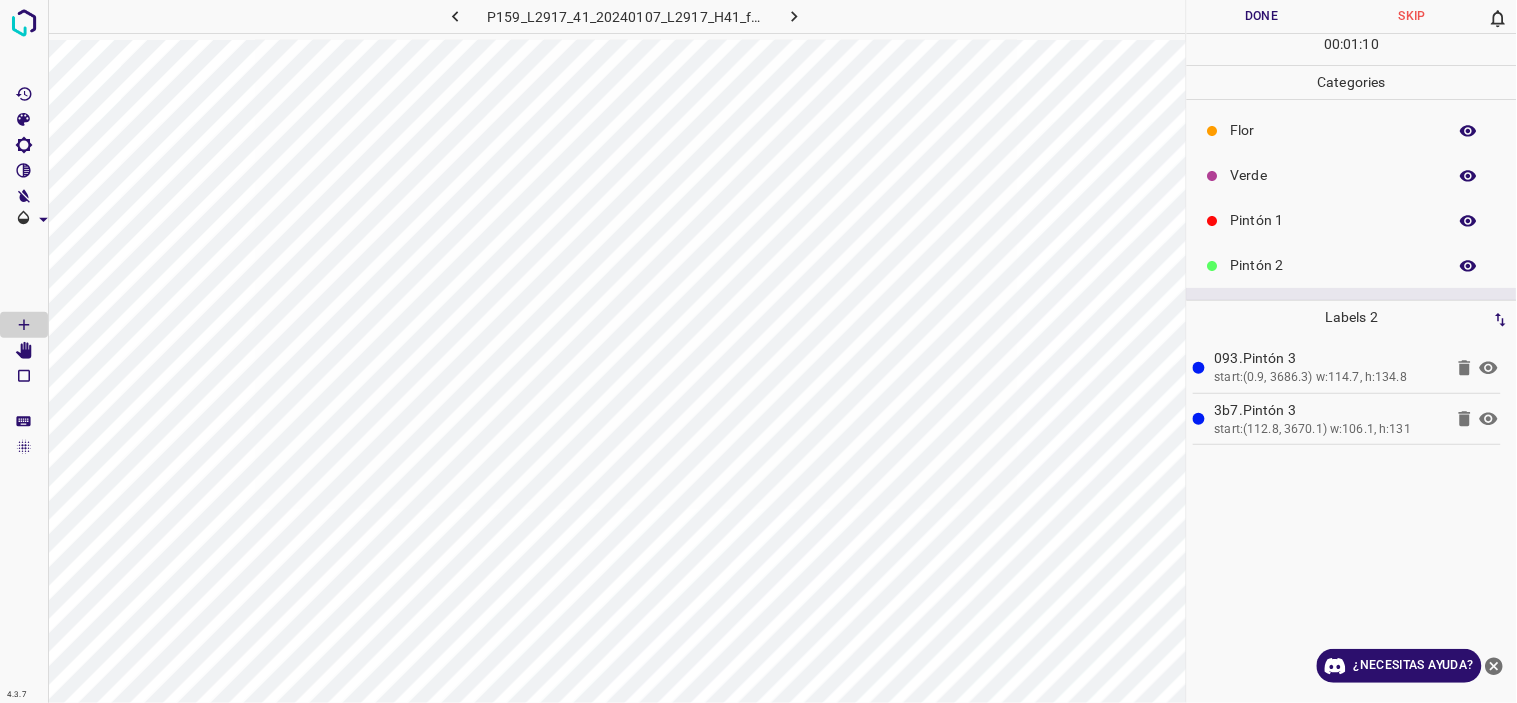 click on "Verde" at bounding box center (1352, 175) 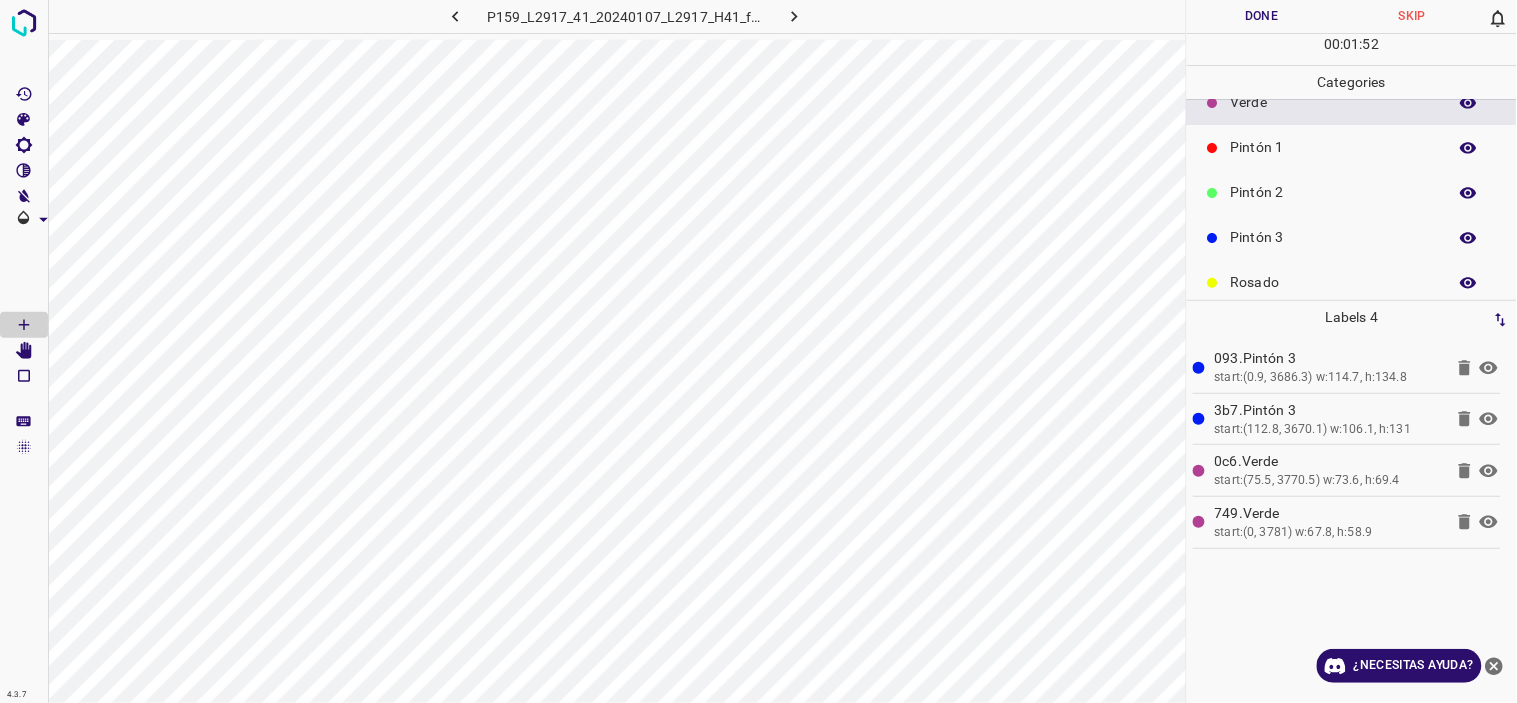 scroll, scrollTop: 111, scrollLeft: 0, axis: vertical 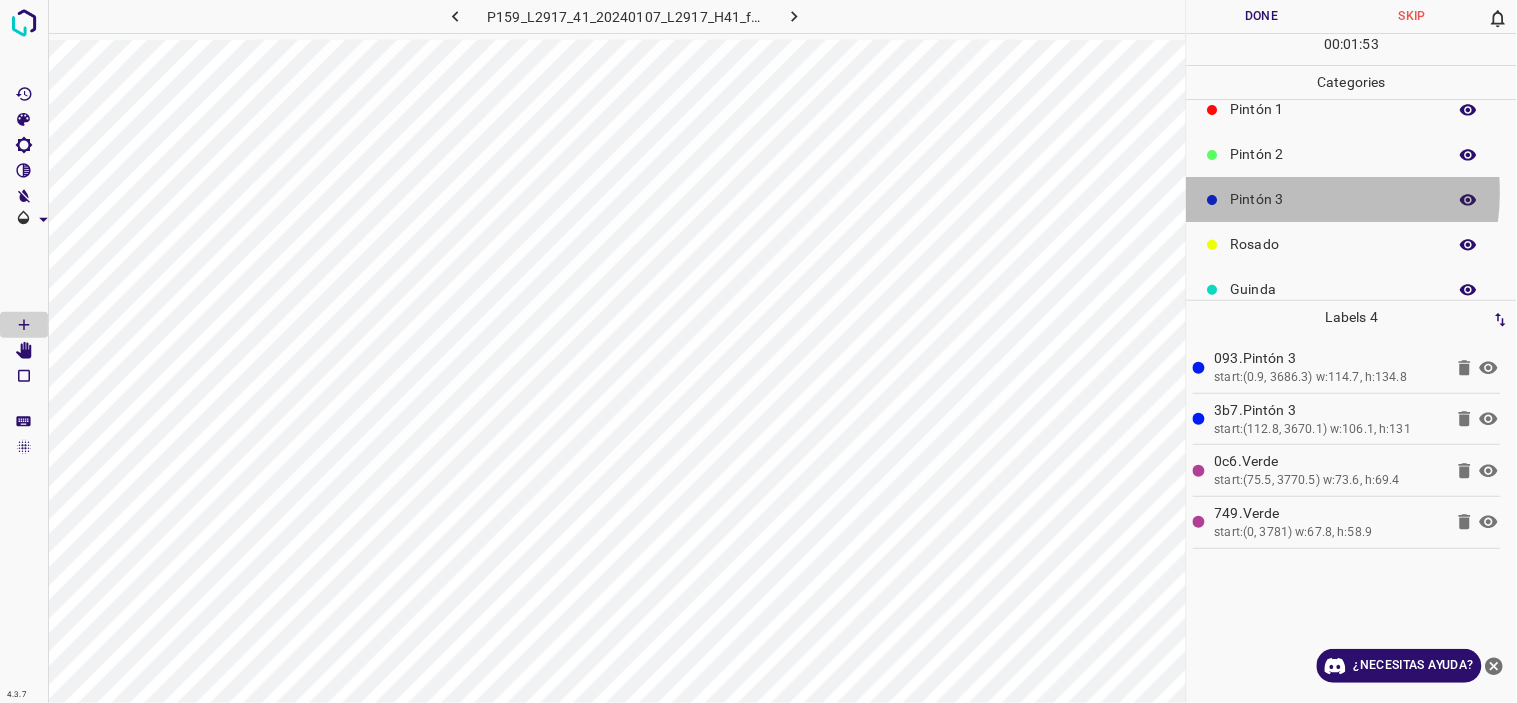 click on "Pintón 3" at bounding box center [1334, 199] 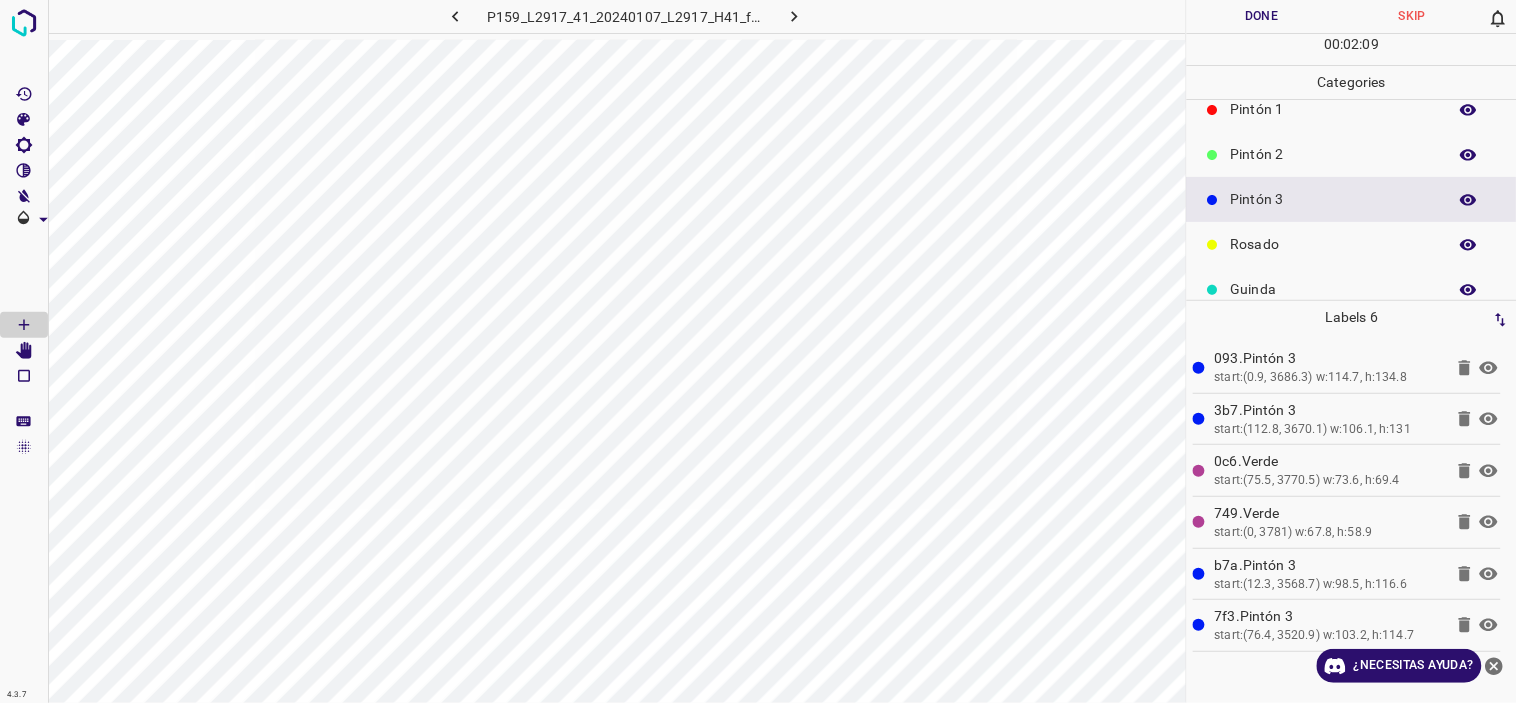 click on "Pintón 2" at bounding box center [1352, 154] 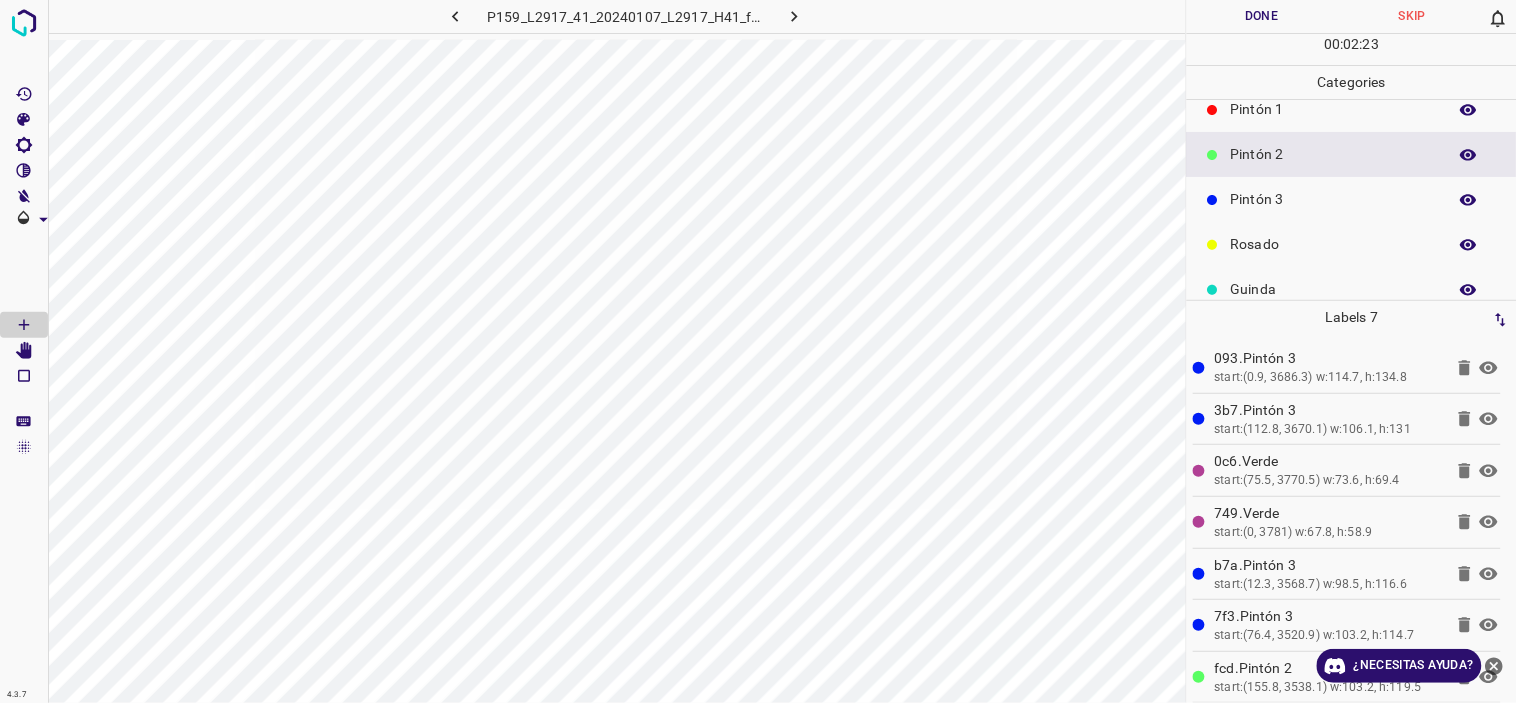 drag, startPoint x: 1275, startPoint y: 108, endPoint x: 1265, endPoint y: 107, distance: 10.049875 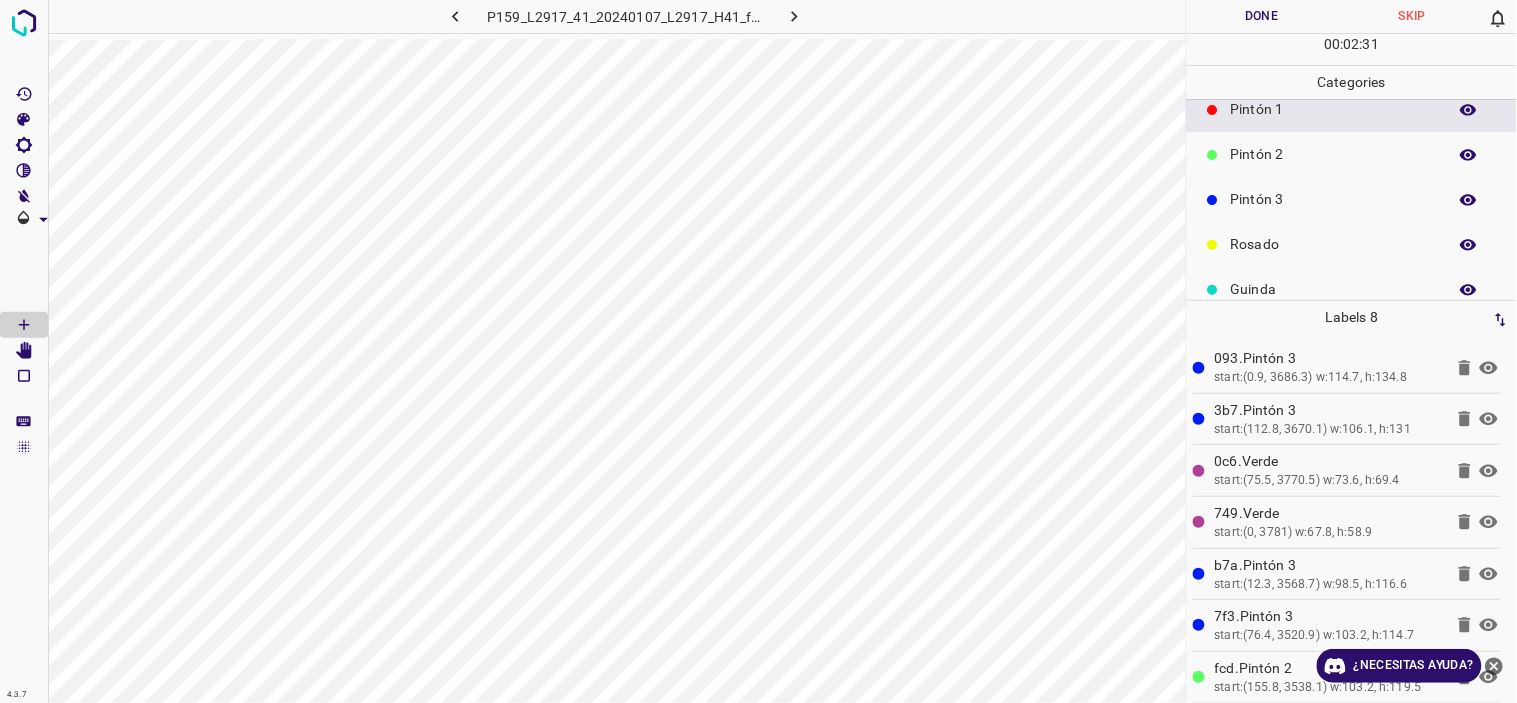 click on "Pintón 3" at bounding box center [1334, 199] 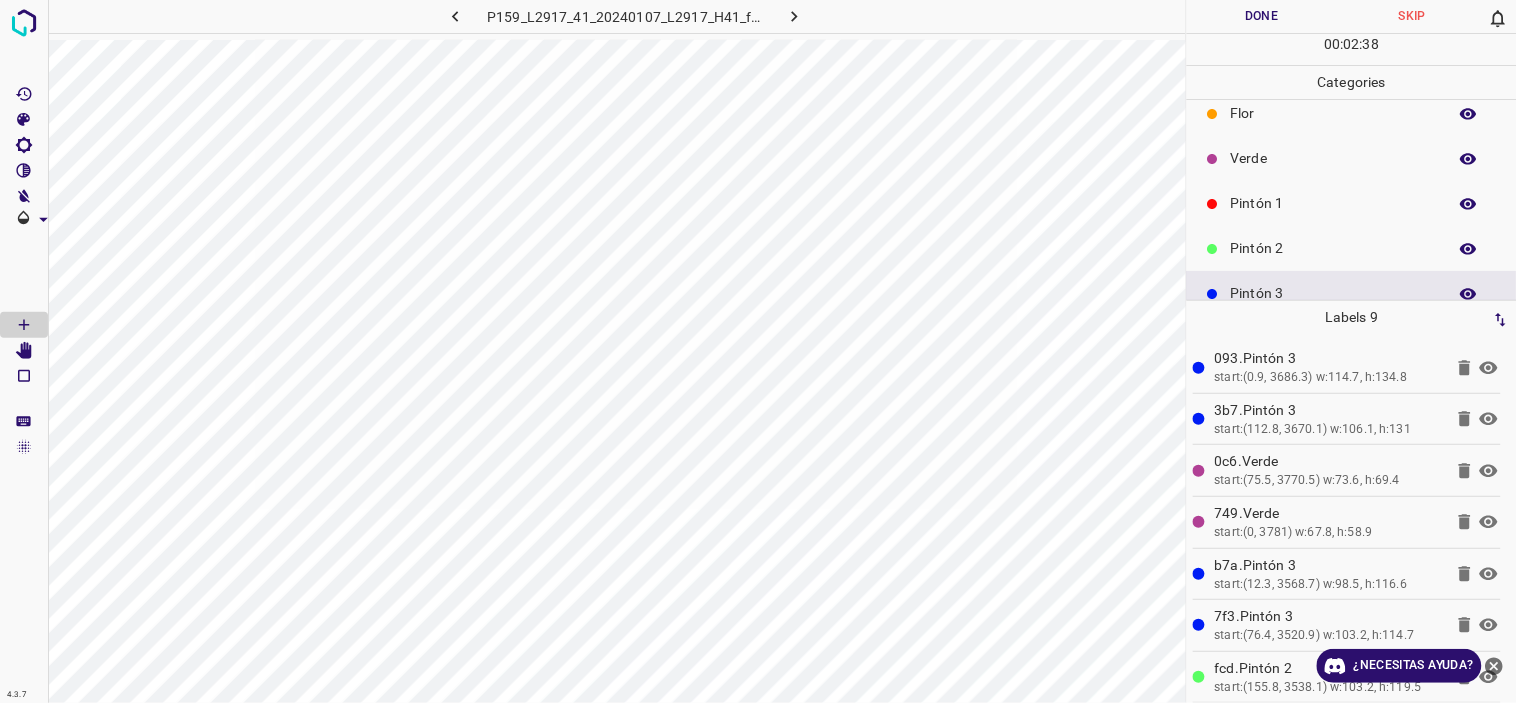 scroll, scrollTop: 0, scrollLeft: 0, axis: both 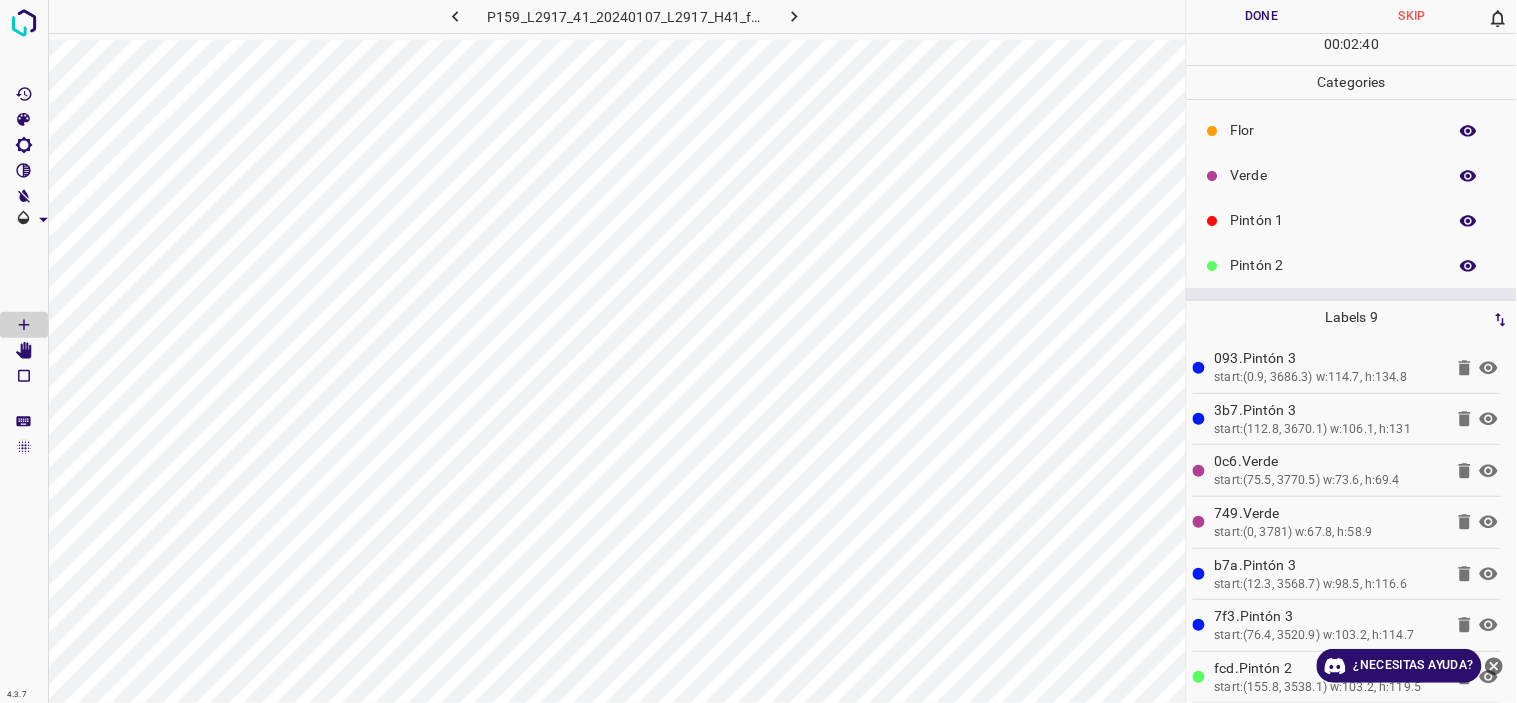 click on "Pintón 1" at bounding box center (1352, 220) 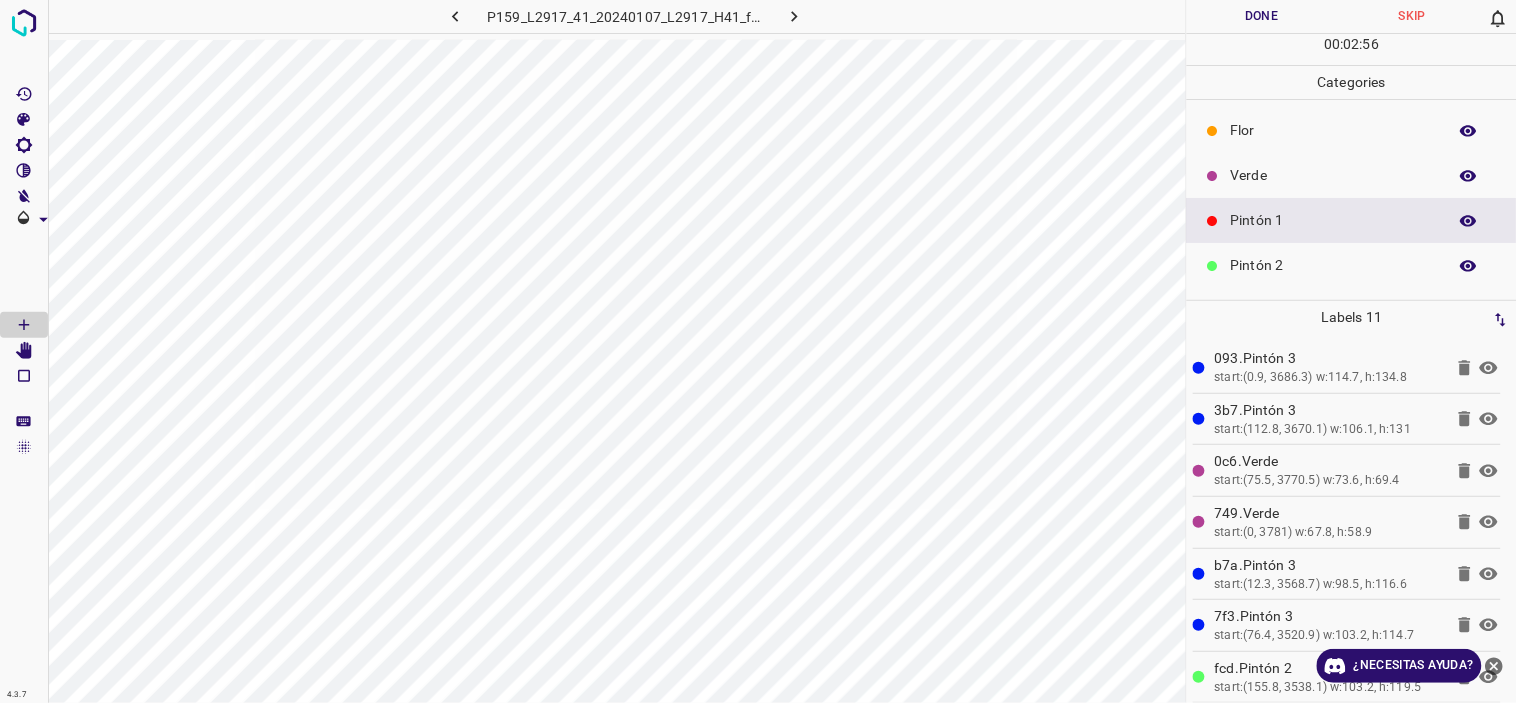 click on "Verde" at bounding box center [1334, 175] 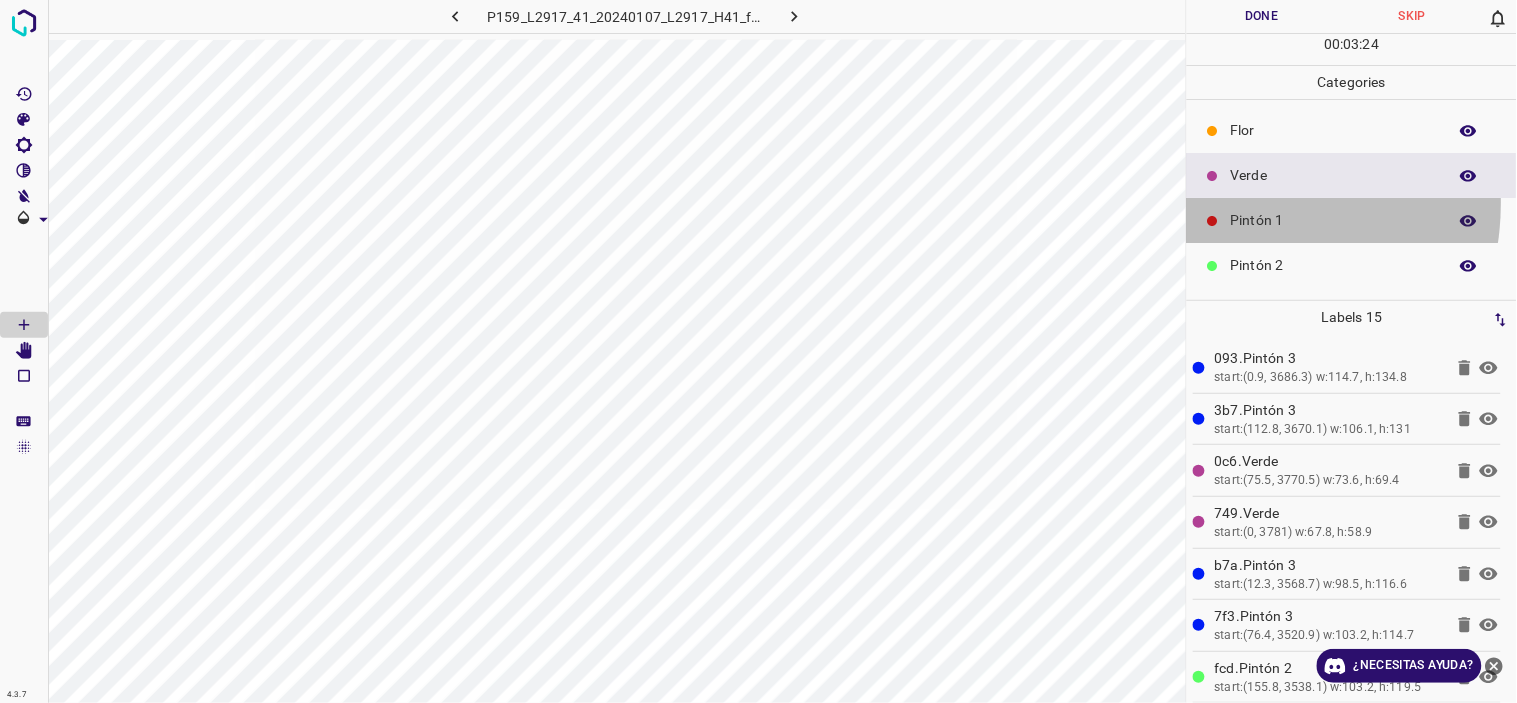 click on "Pintón 1" at bounding box center [1352, 220] 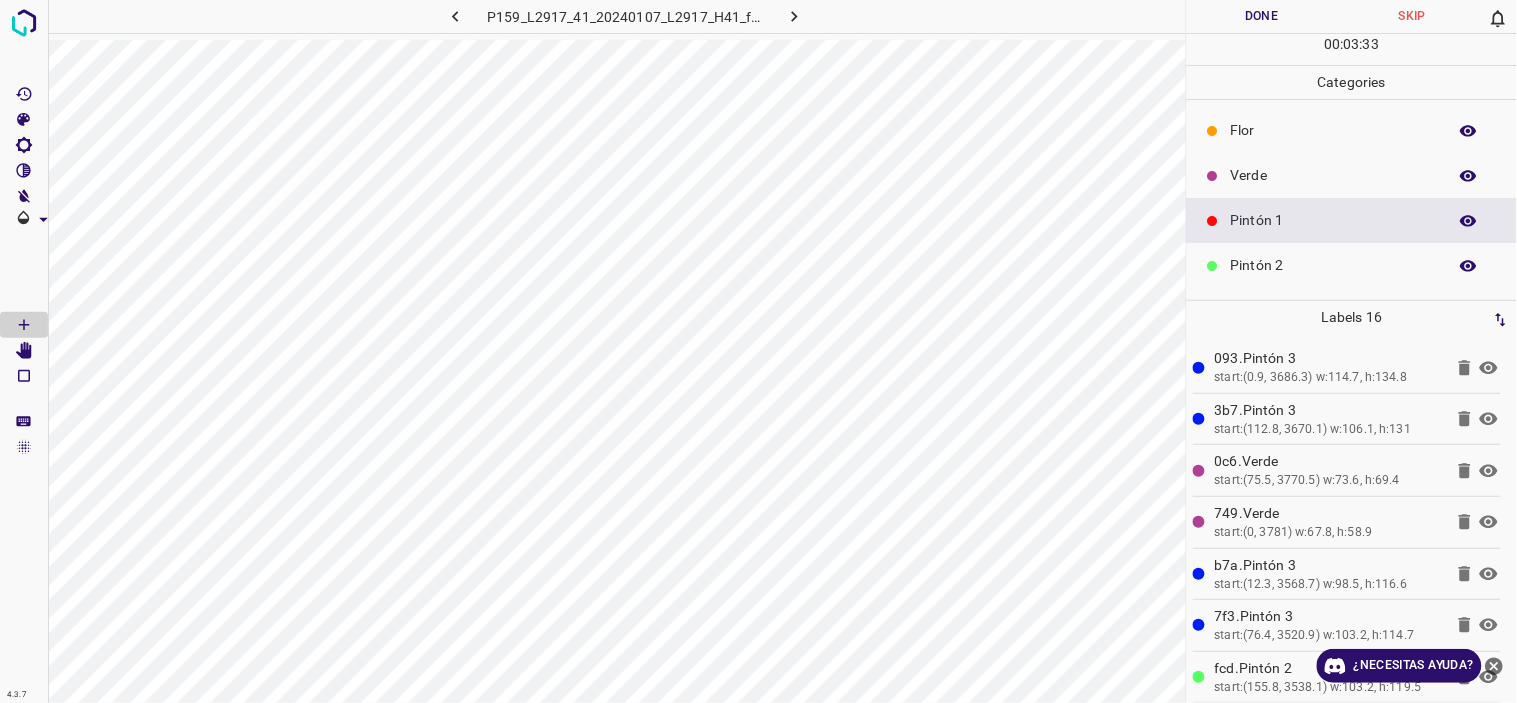 click on "Verde" at bounding box center (1334, 175) 